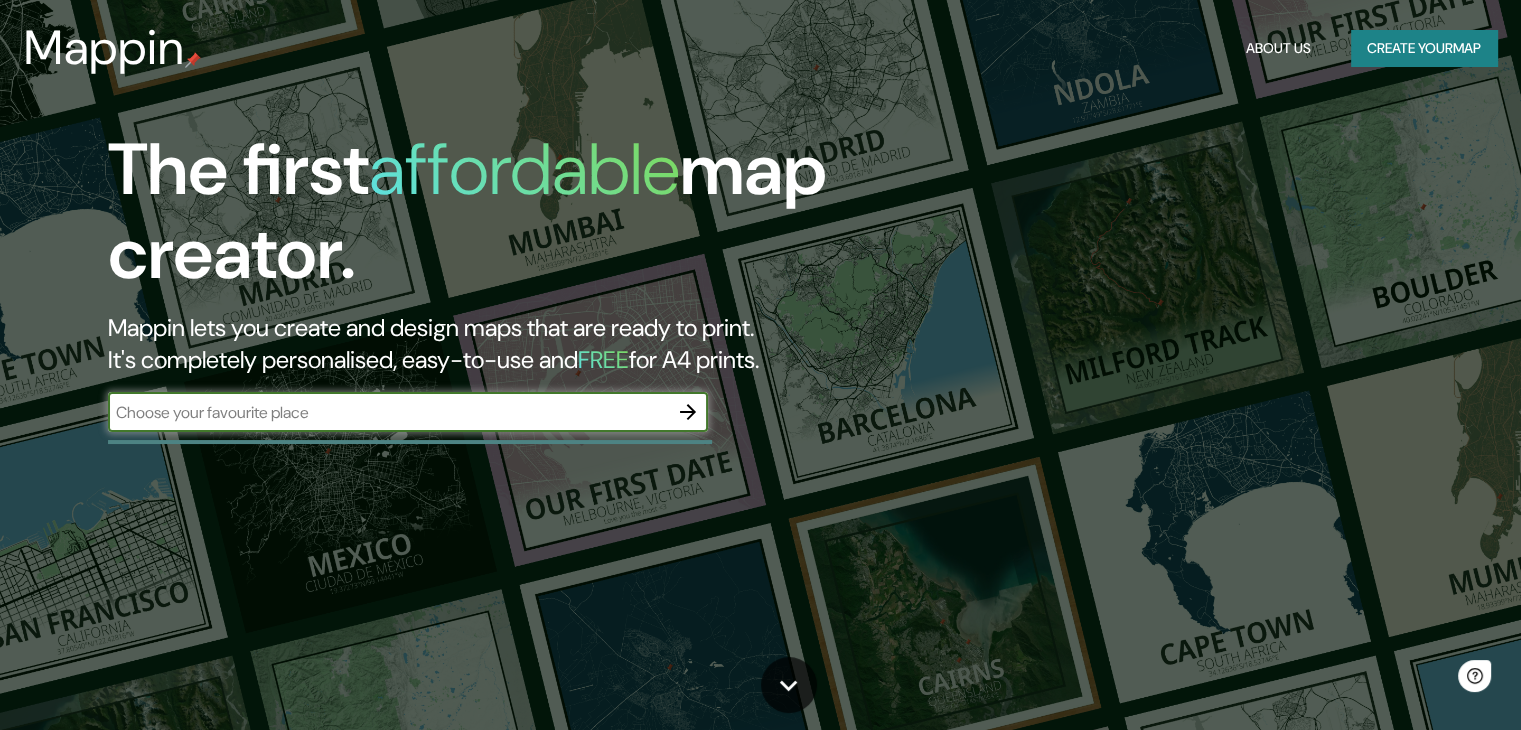 scroll, scrollTop: 0, scrollLeft: 0, axis: both 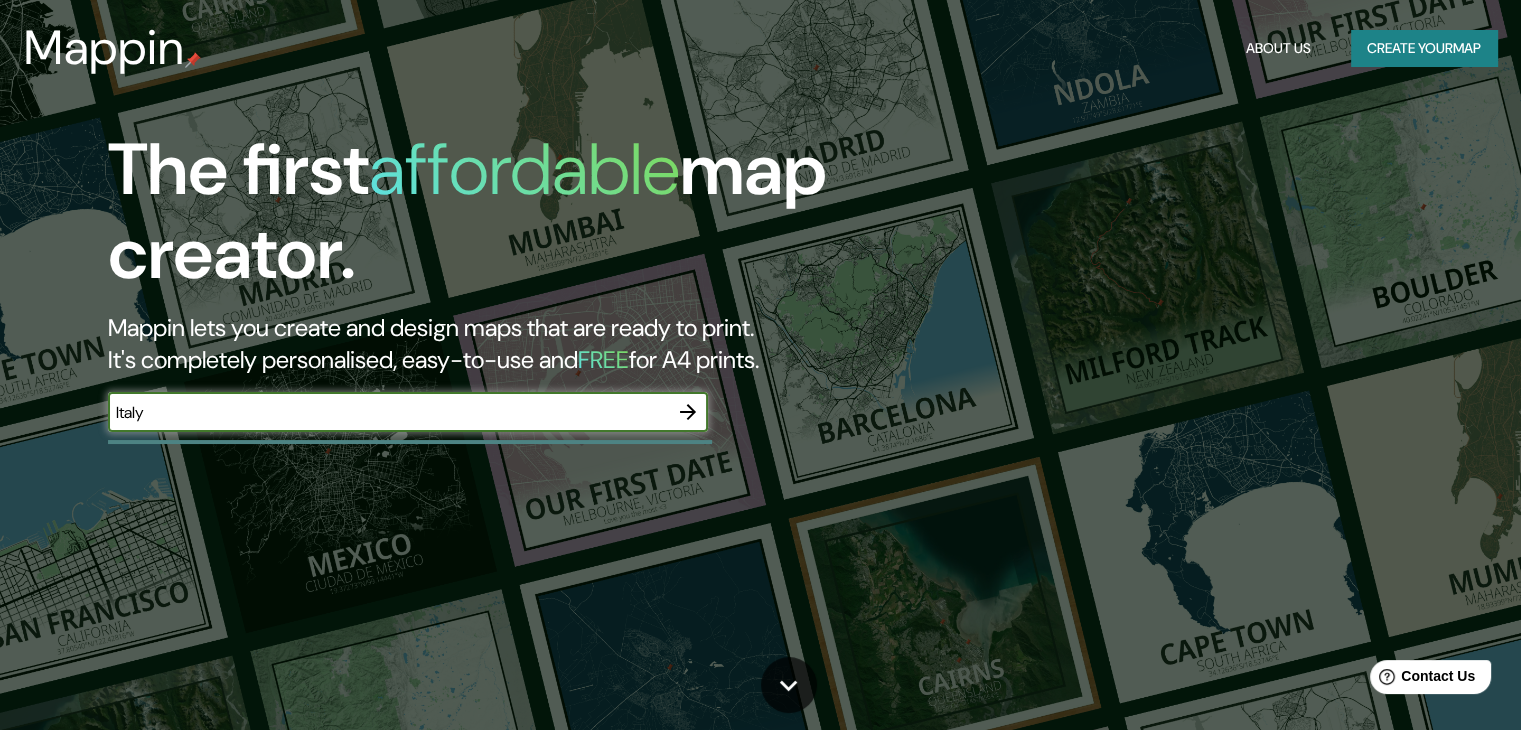 type on "Italy" 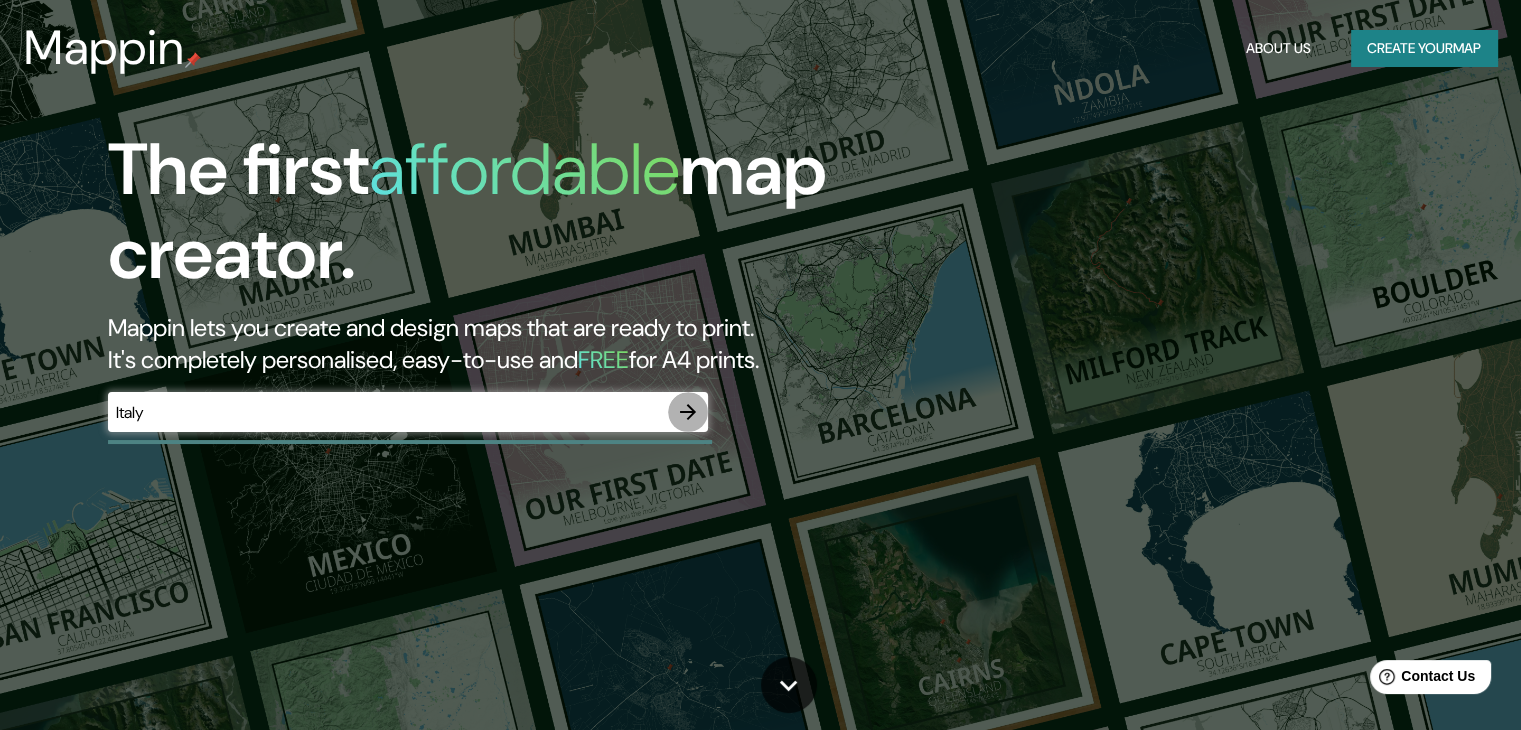 click 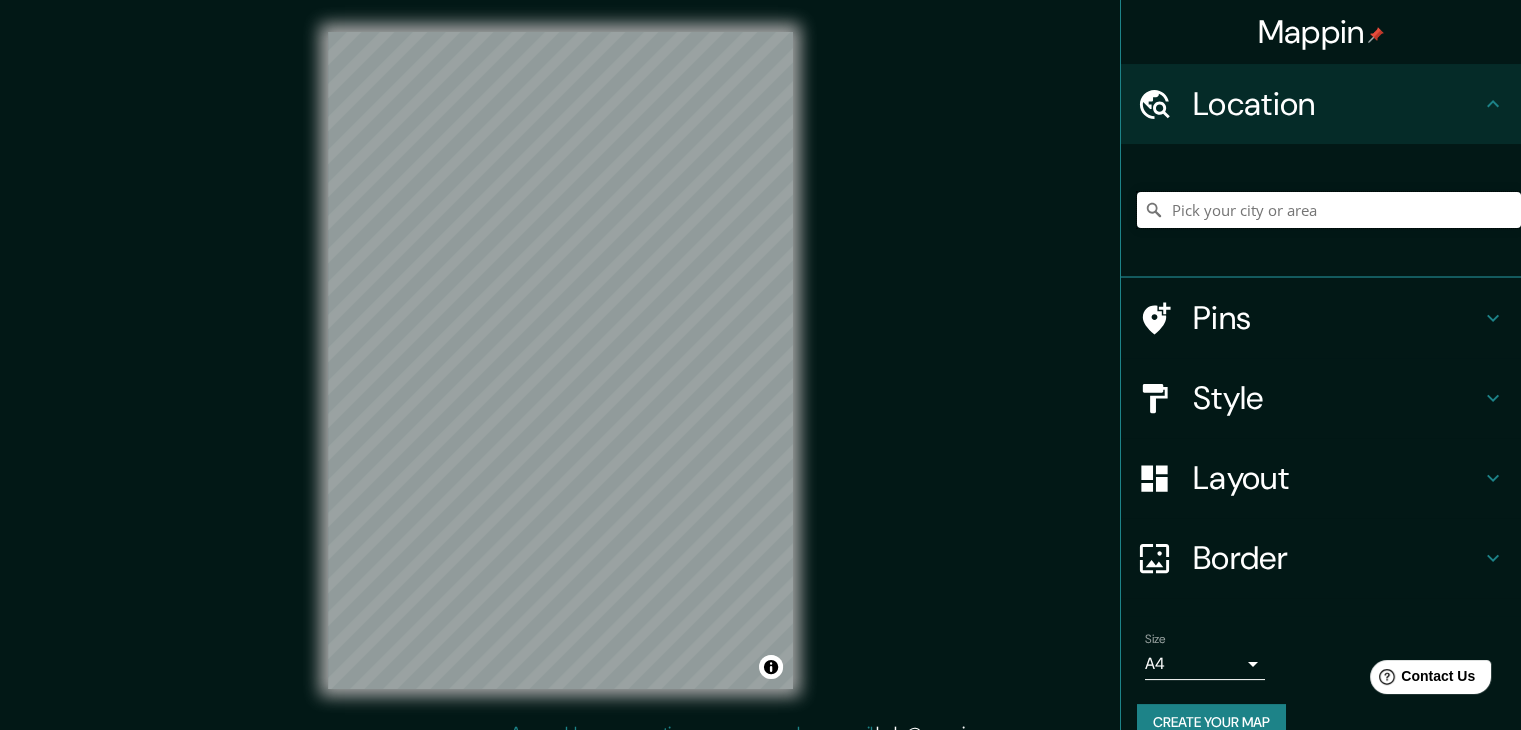 click at bounding box center [1329, 210] 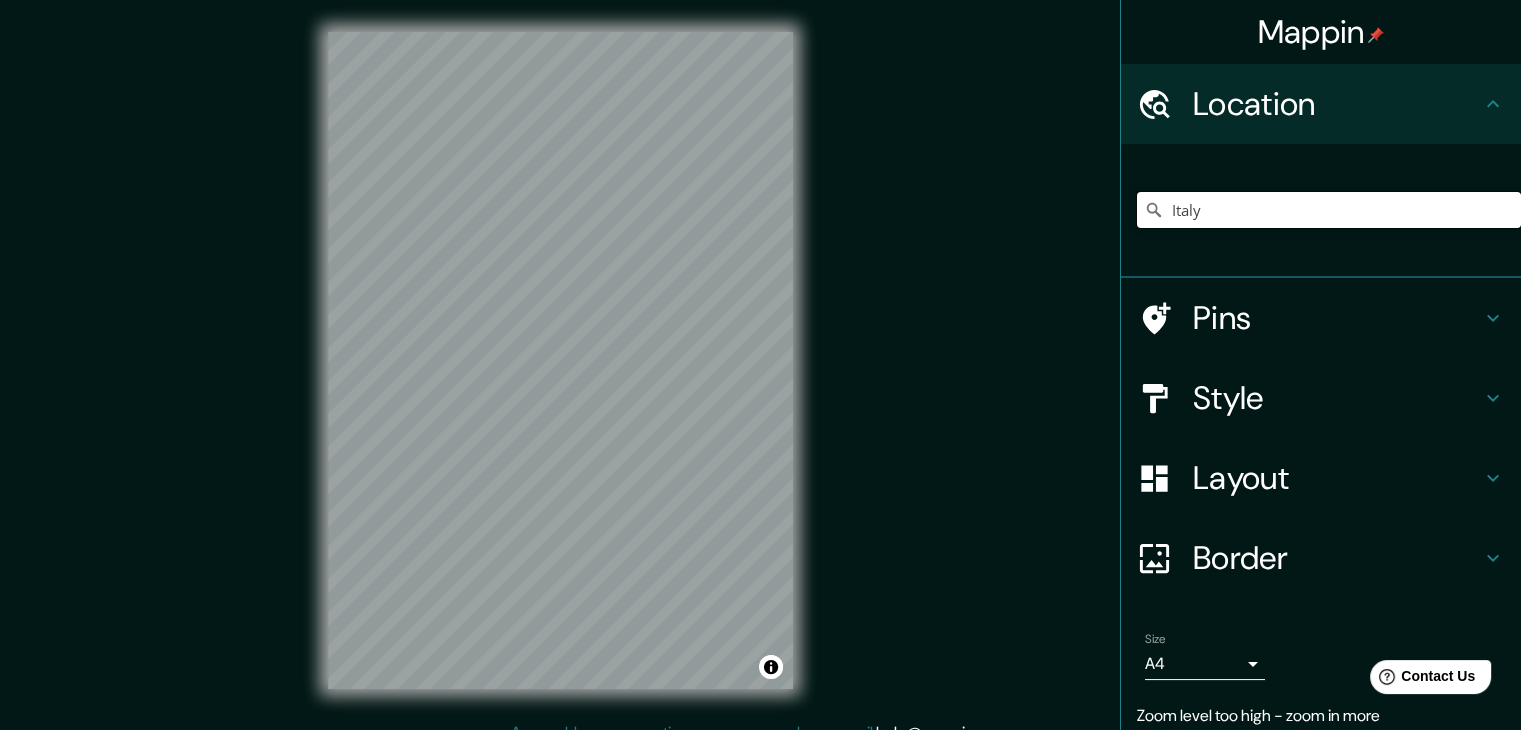 type on "Italy" 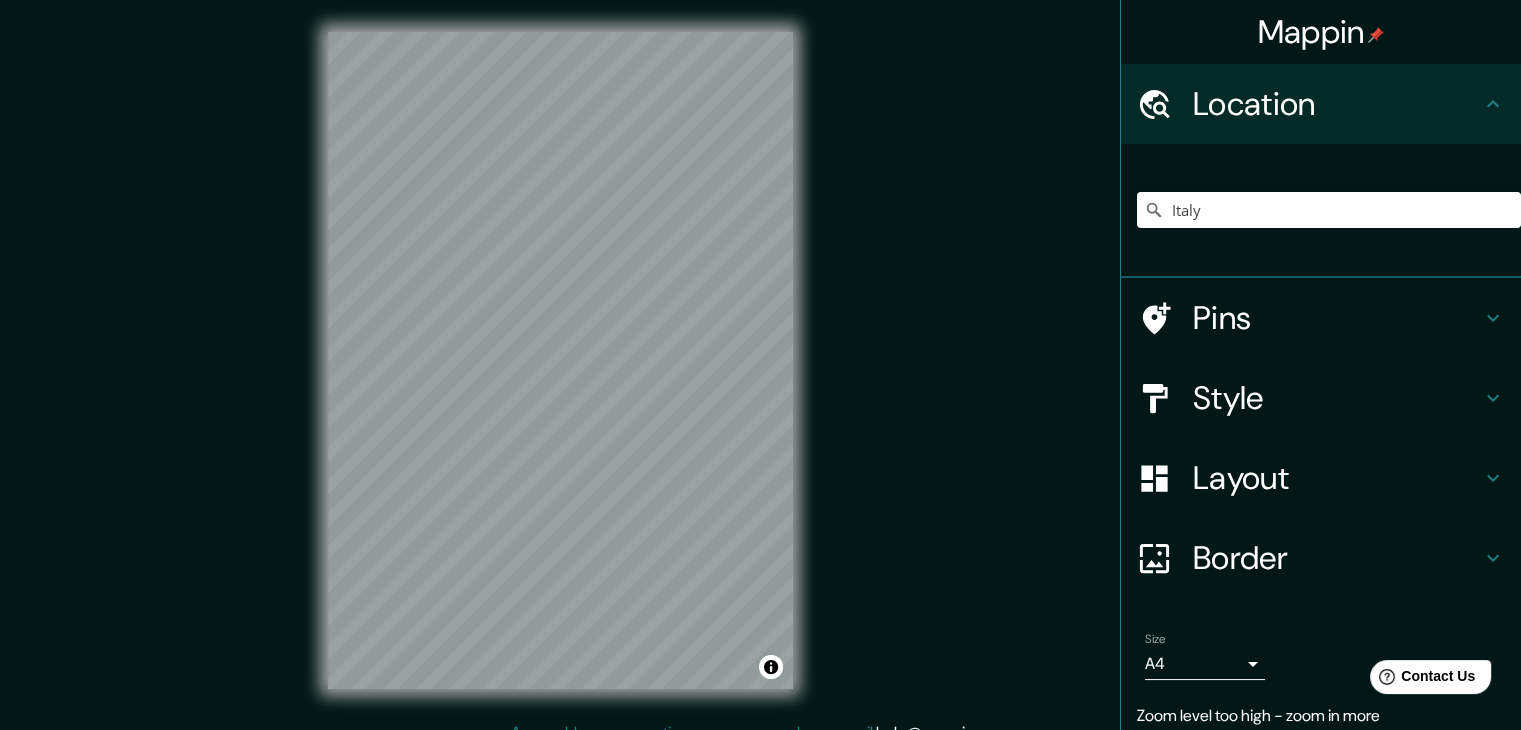 click 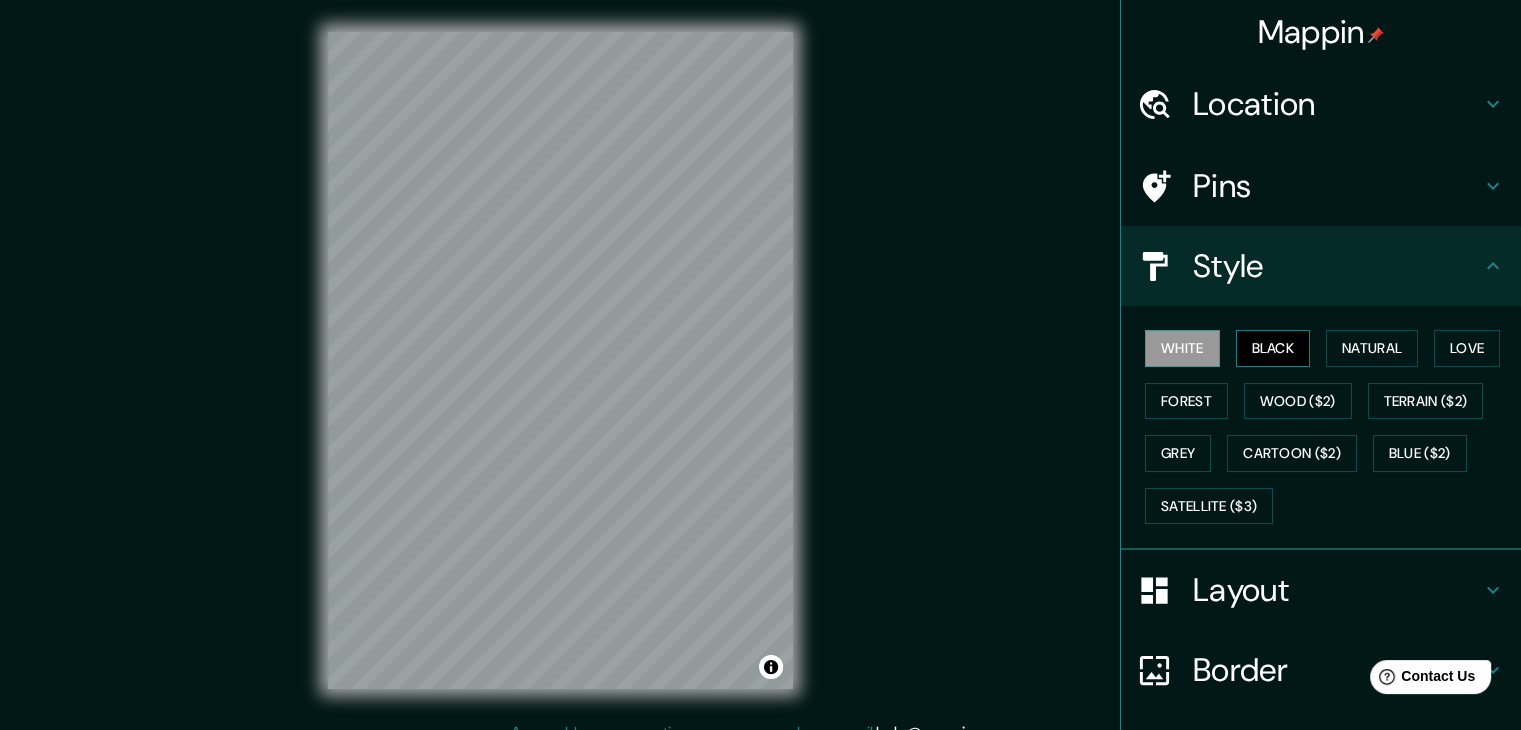 click on "Black" at bounding box center [1273, 348] 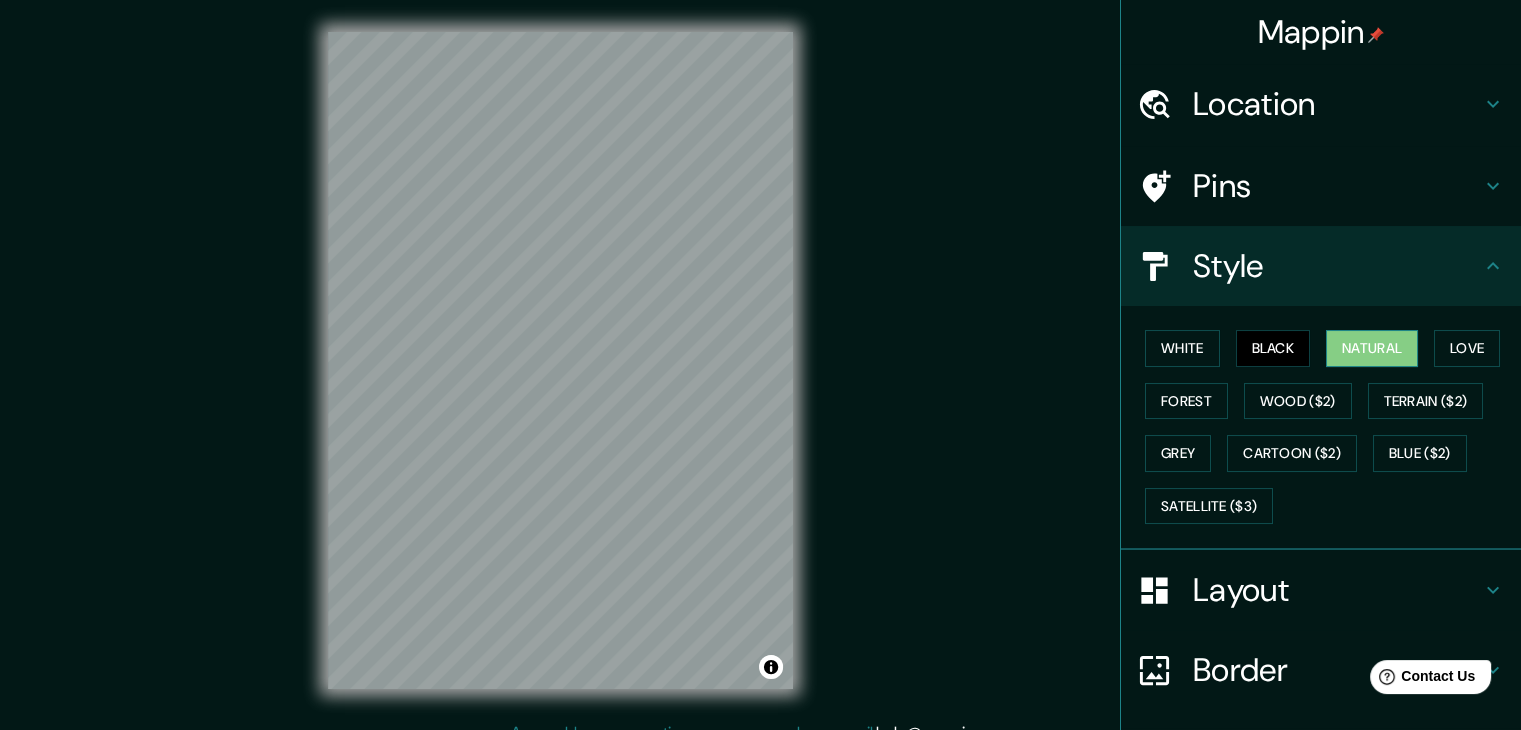 click on "Natural" at bounding box center (1372, 348) 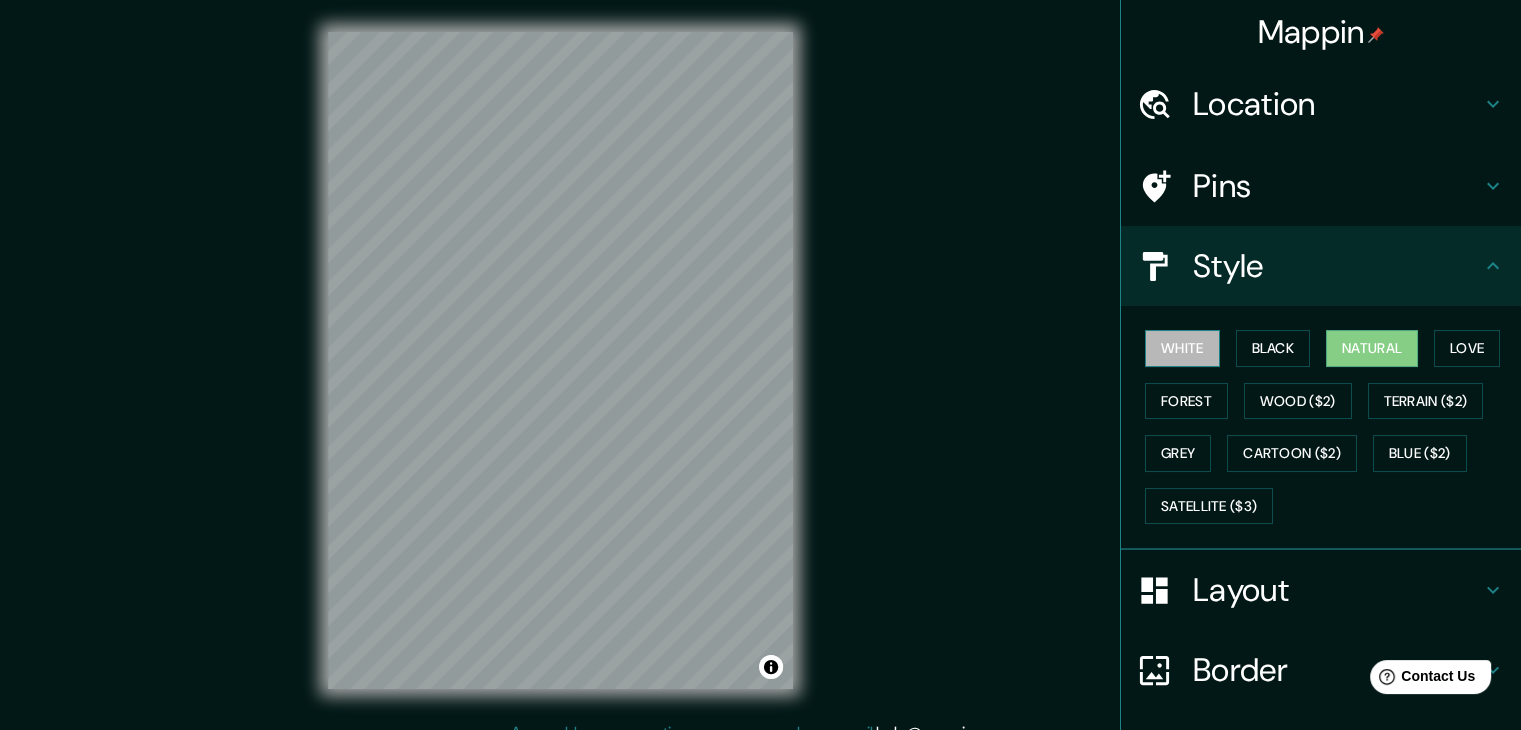 click on "White" at bounding box center [1182, 348] 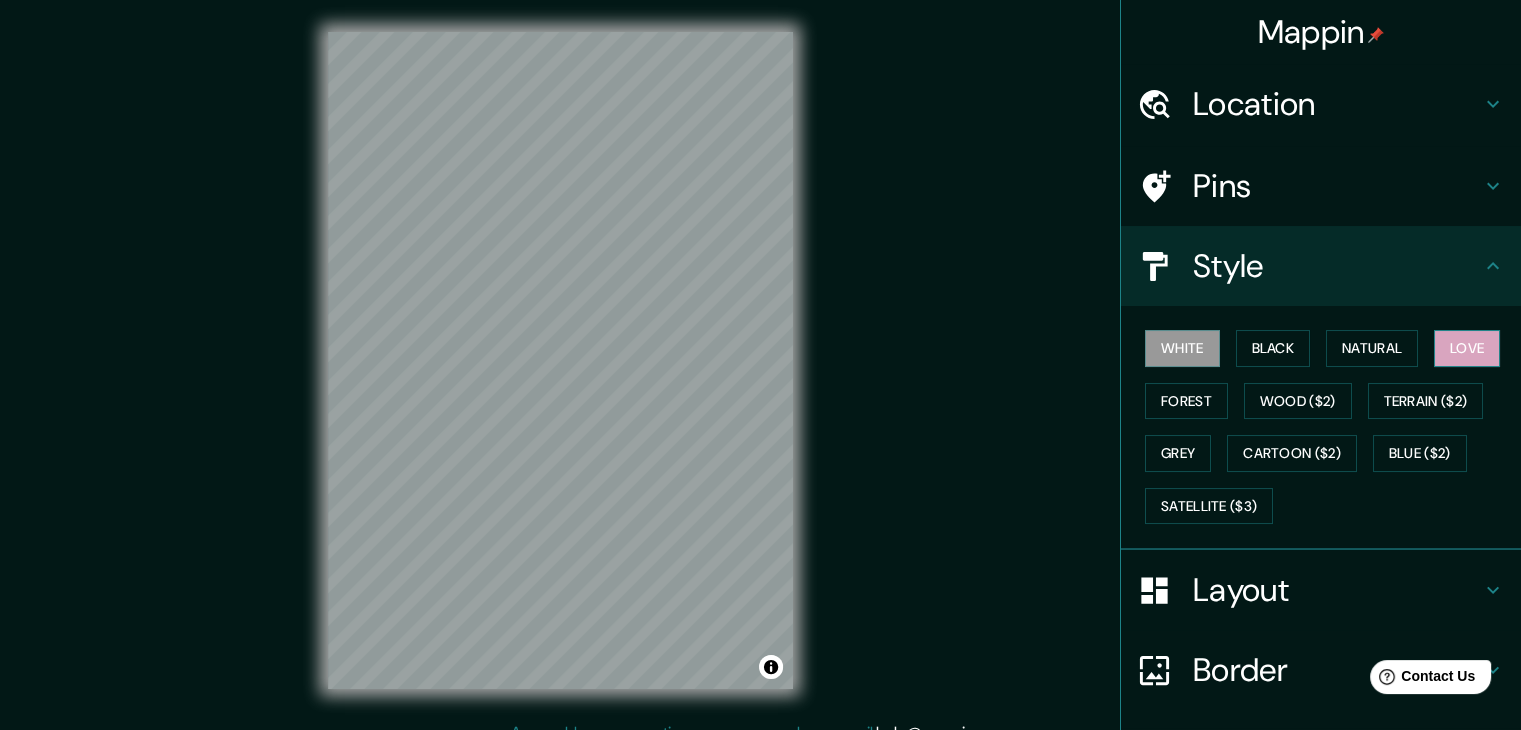 click on "Love" at bounding box center [1467, 348] 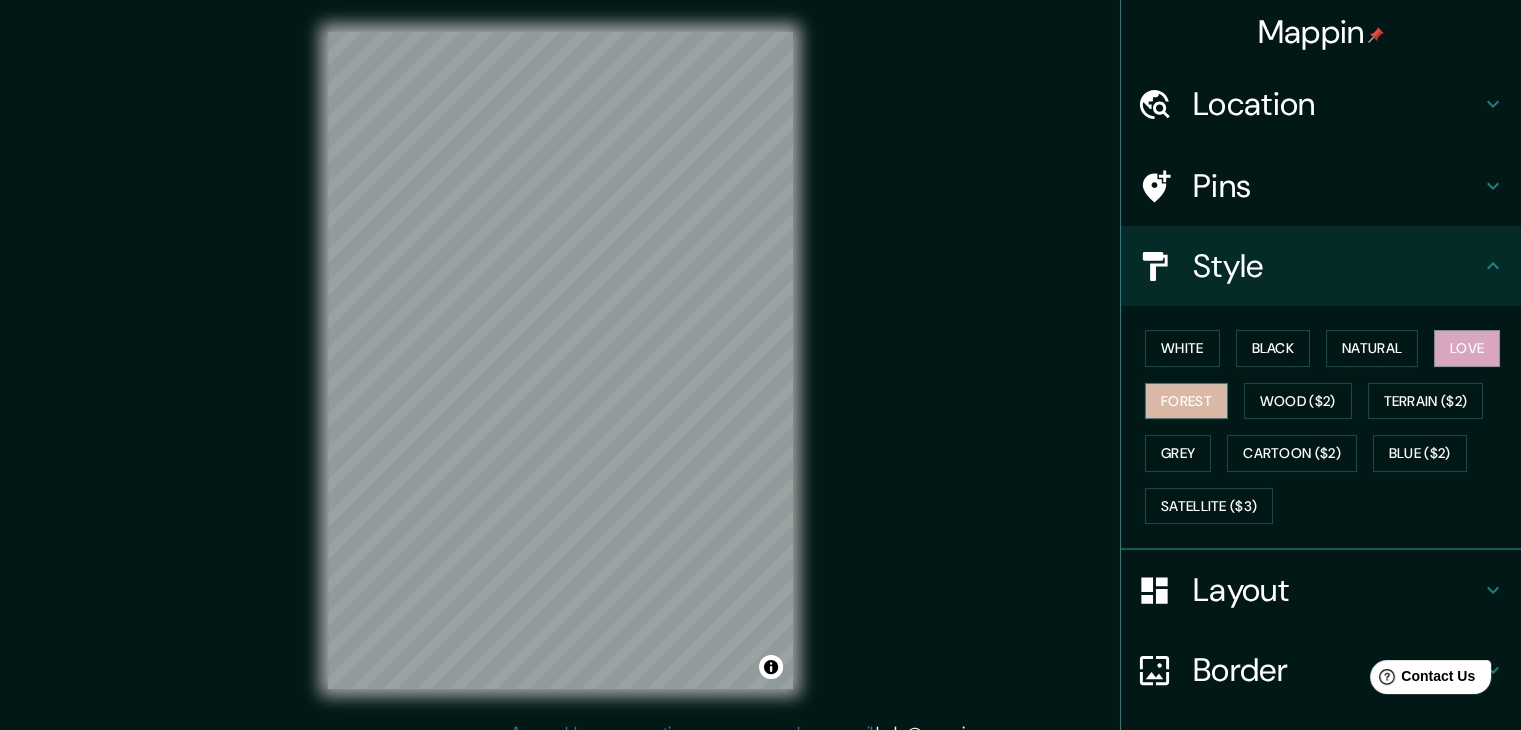 click on "Forest" at bounding box center [1186, 401] 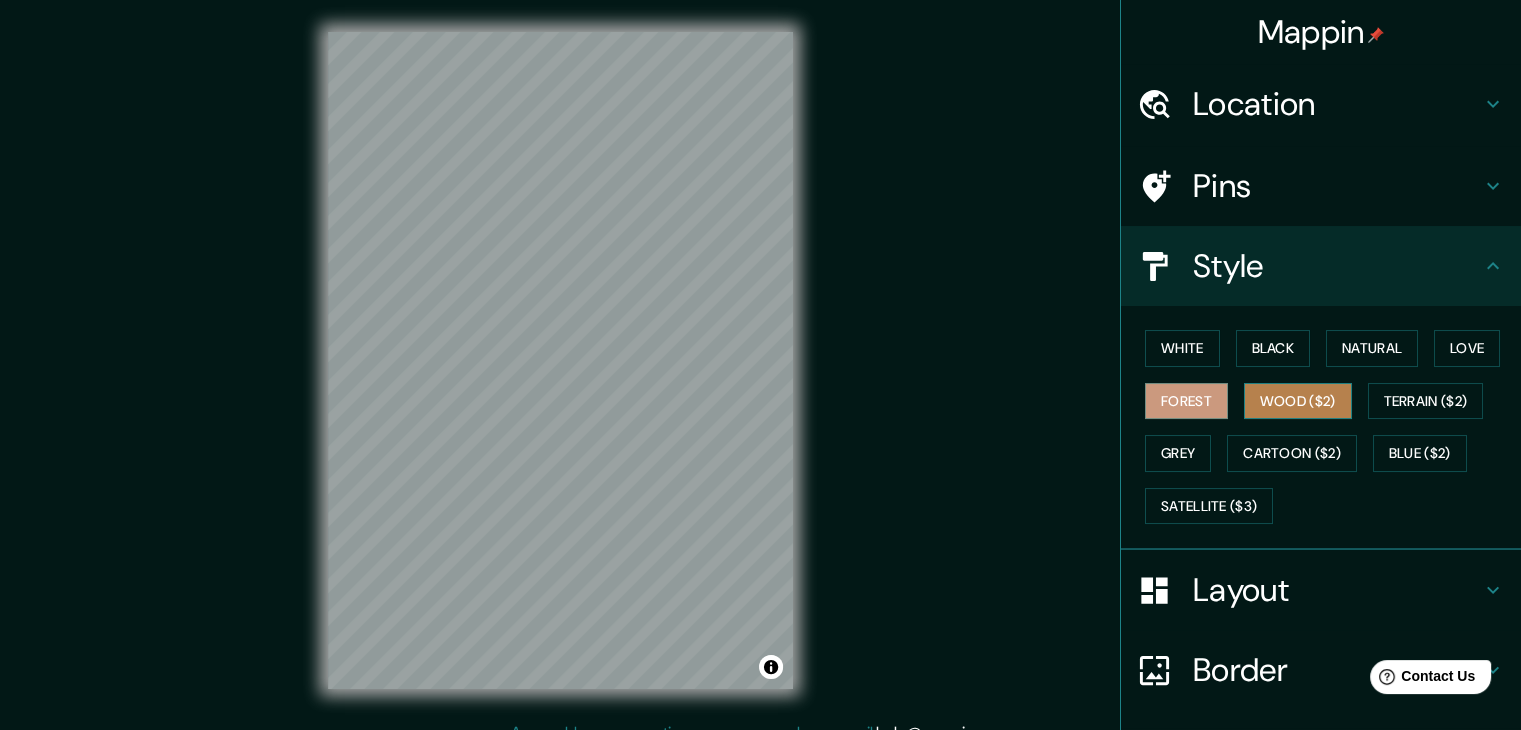 click on "Wood ($2)" at bounding box center [1298, 401] 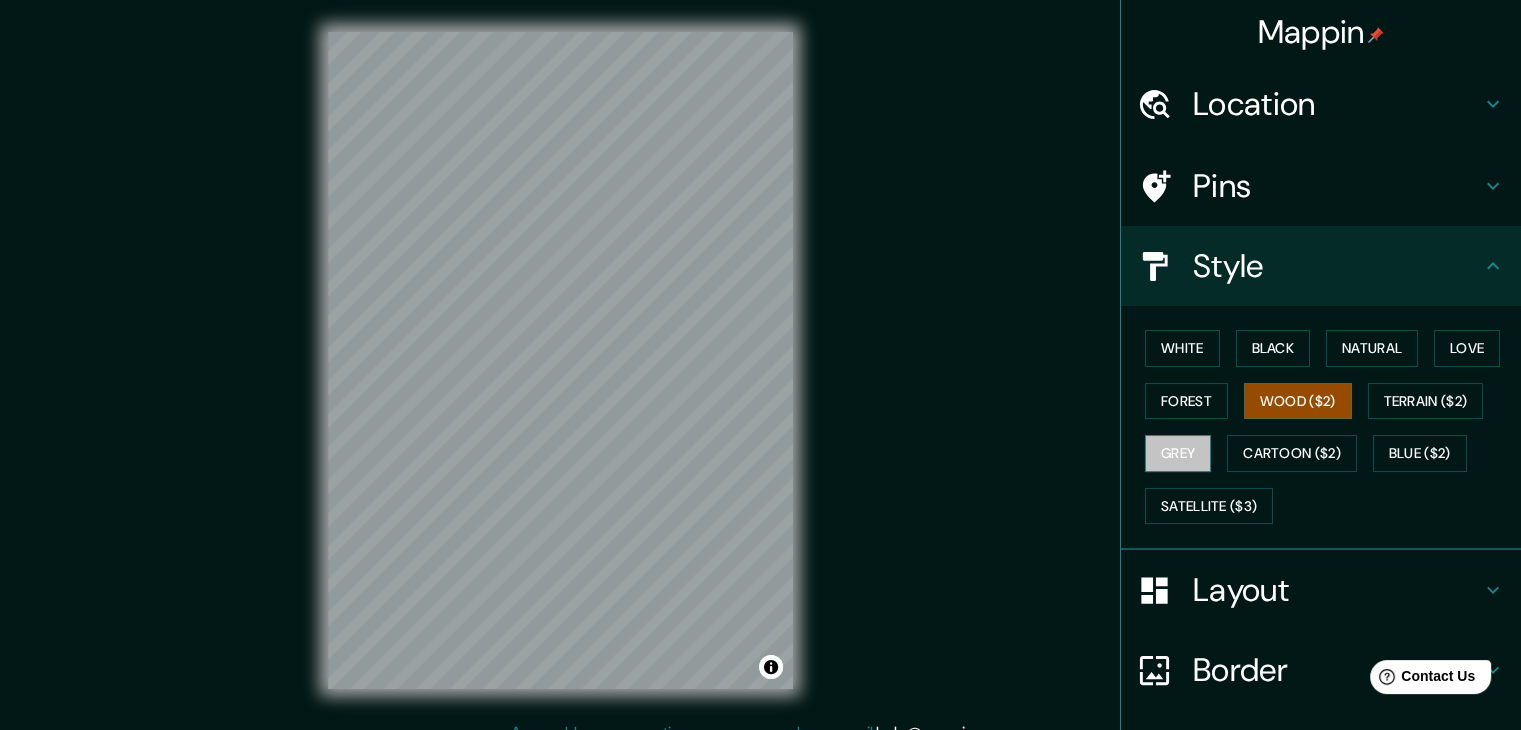 click on "Grey" at bounding box center [1178, 453] 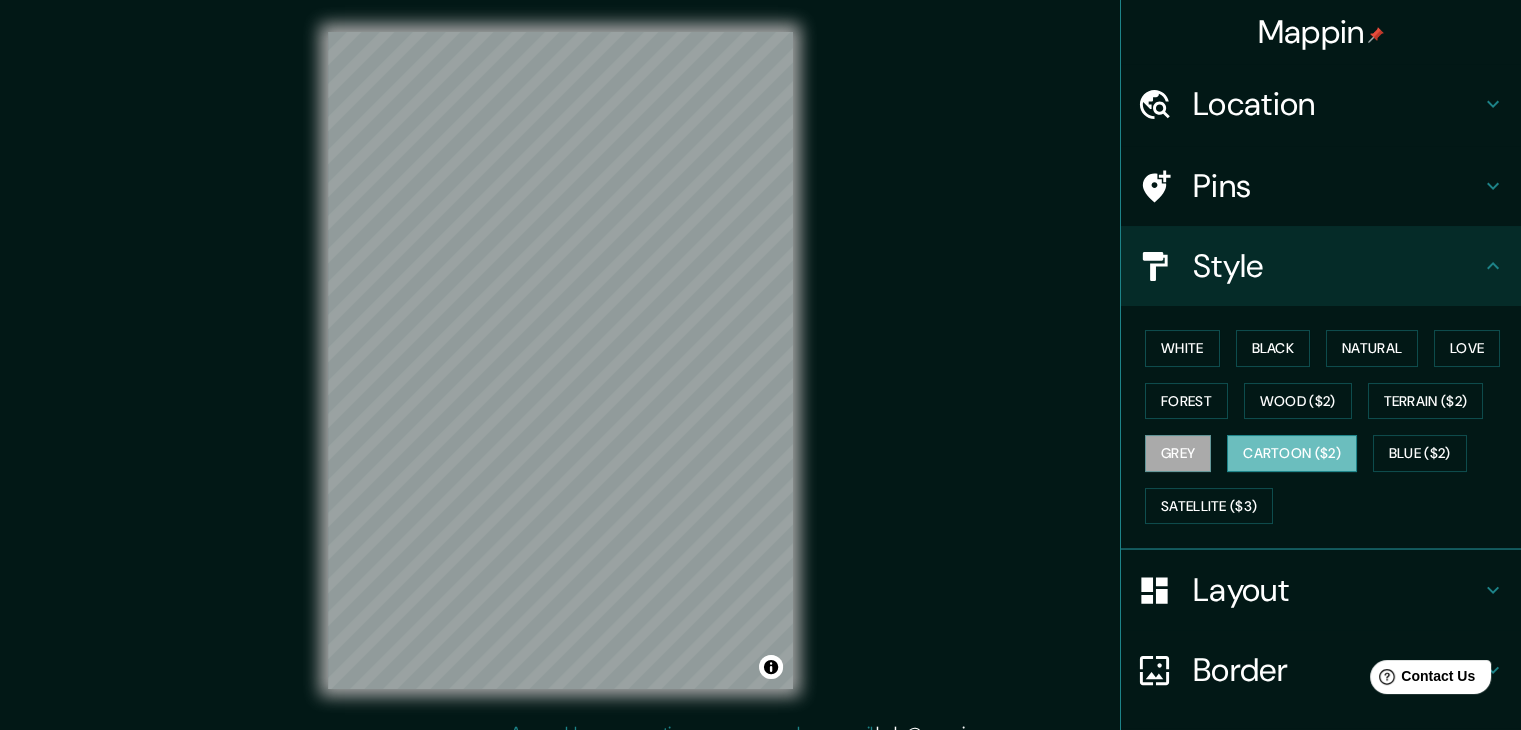 click on "Cartoon ($2)" at bounding box center [1292, 453] 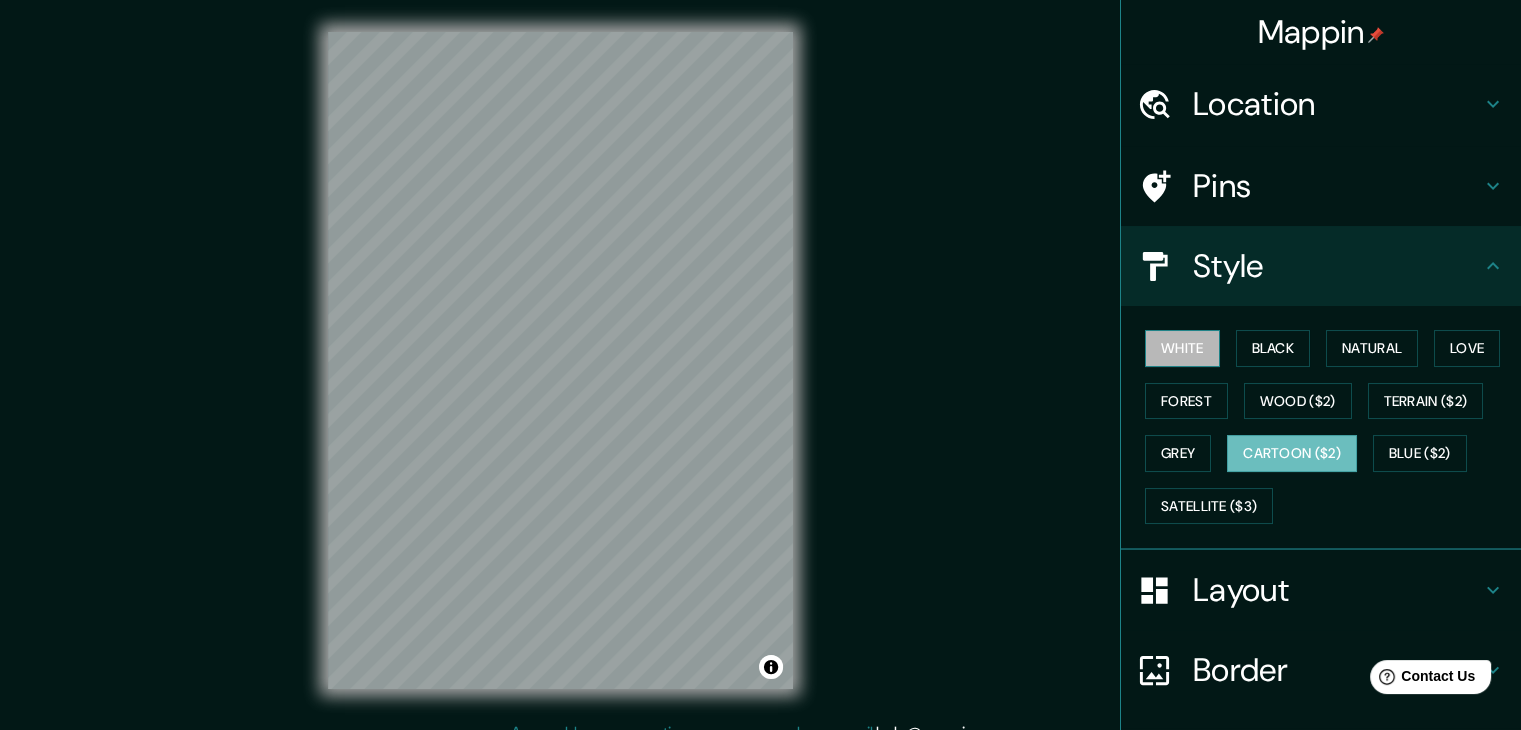click on "White" at bounding box center [1182, 348] 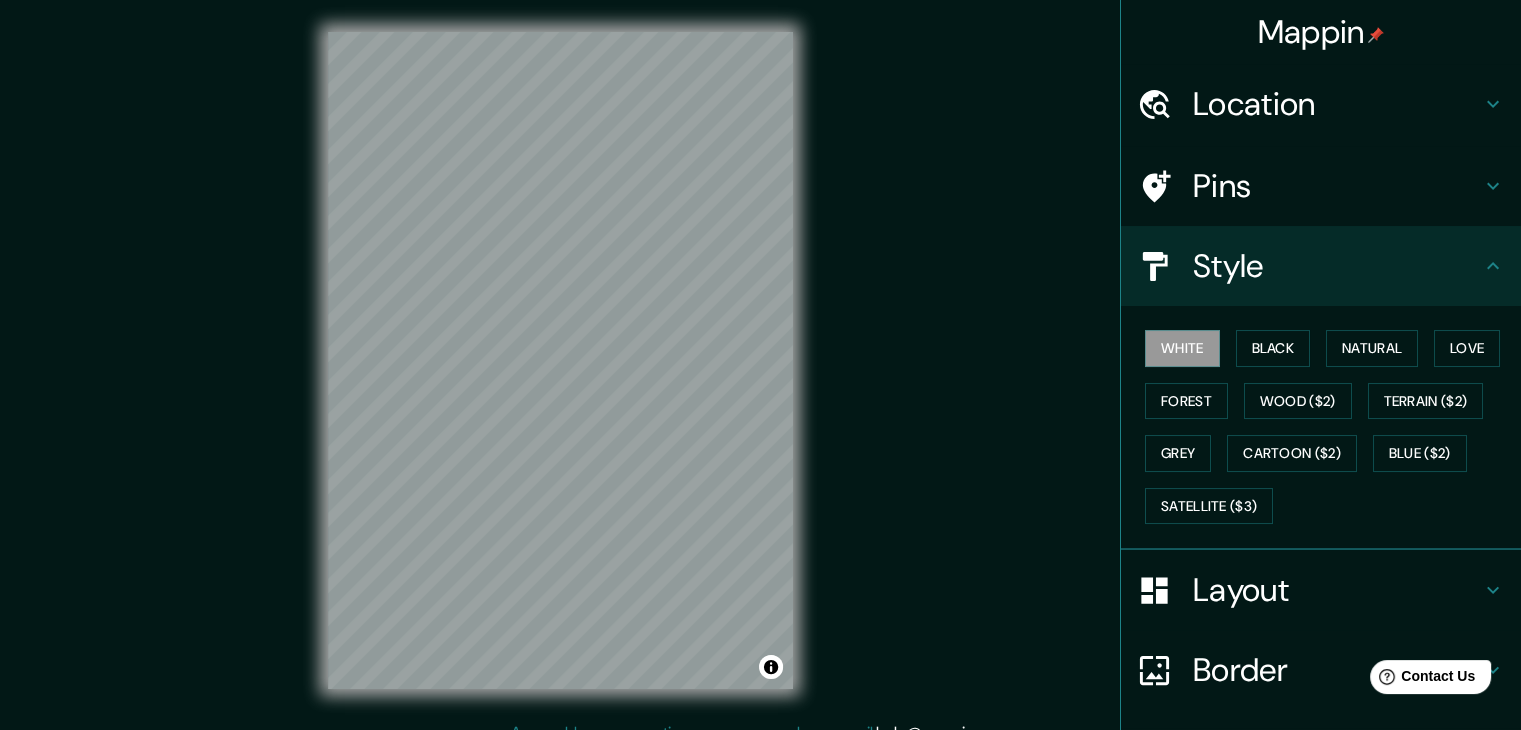 click 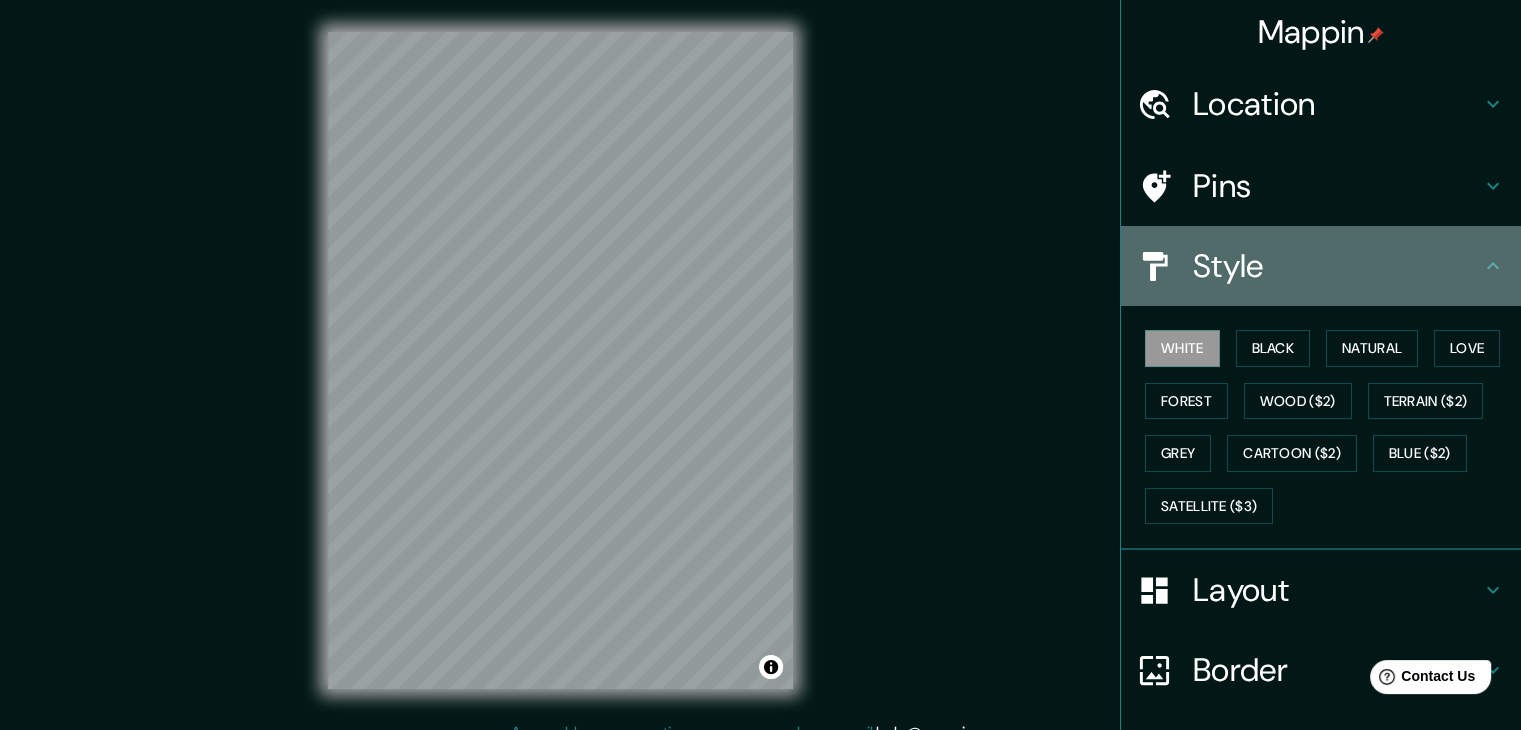 click 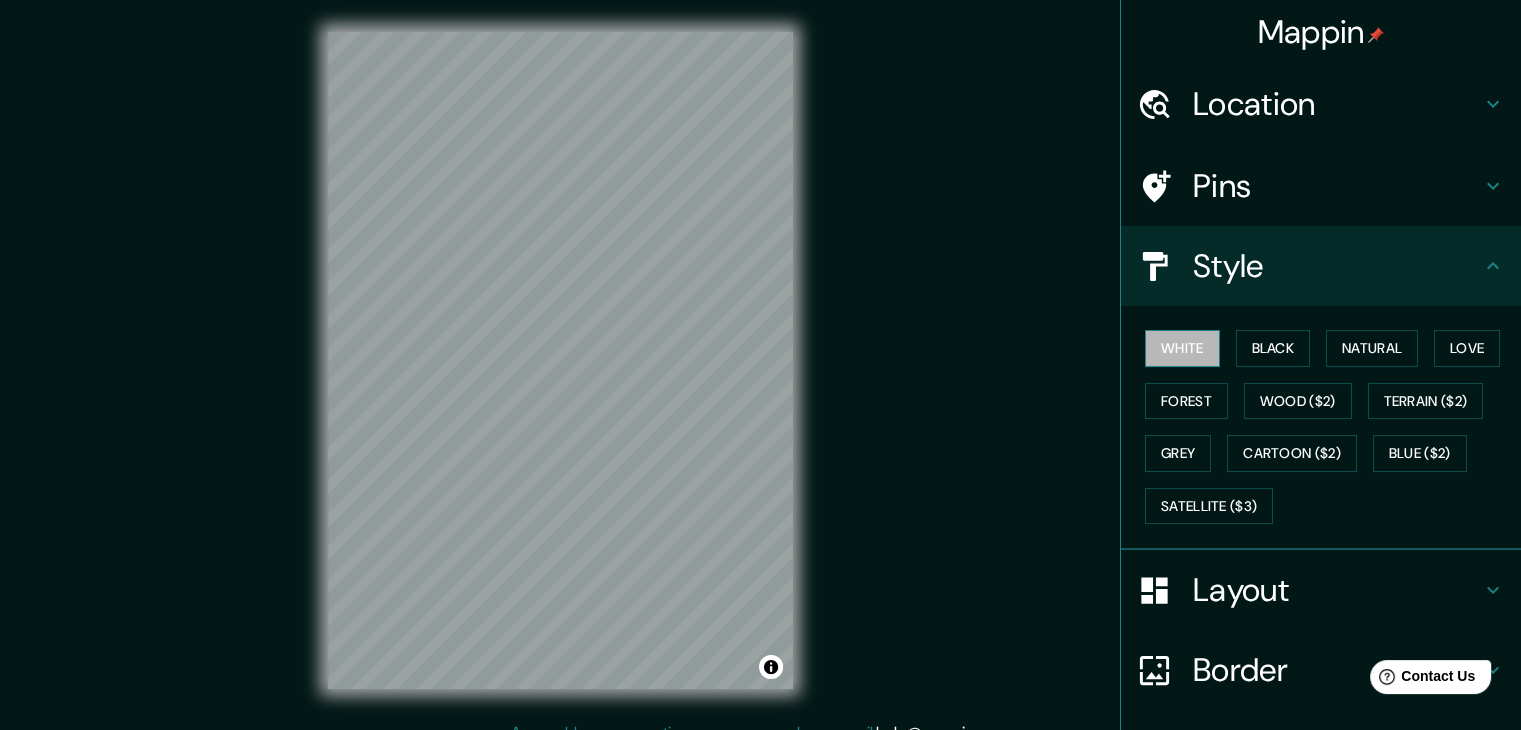 click on "White" at bounding box center (1182, 348) 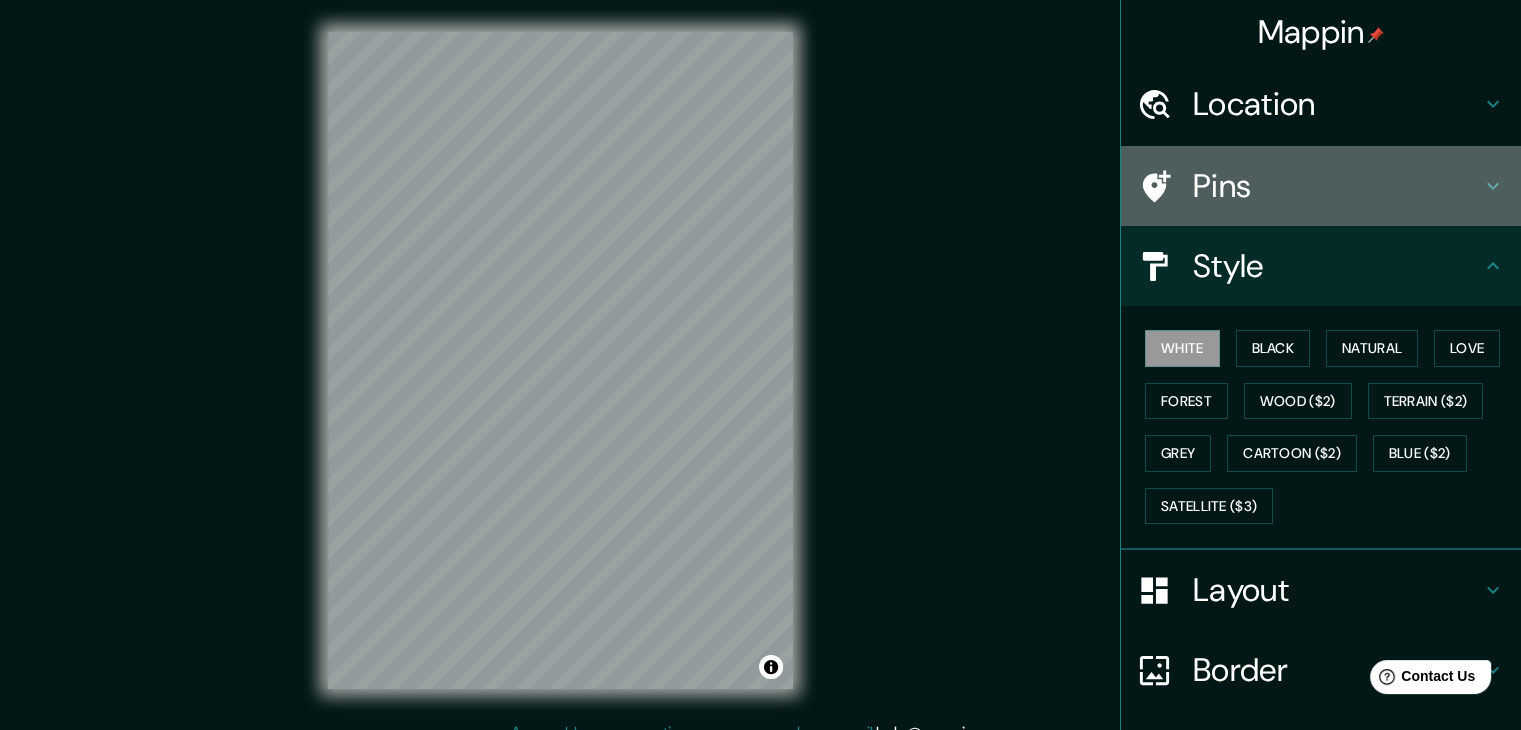 click 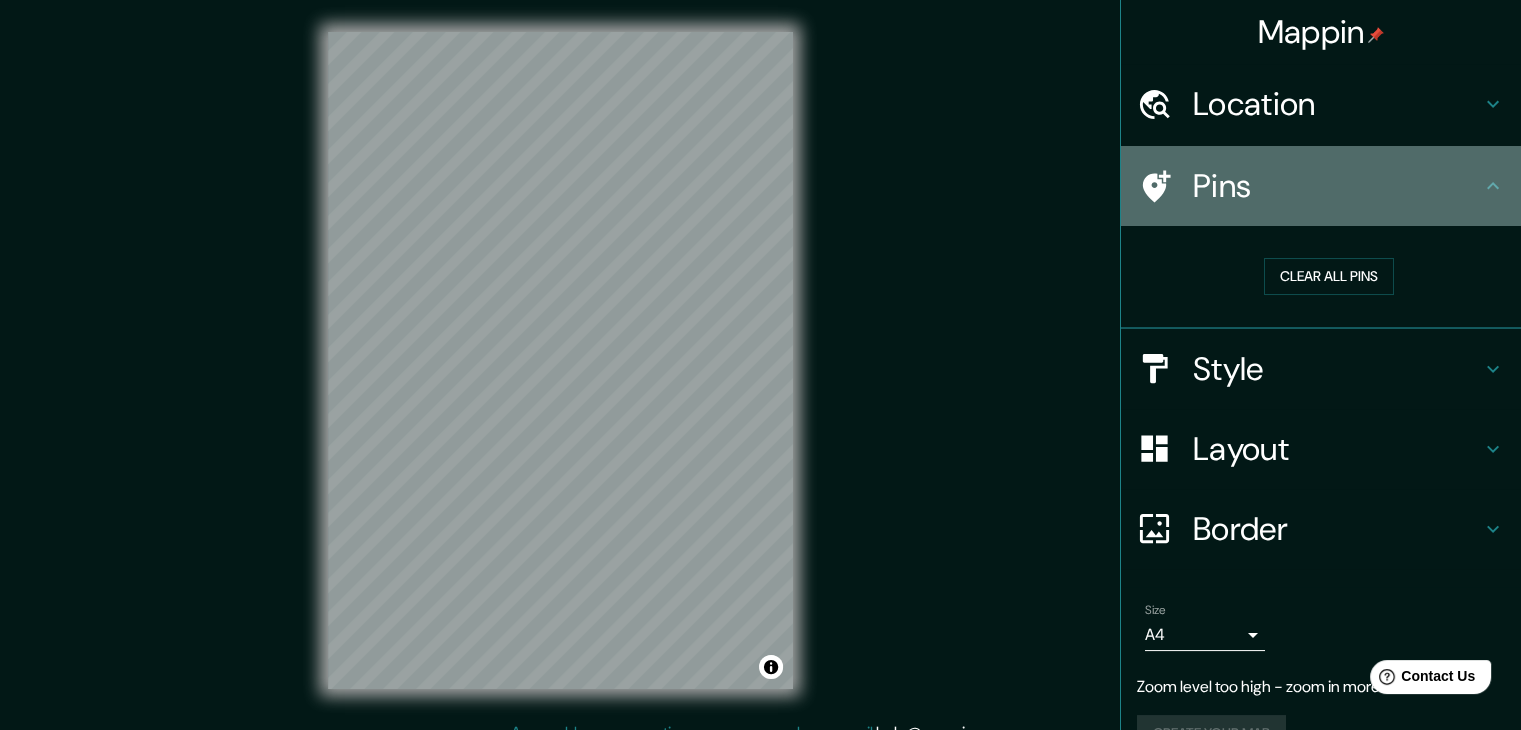click 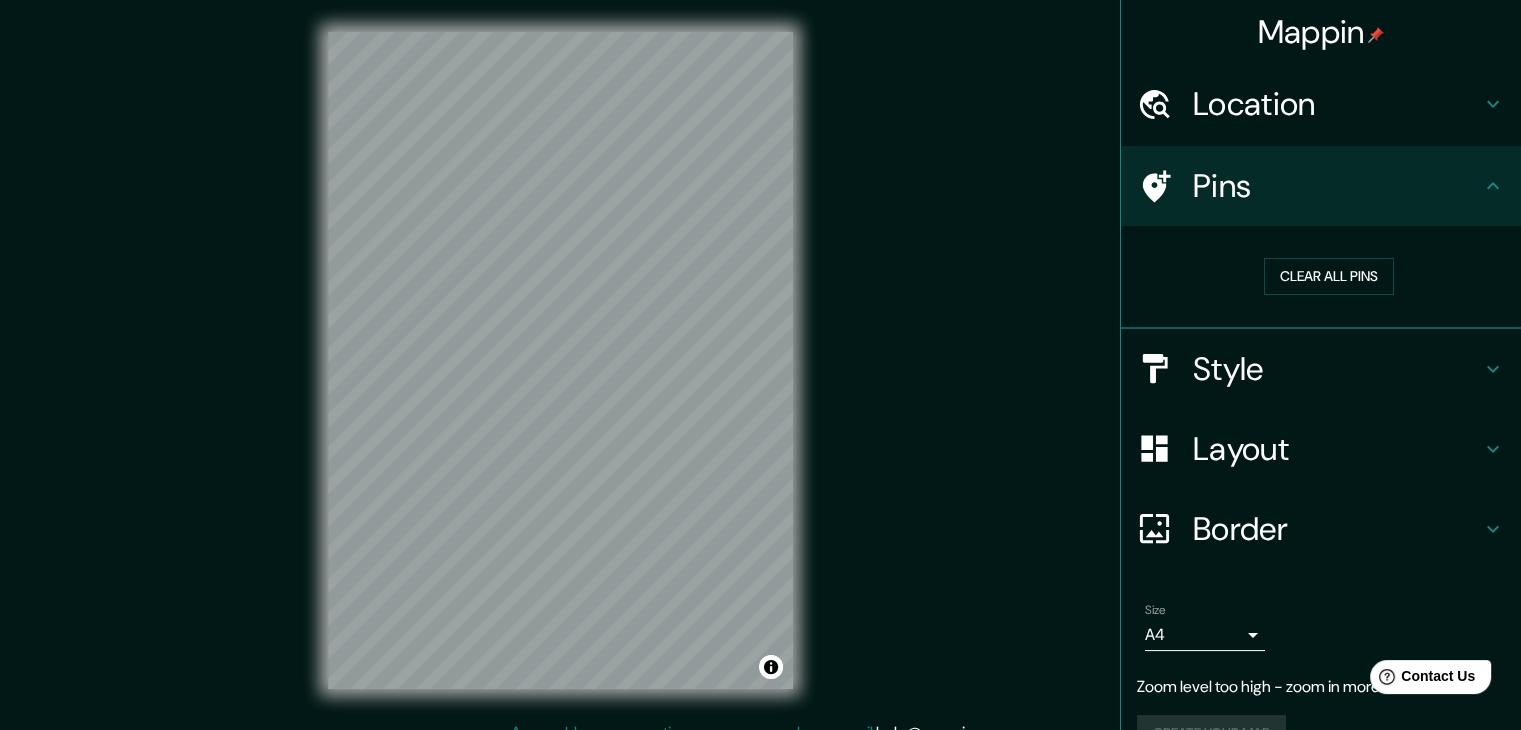 click 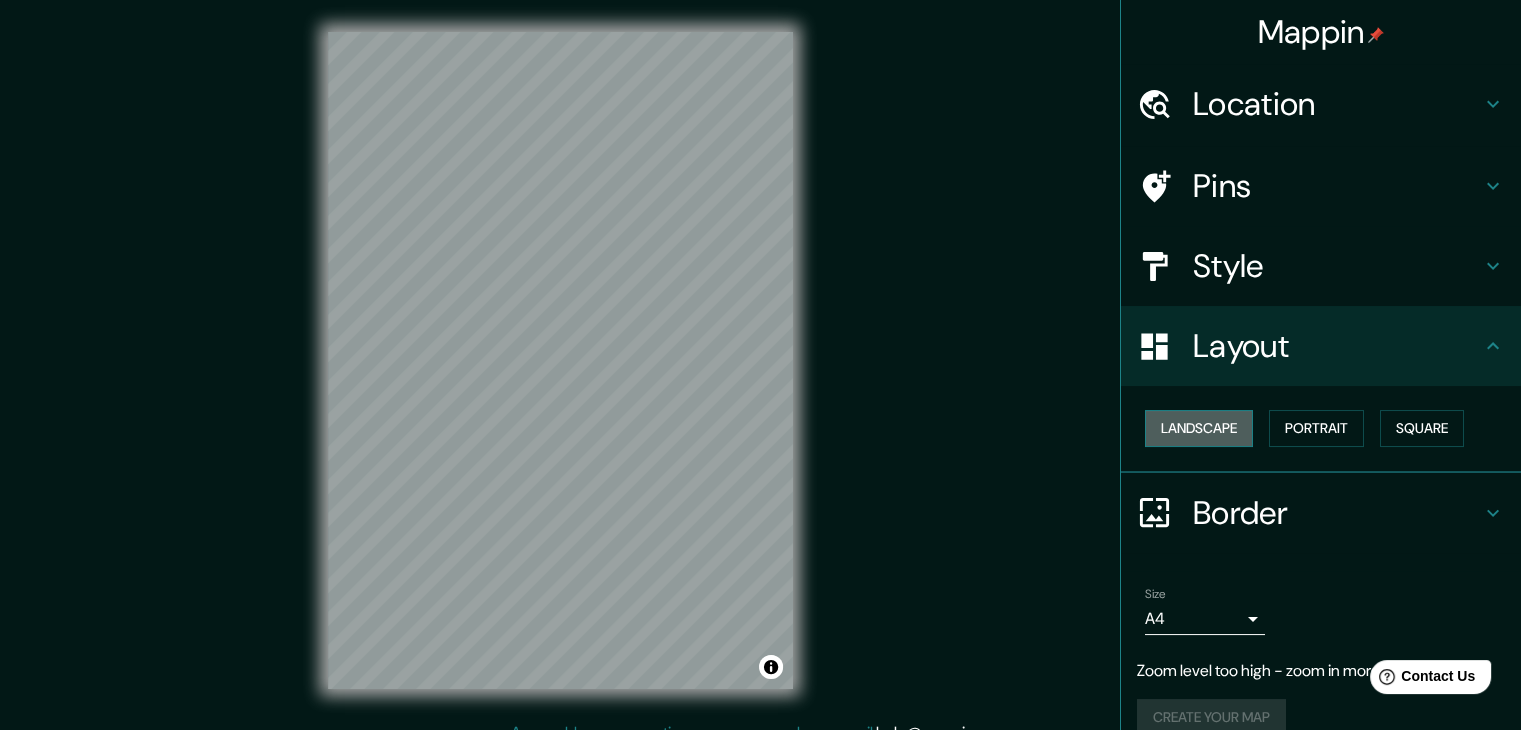 click on "Landscape" at bounding box center [1199, 428] 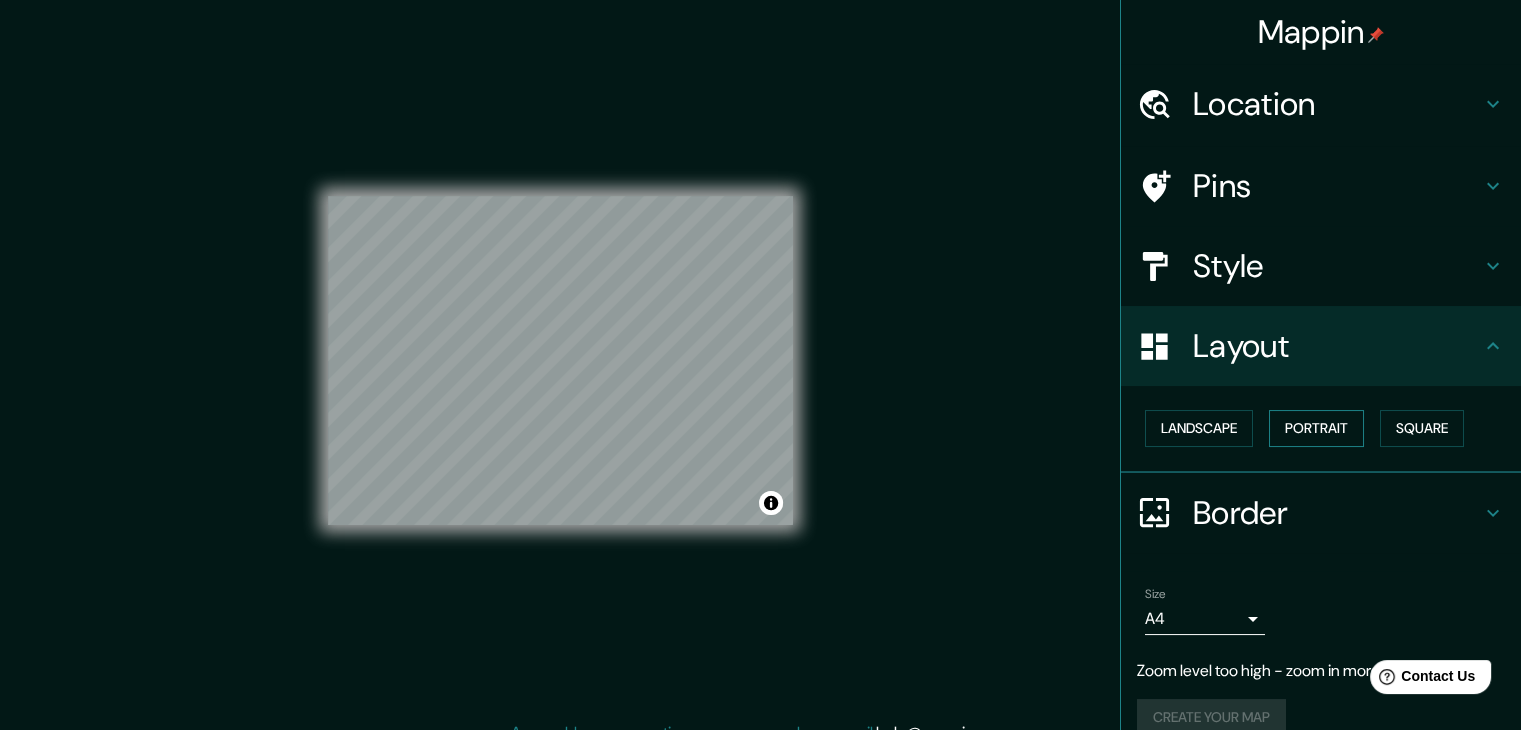click on "Portrait" at bounding box center [1316, 428] 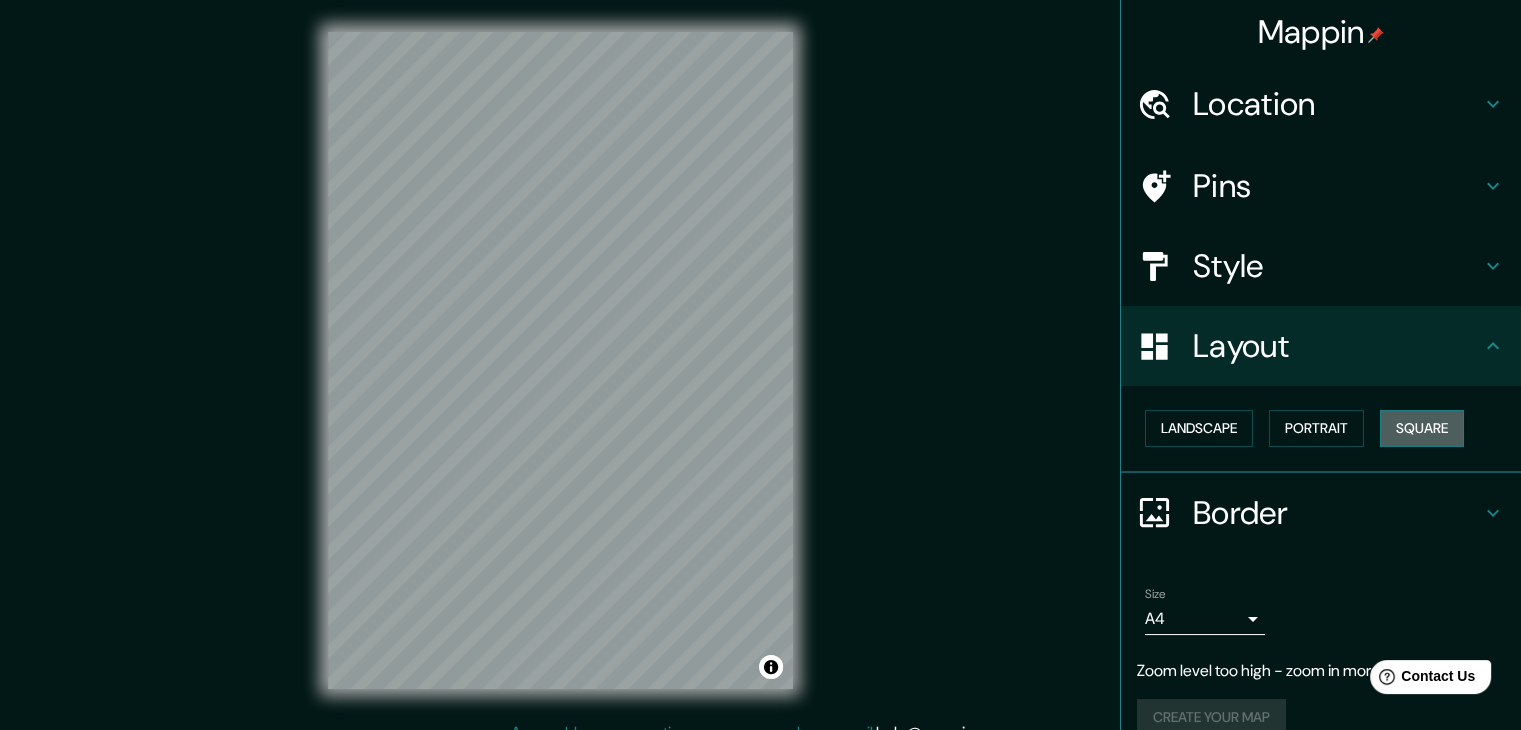 click on "Square" at bounding box center (1422, 428) 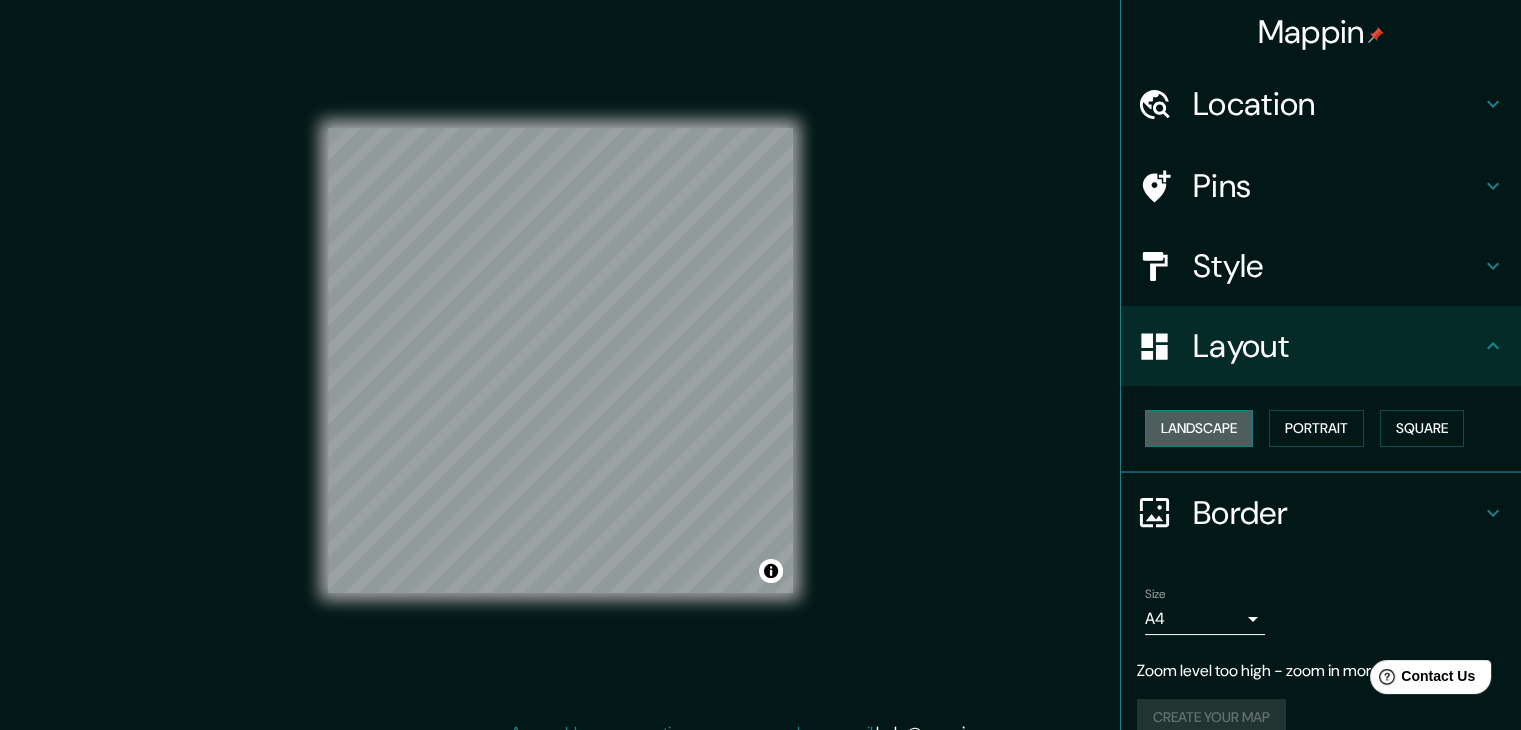 click on "Landscape" at bounding box center (1199, 428) 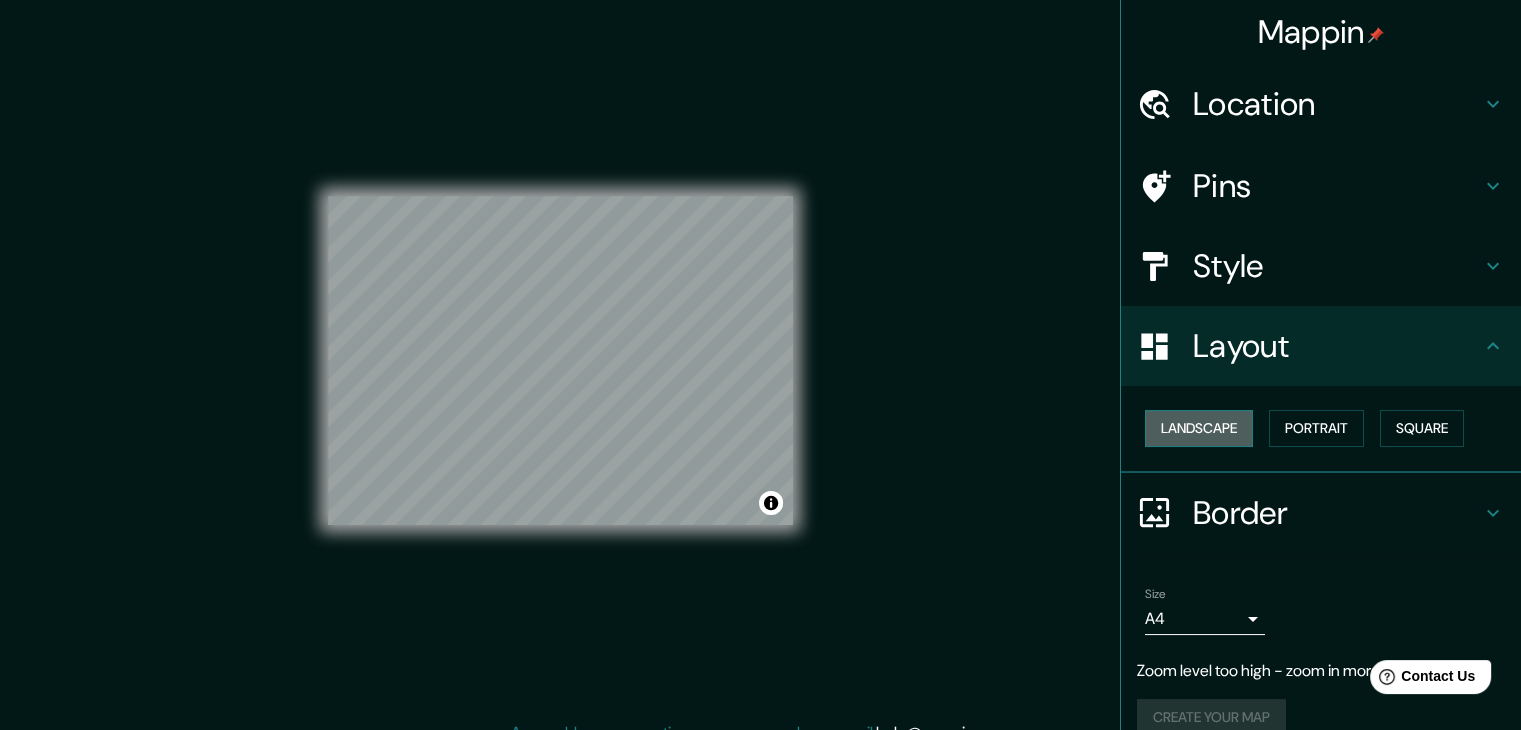 click on "Landscape" at bounding box center (1199, 428) 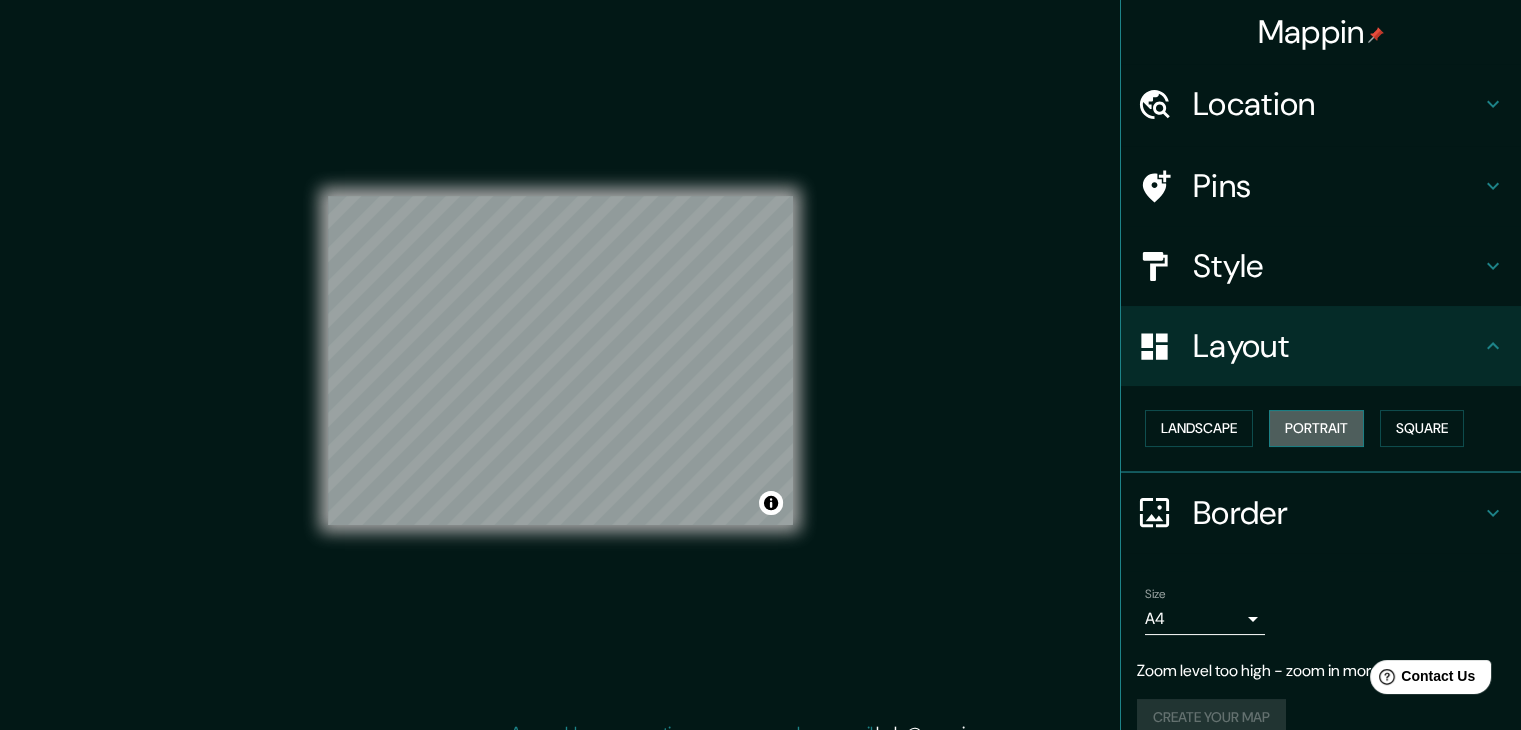 click on "Portrait" at bounding box center [1316, 428] 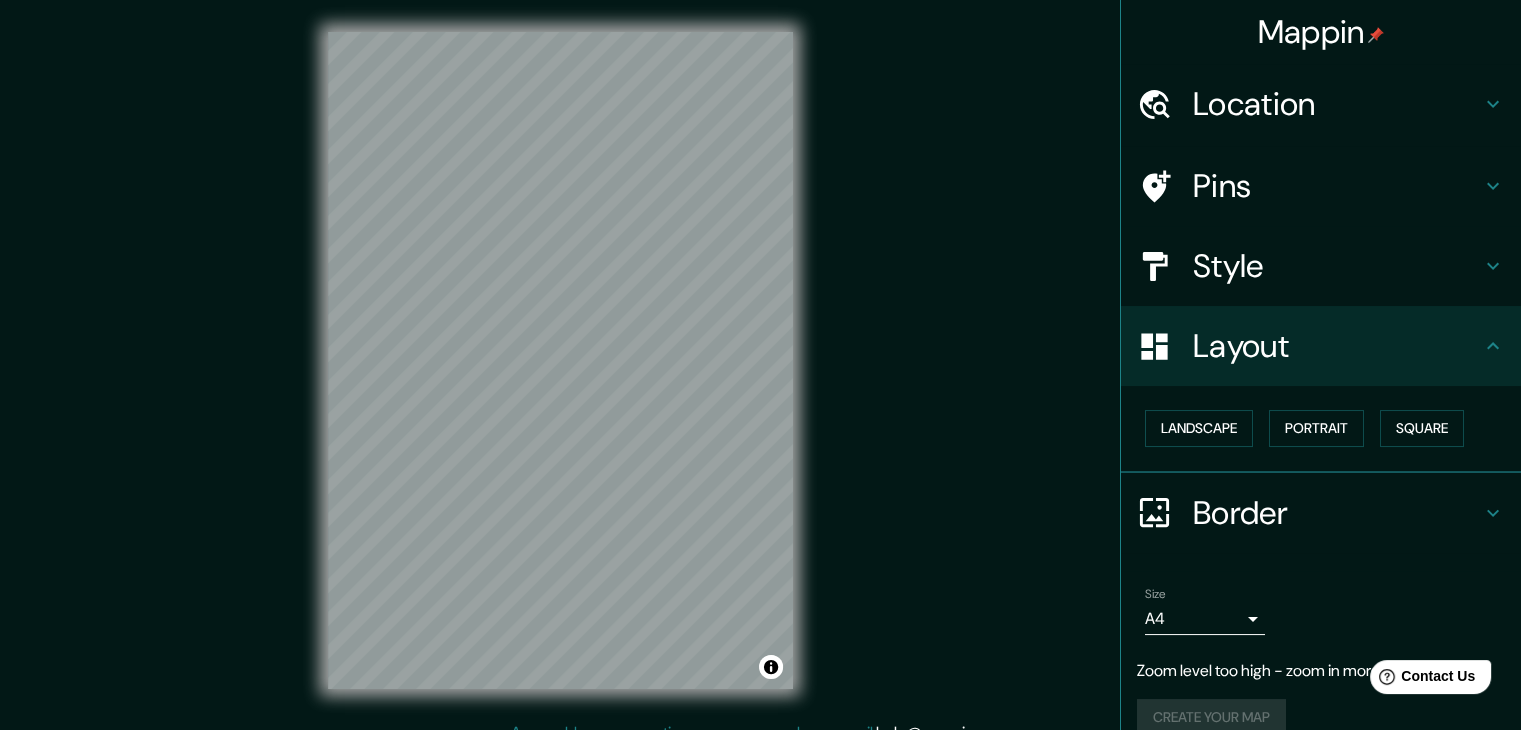 click on "Mappin Location [COUNTRY] [COUNTRY] [COUNTRY]  [STATE], [COUNTRY] [CITY]  [CITY], [STATE], [COUNTRY] [NAME]  [CITY], [COUNTRY] [NAME]  [CITY], [COUNTRY] Pins Style Layout Border Choose a border.  Hint : you can make layers of the frame opaque to create some cool effects. None Simple Transparent Fancy Size A4 single Zoom level too high - zoom in more Create your map © Mapbox   © OpenStreetMap   Improve this map Any problems, suggestions, or concerns please email    help@mappin.pro . . ." at bounding box center (760, 376) 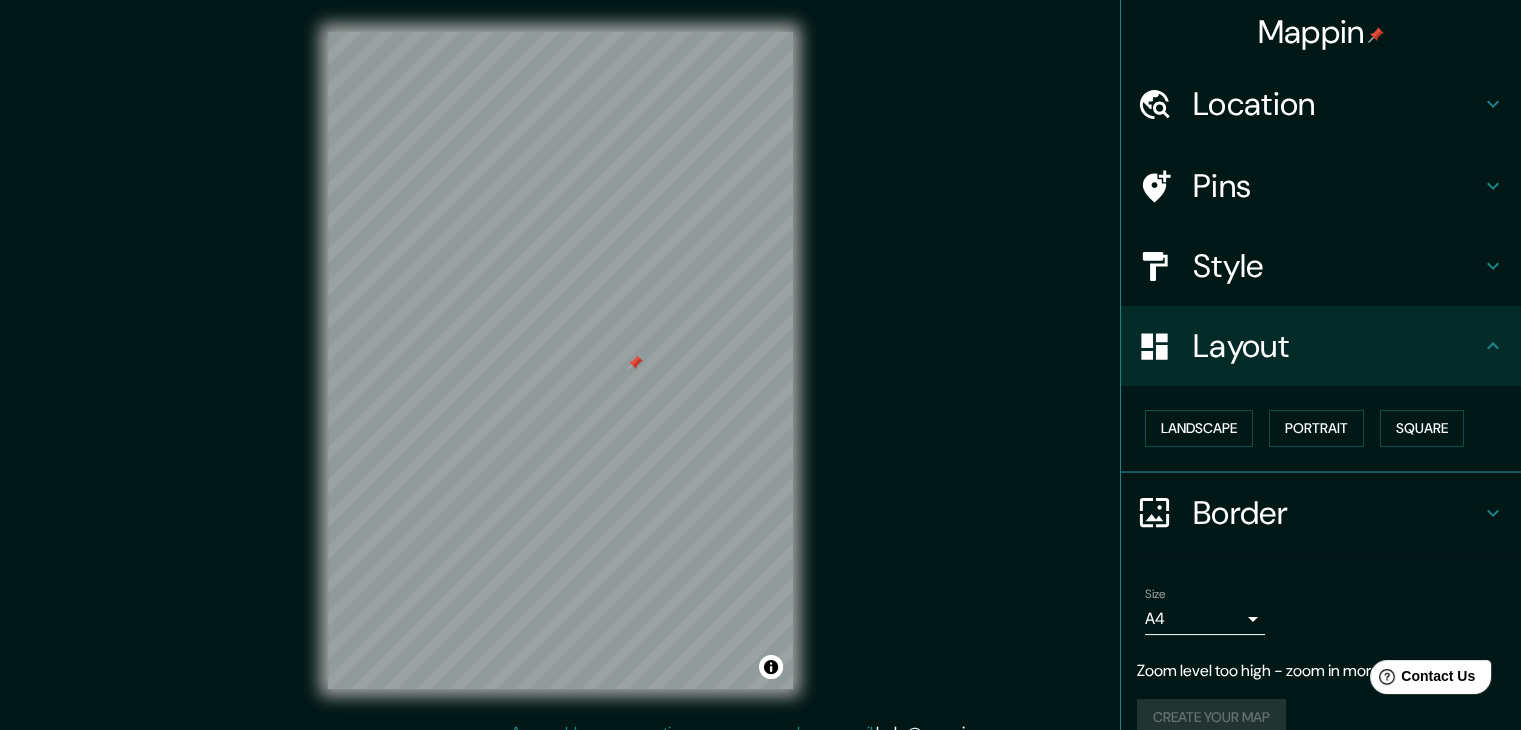 click on "Mappin Location [COUNTRY] [COUNTRY] [COUNTRY]  [STATE], [COUNTRY] [CITY]  [CITY], [STATE], [COUNTRY] [NAME]  [CITY], [COUNTRY] [NAME]  [CITY], [COUNTRY] Pins Style Layout Border Choose a border.  Hint : you can make layers of the frame opaque to create some cool effects. None Simple Transparent Fancy Size A4 single Zoom level too high - zoom in more Create your map © Mapbox   © OpenStreetMap   Improve this map Any problems, suggestions, or concerns please email    help@mappin.pro . . ." at bounding box center [760, 376] 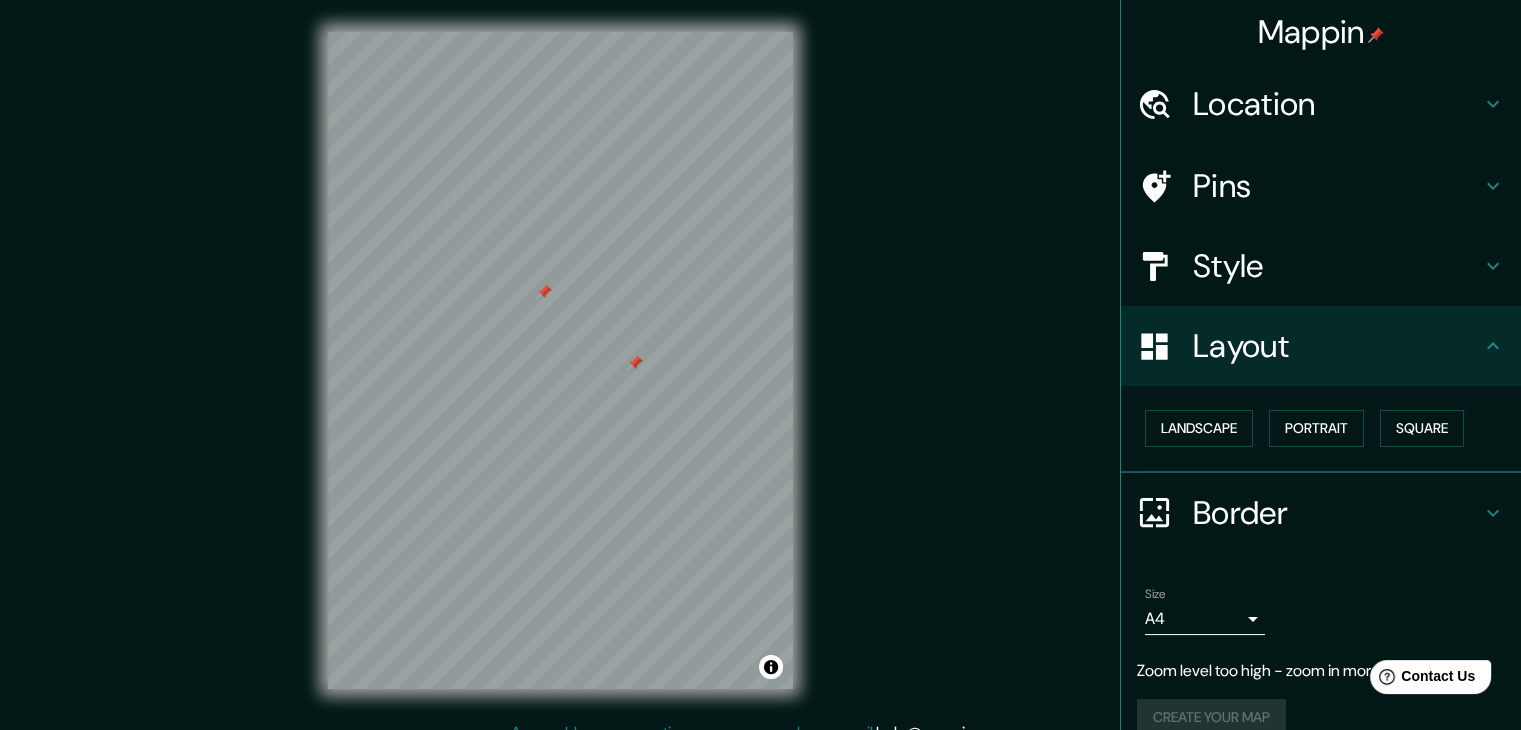 click at bounding box center (544, 292) 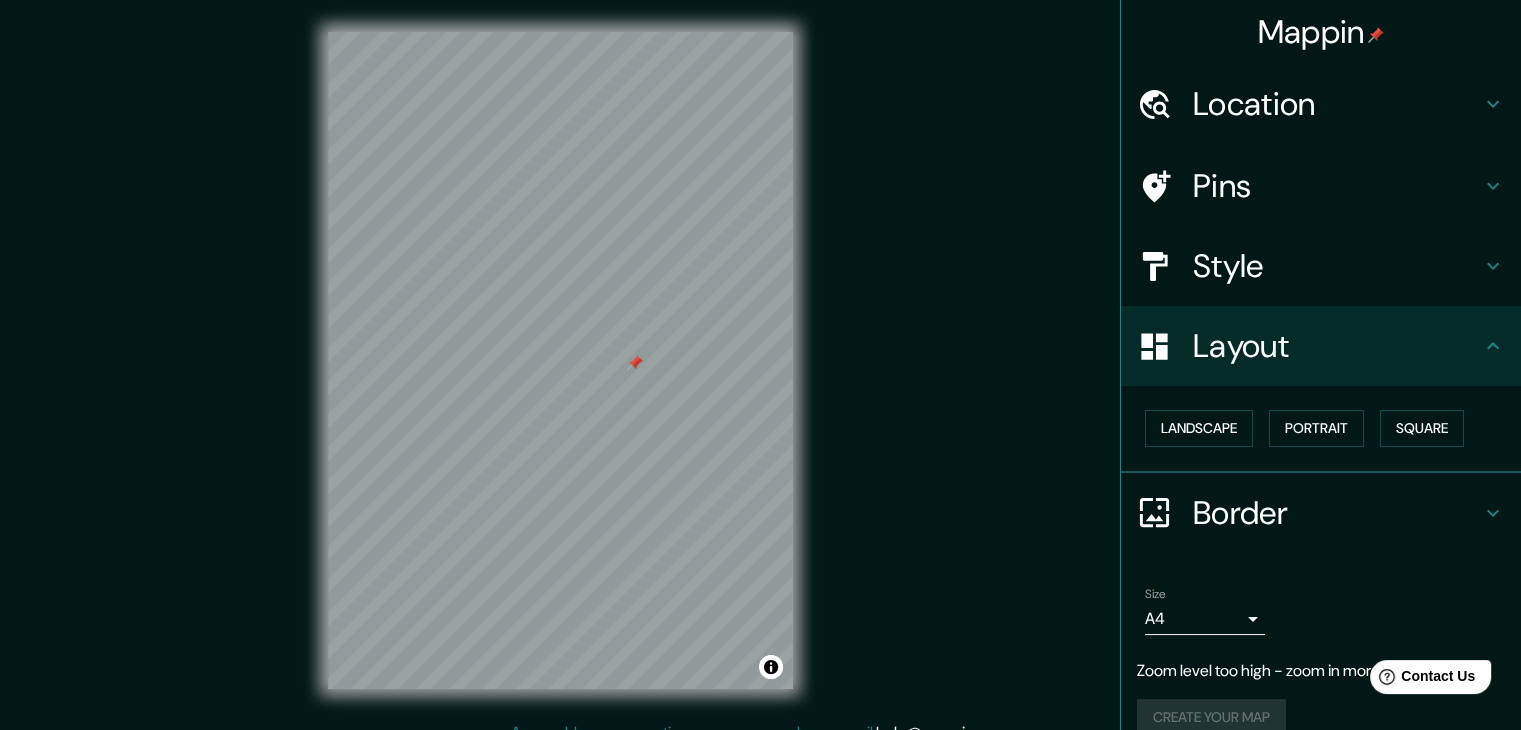 click at bounding box center [635, 363] 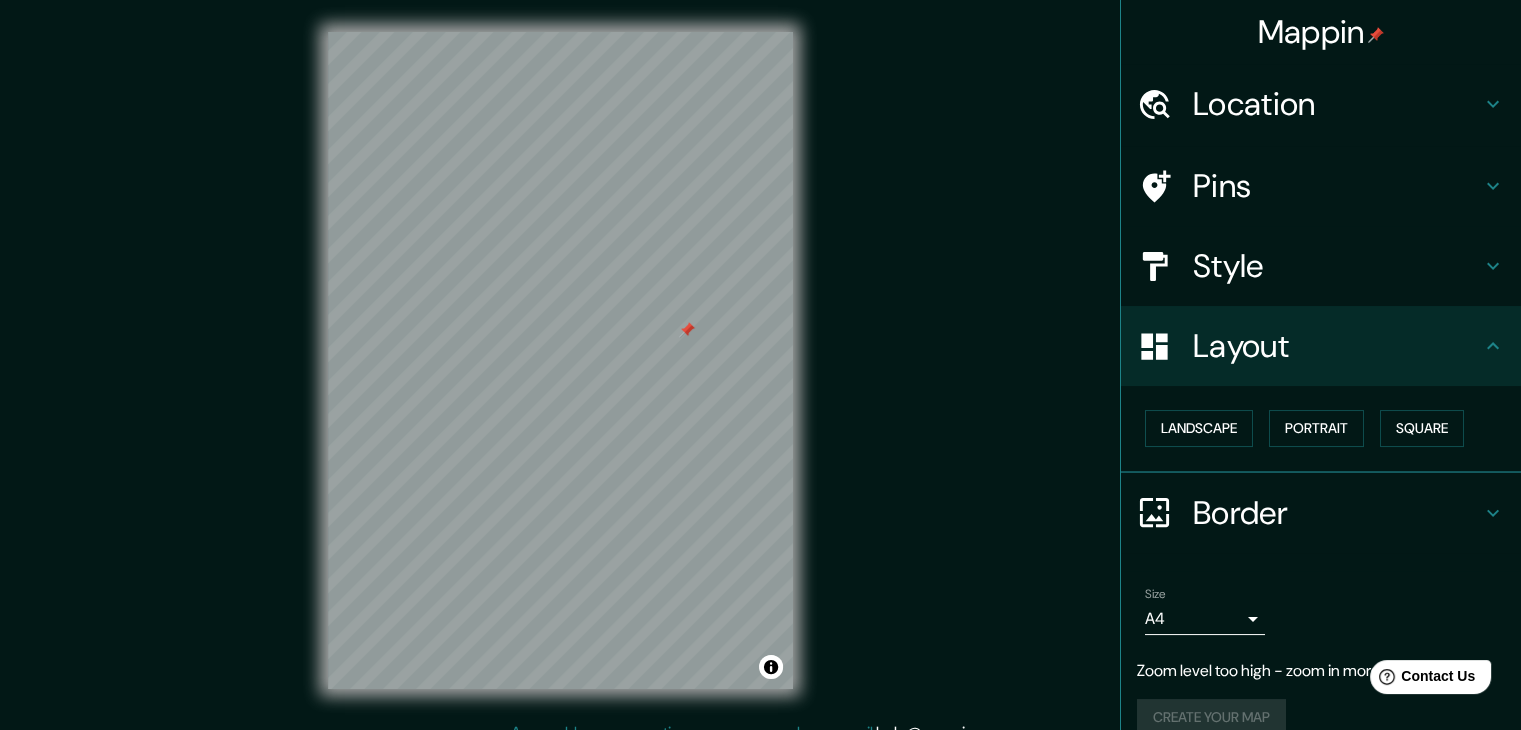 click at bounding box center (687, 330) 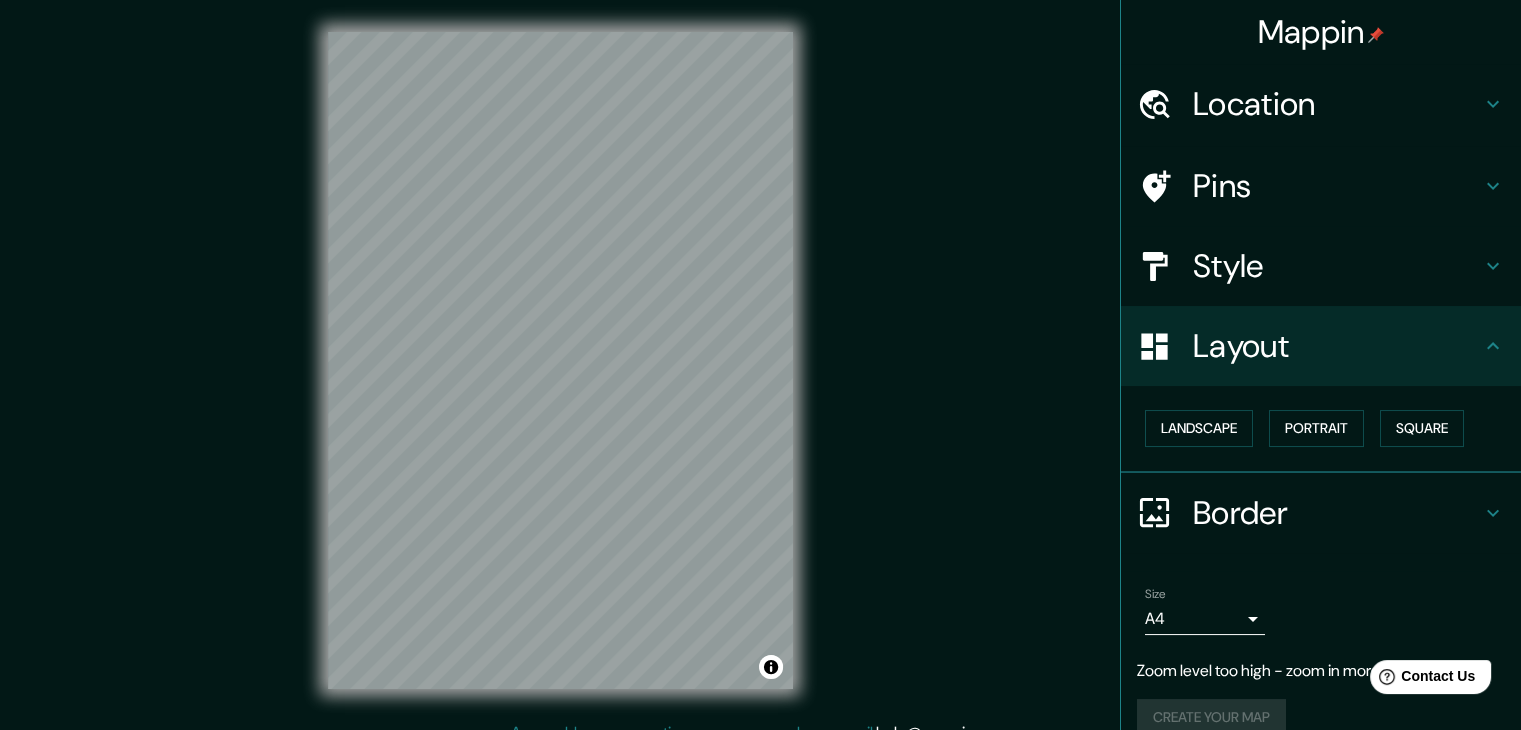 click on "Mappin Location [COUNTRY] [COUNTRY] [COUNTRY]  [STATE], [COUNTRY] [CITY]  [CITY], [STATE], [COUNTRY] [NAME]  [CITY], [COUNTRY] [NAME]  [CITY], [COUNTRY] Pins Style Layout Border Choose a border.  Hint : you can make layers of the frame opaque to create some cool effects. None Simple Transparent Fancy Size A4 single Zoom level too high - zoom in more Create your map © Mapbox   © OpenStreetMap   Improve this map Any problems, suggestions, or concerns please email    help@mappin.pro . . ." at bounding box center [760, 376] 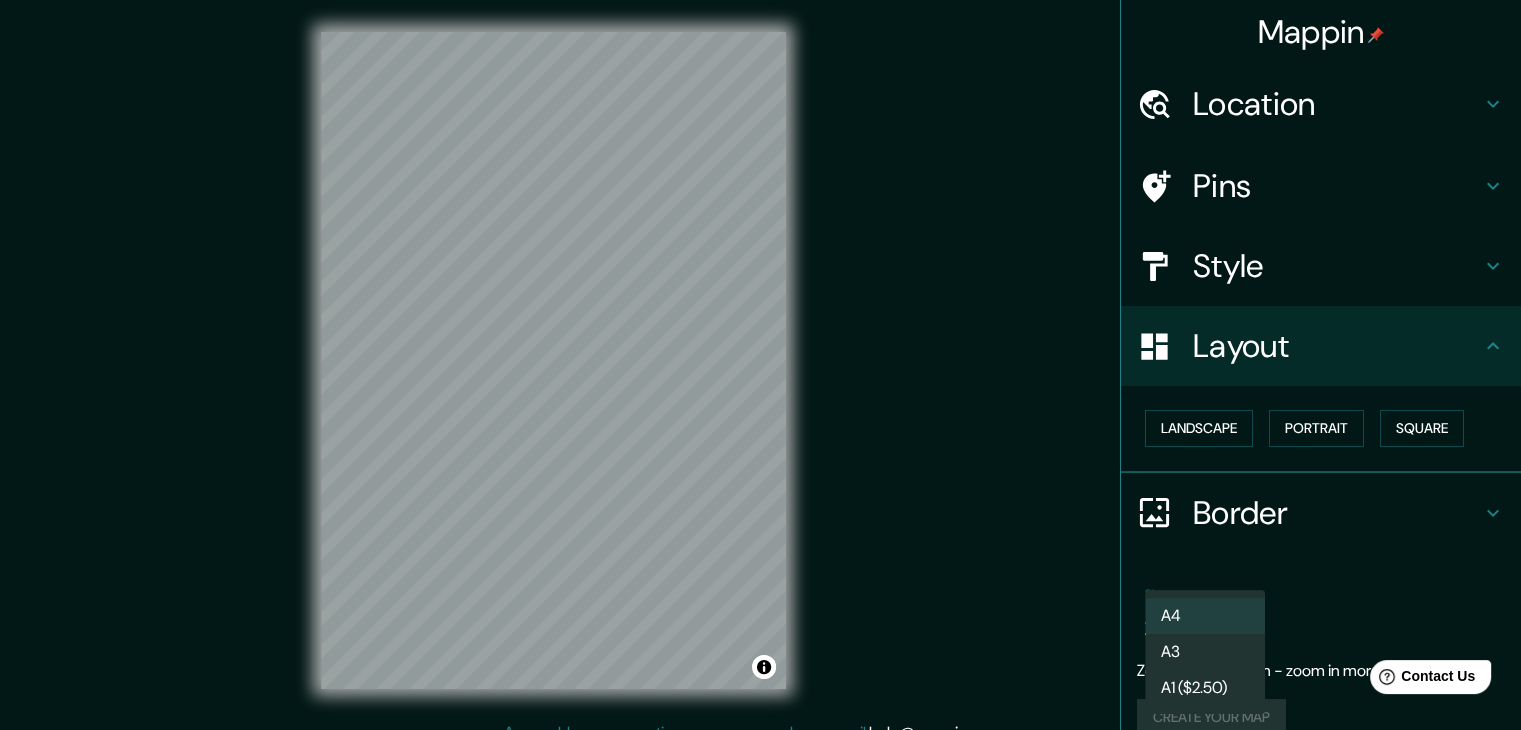 click on "Mappin Location [COUNTRY] [COUNTRY] [COUNTRY]  [STATE], [COUNTRY] [CITY]  [CITY], [STATE], [COUNTRY] [NAME]  [CITY], [COUNTRY] [NAME]  [CITY], [COUNTRY] Pins Style Layout Border Choose a border.  Hint : you can make layers of the frame opaque to create some cool effects. None Simple Transparent Fancy Size A4 single Zoom level too high - zoom in more Create your map © Mapbox   © OpenStreetMap   Improve this map Any problems, suggestions, or concerns please email    help@mappin.pro . . . A4 A3 A1 ($2.50)" at bounding box center [760, 365] 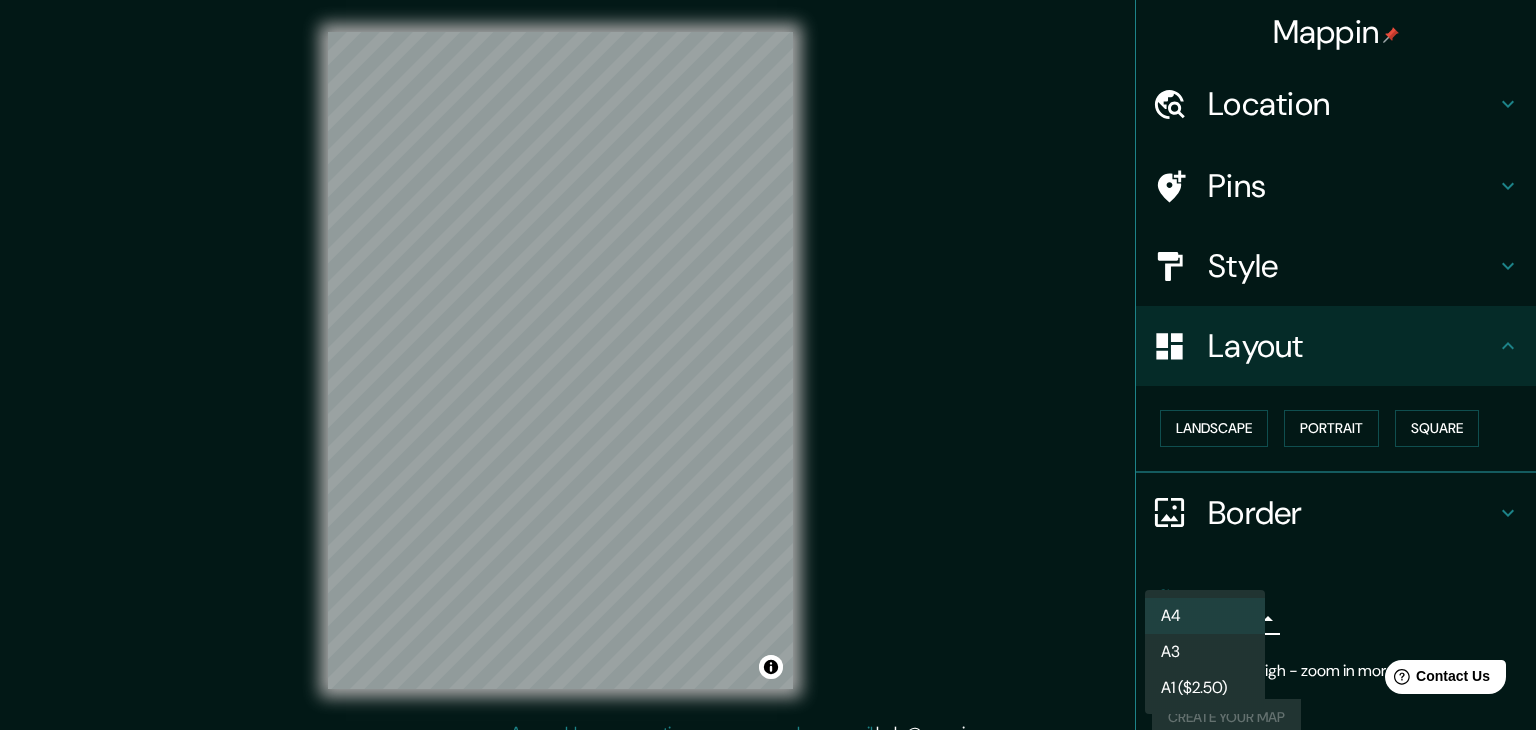 drag, startPoint x: 1339, startPoint y: 577, endPoint x: 1324, endPoint y: 569, distance: 17 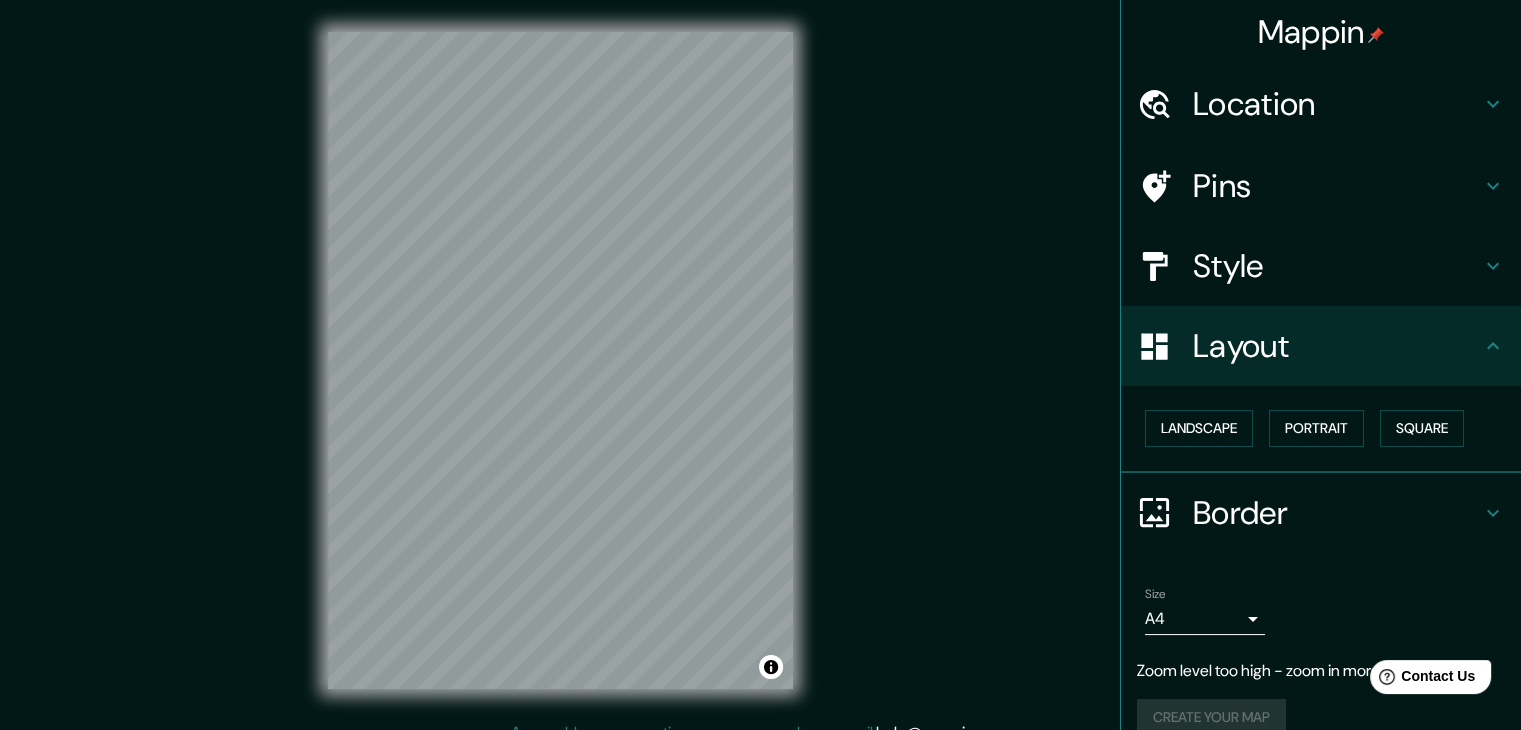 click 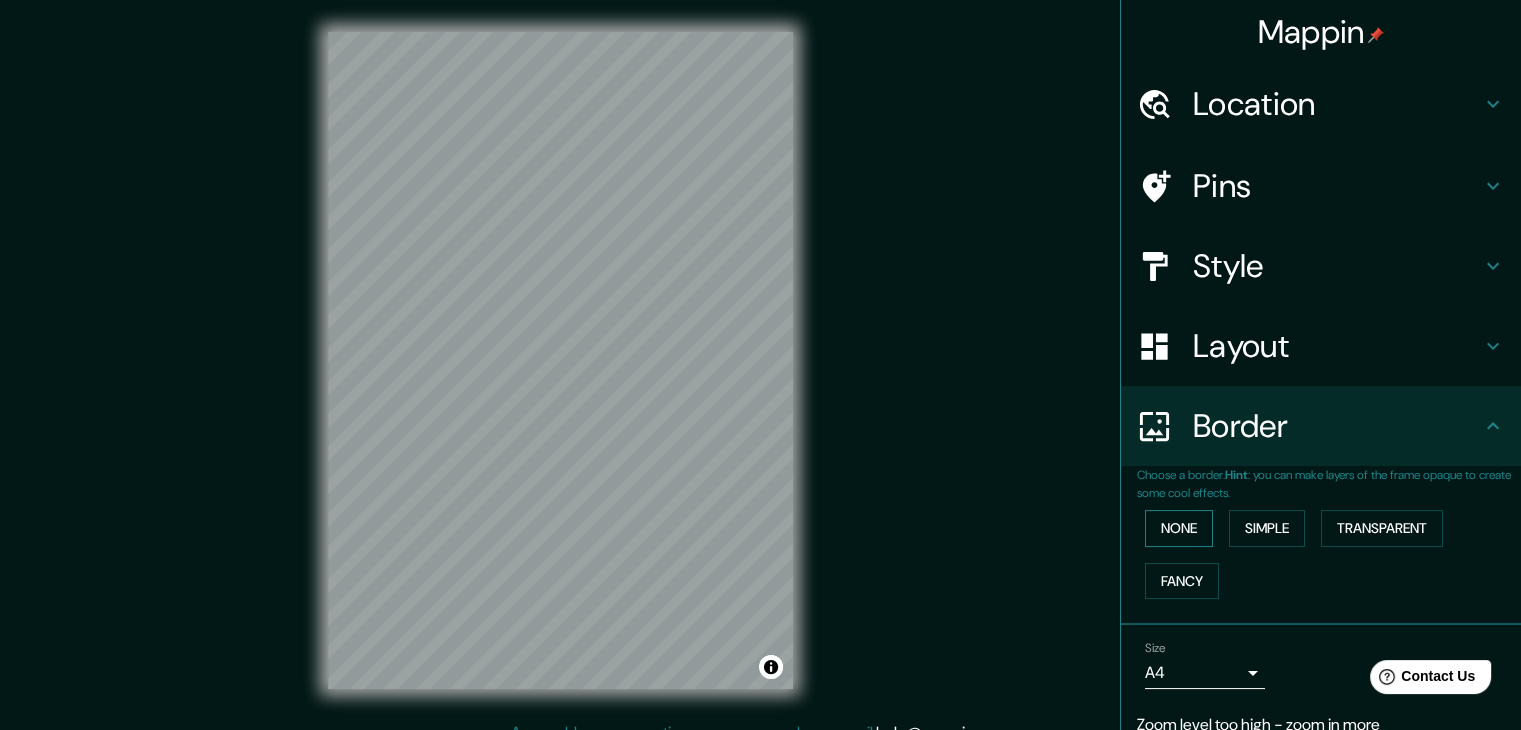 click on "None" at bounding box center [1179, 528] 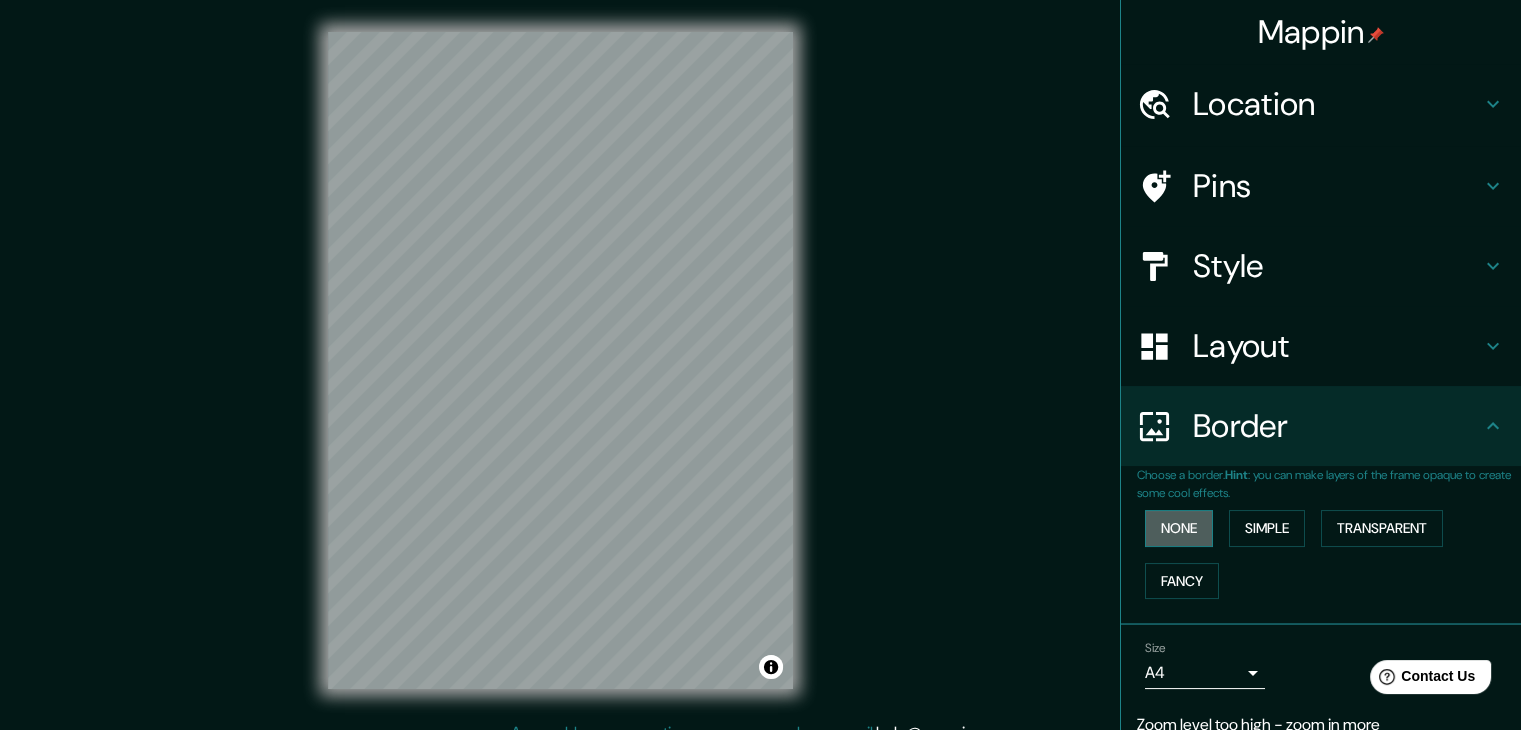 click on "None" at bounding box center [1179, 528] 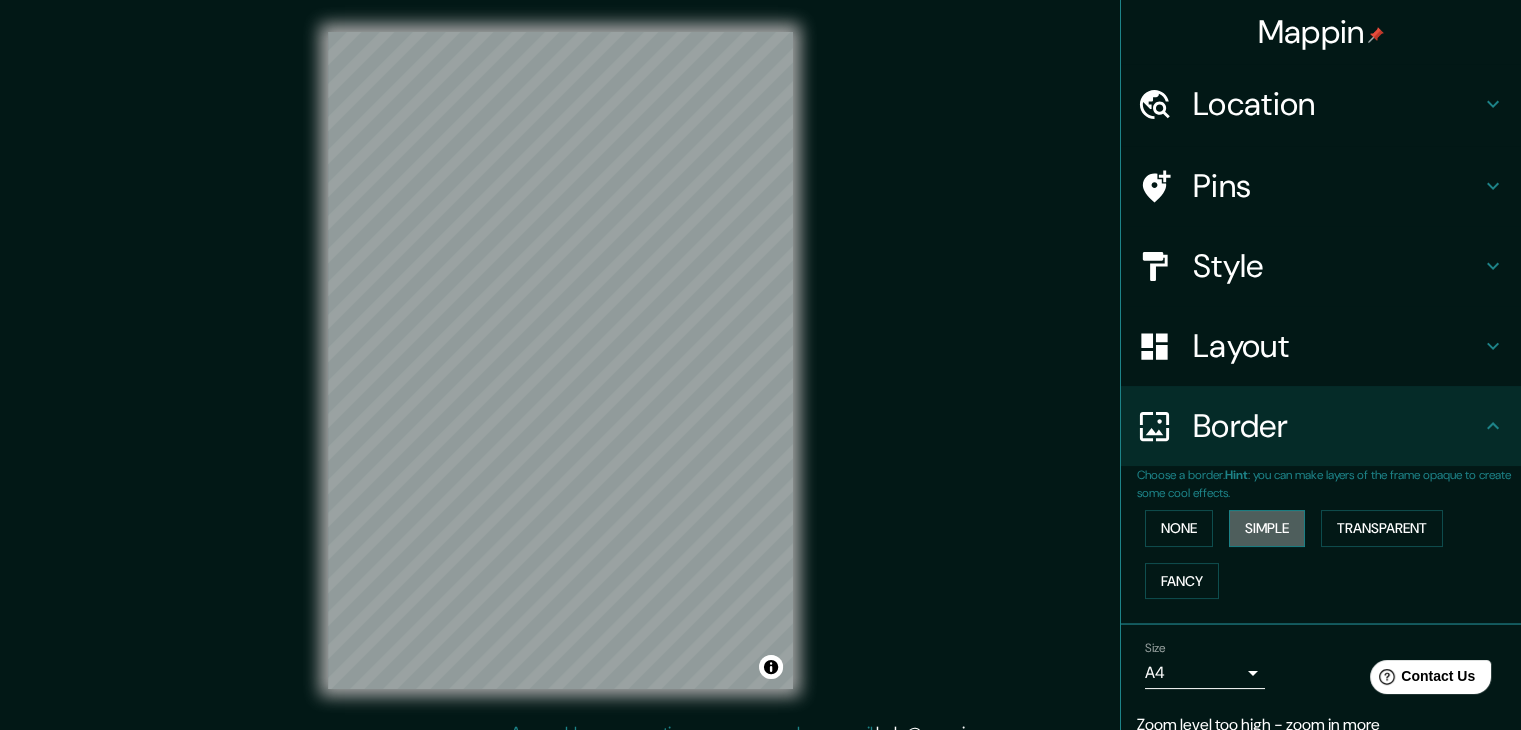 click on "Simple" at bounding box center (1267, 528) 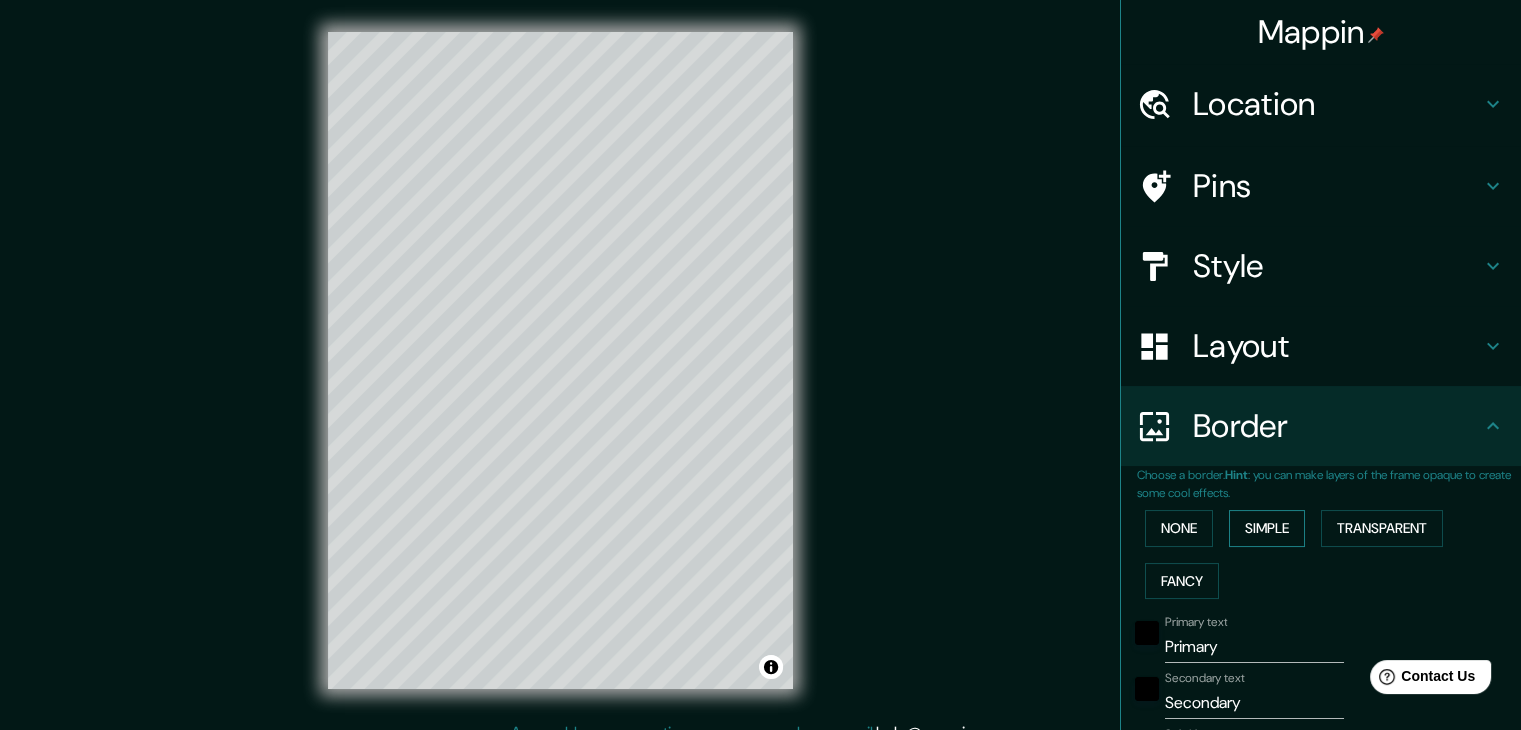 click on "Simple" at bounding box center (1267, 528) 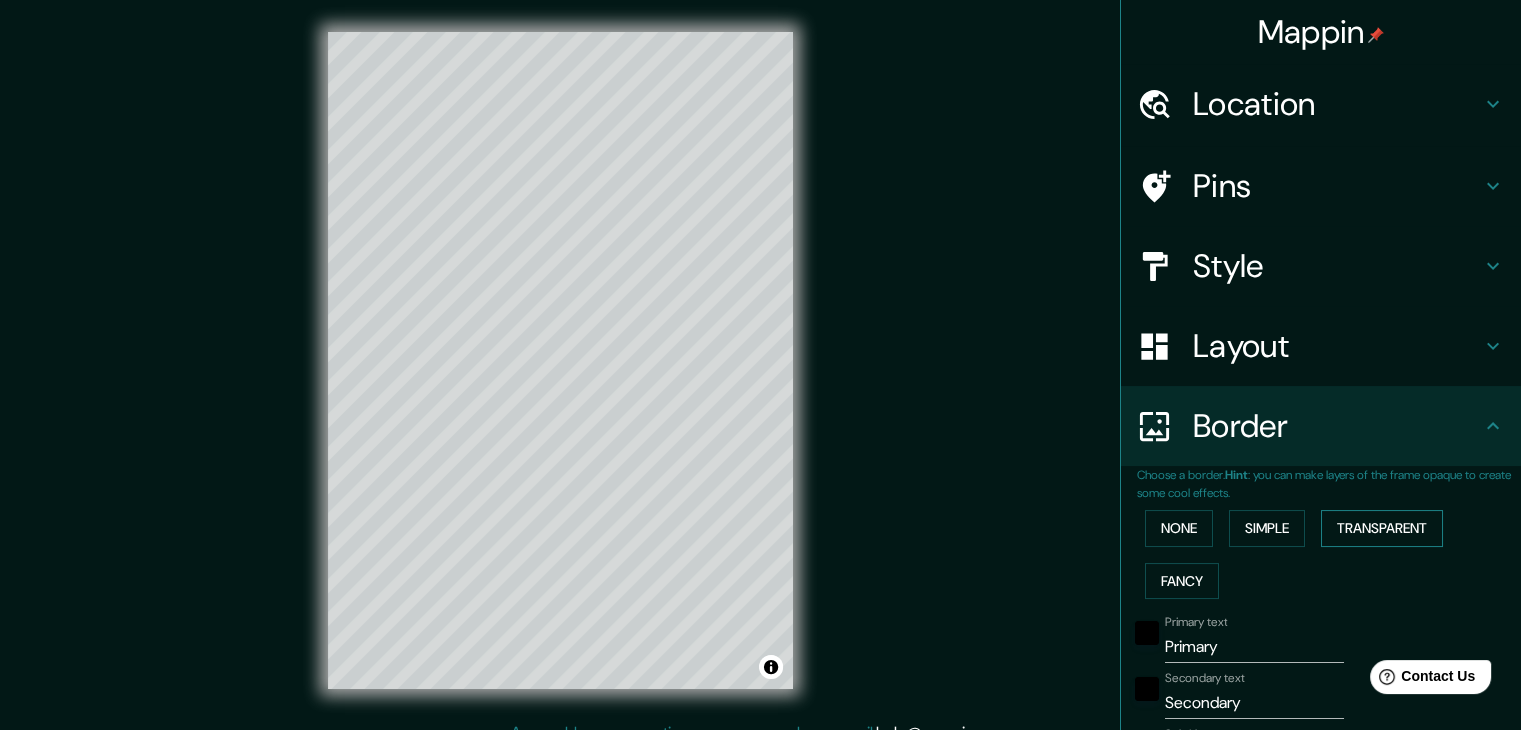 click on "Transparent" at bounding box center [1382, 528] 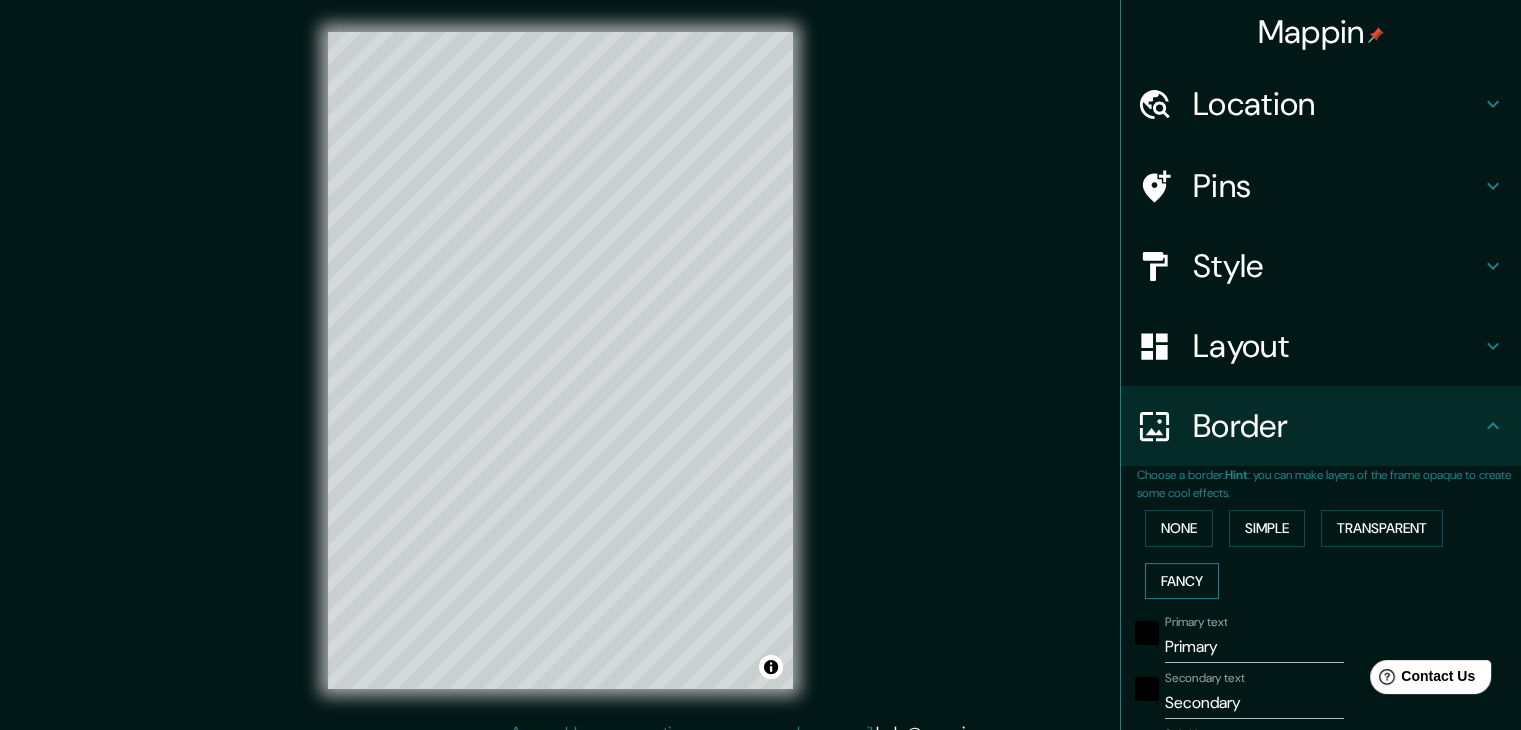click on "Fancy" at bounding box center (1182, 581) 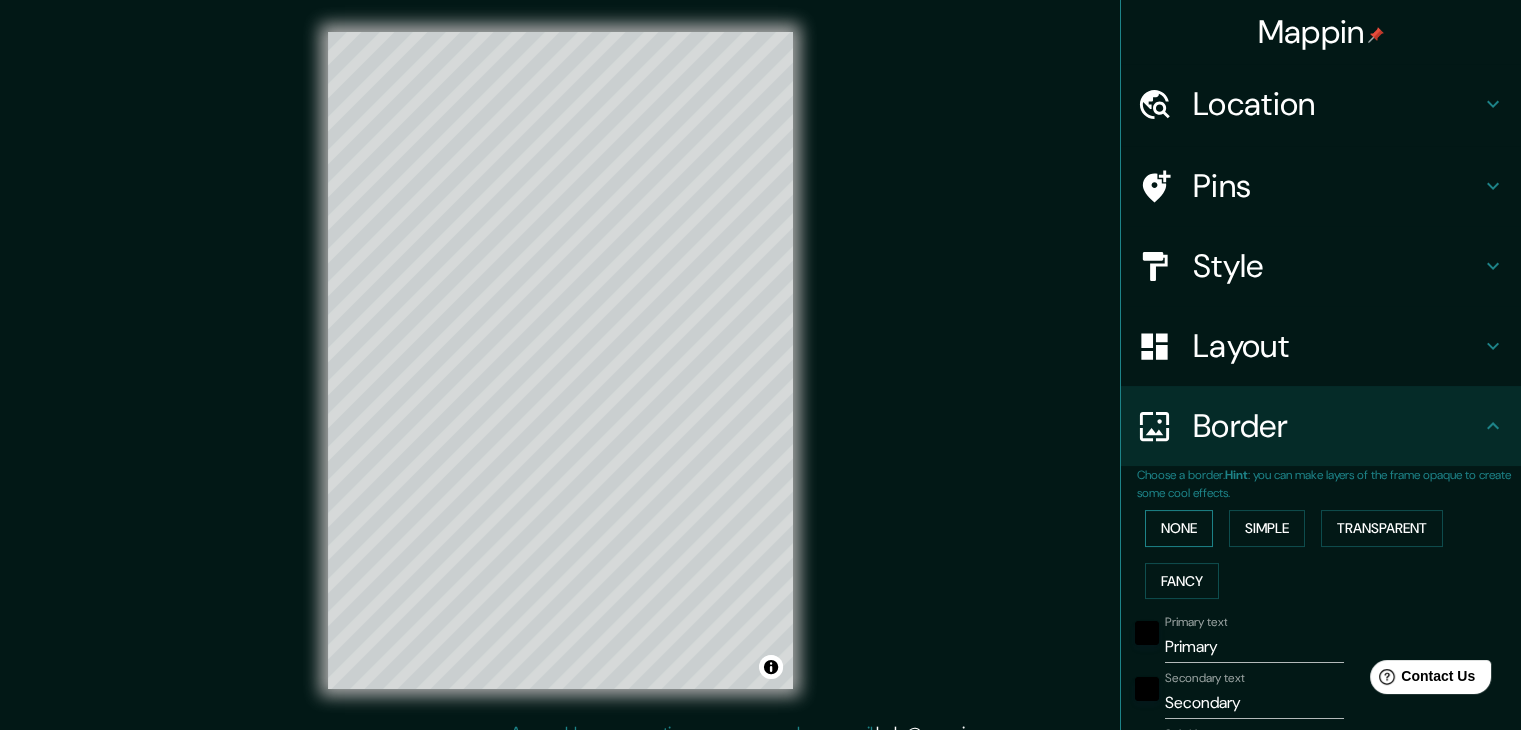 click on "None" at bounding box center [1179, 528] 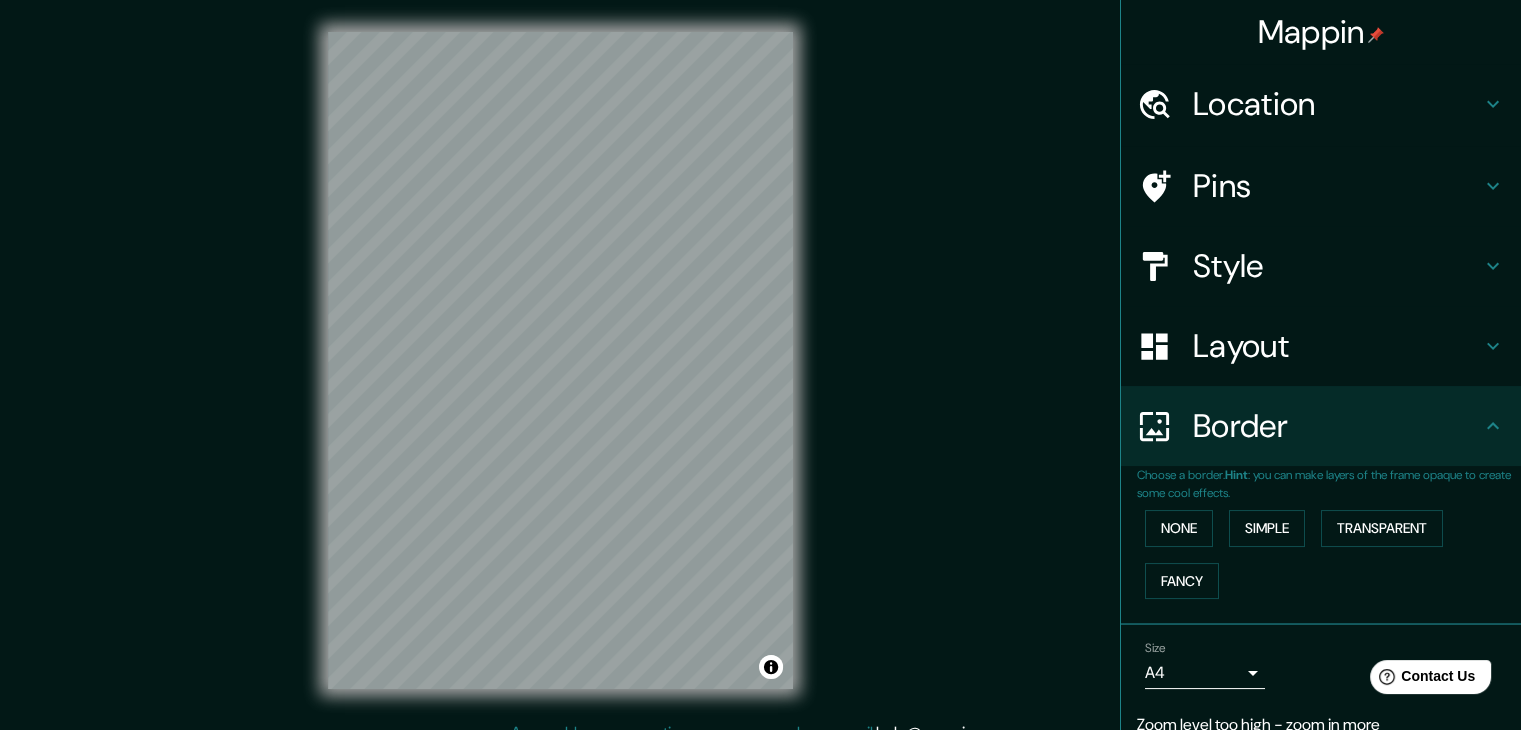 click 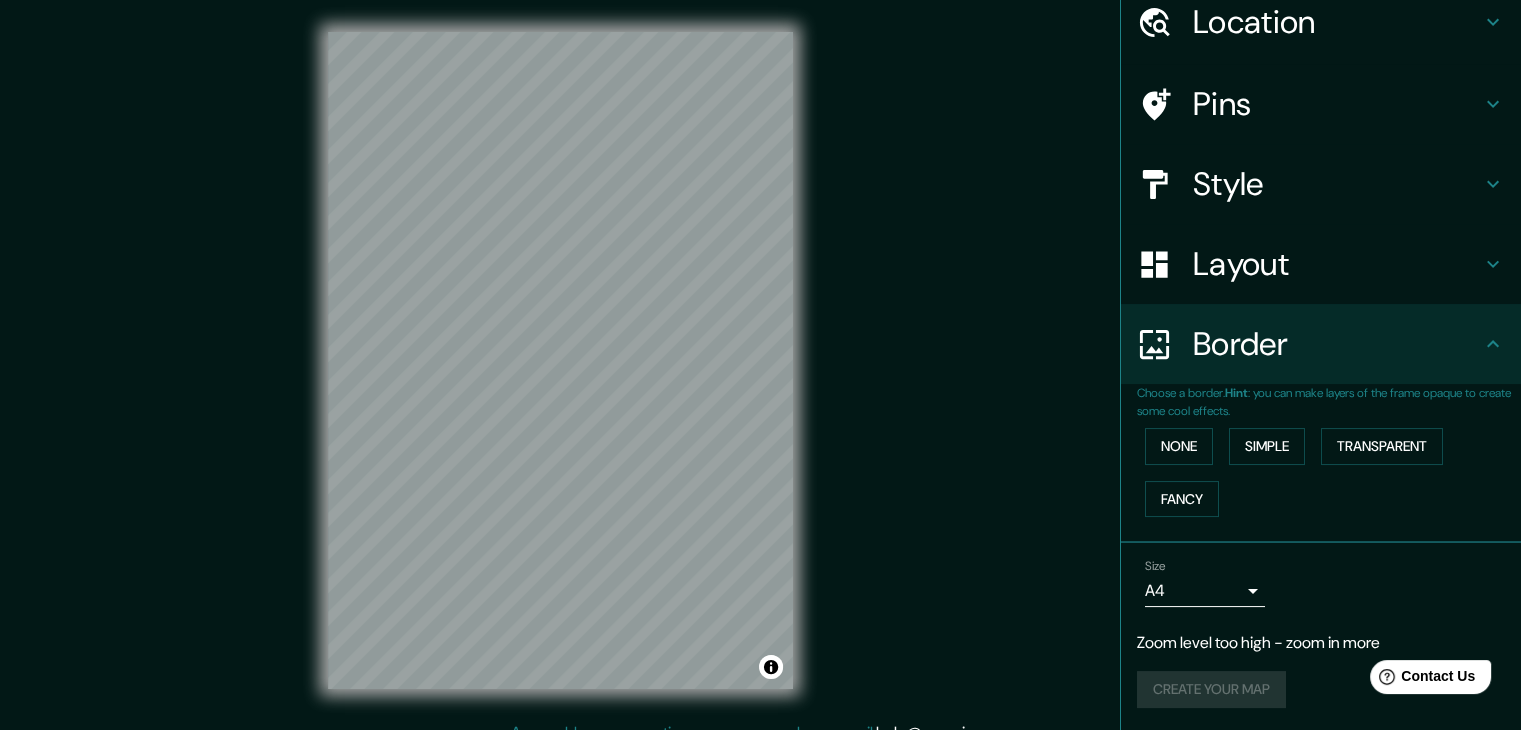 scroll, scrollTop: 0, scrollLeft: 0, axis: both 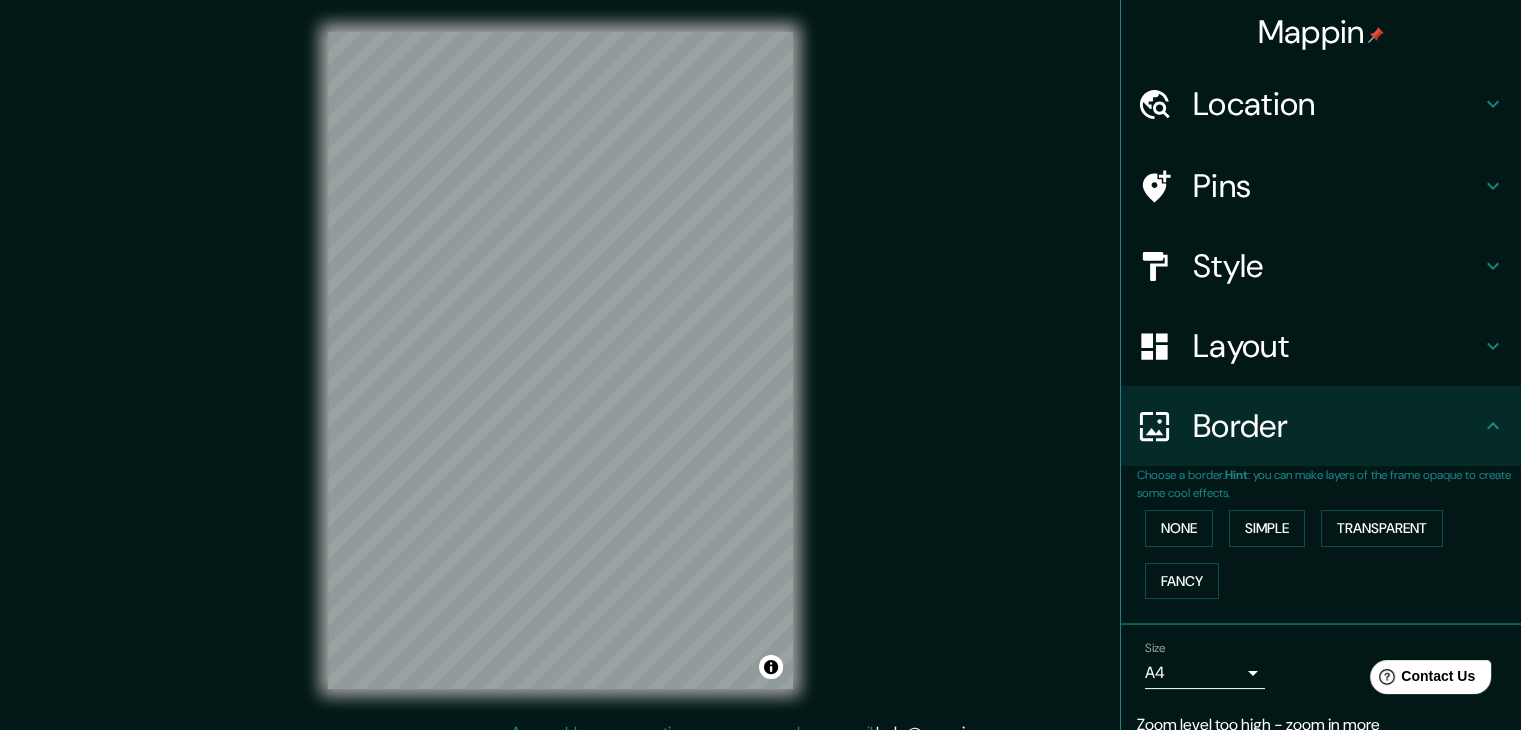 click 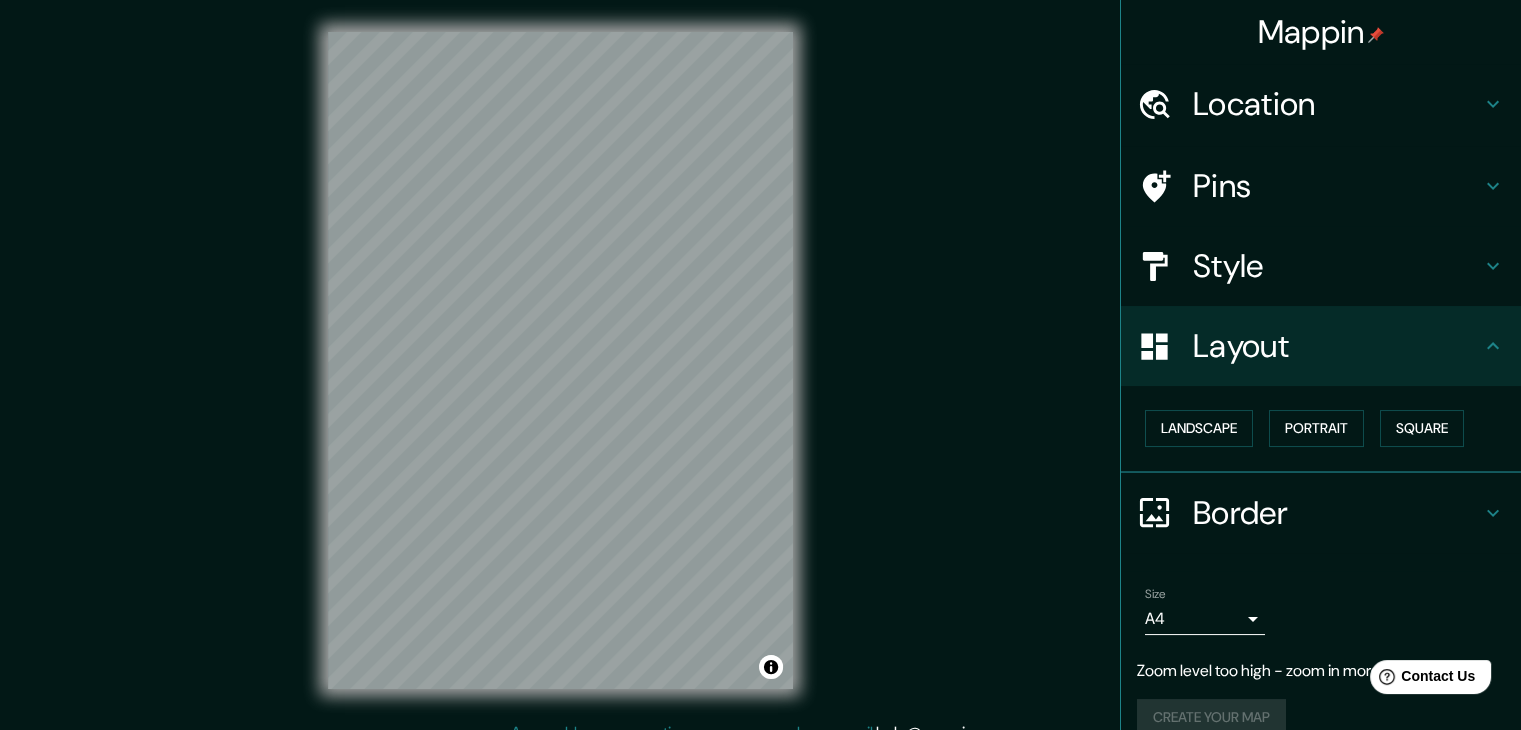click 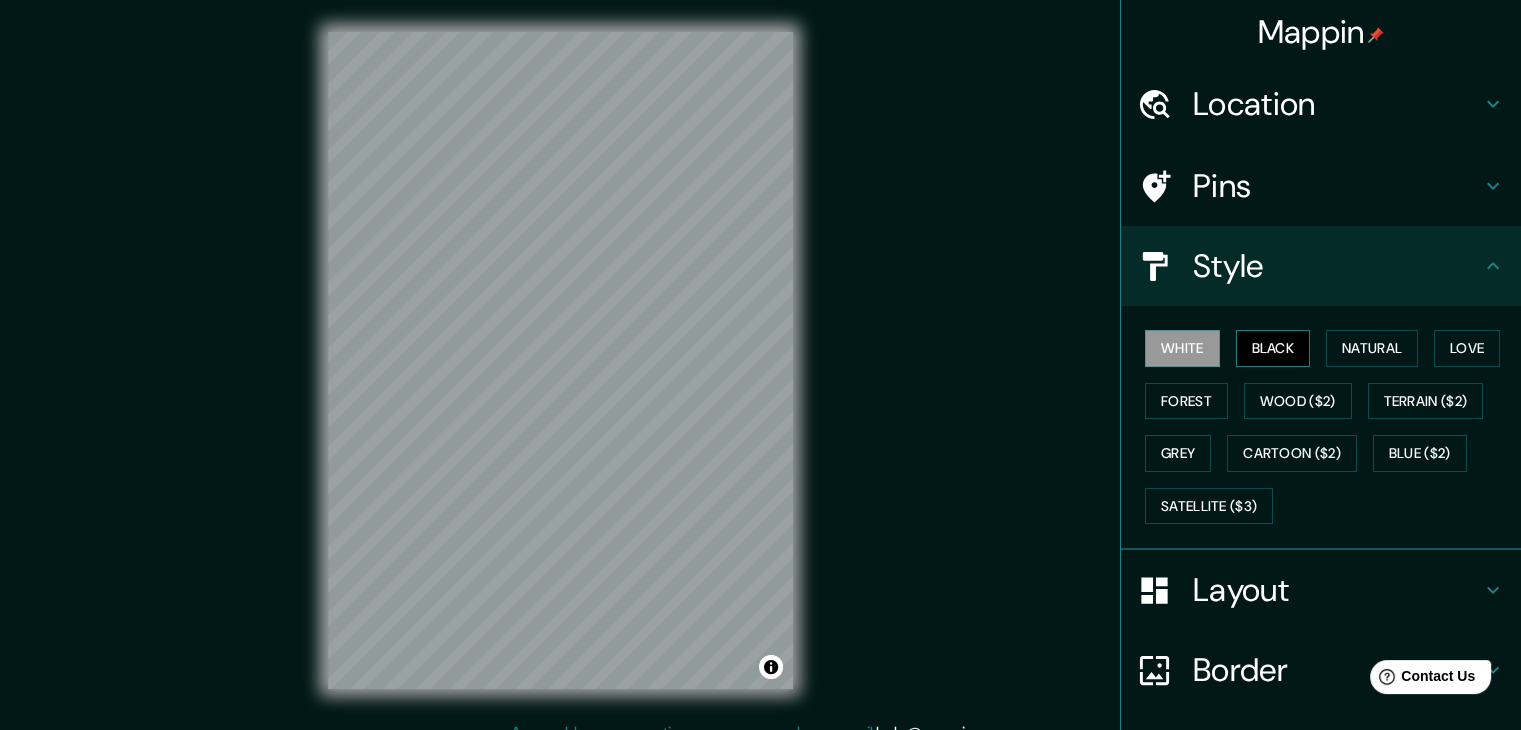 click on "Black" at bounding box center (1273, 348) 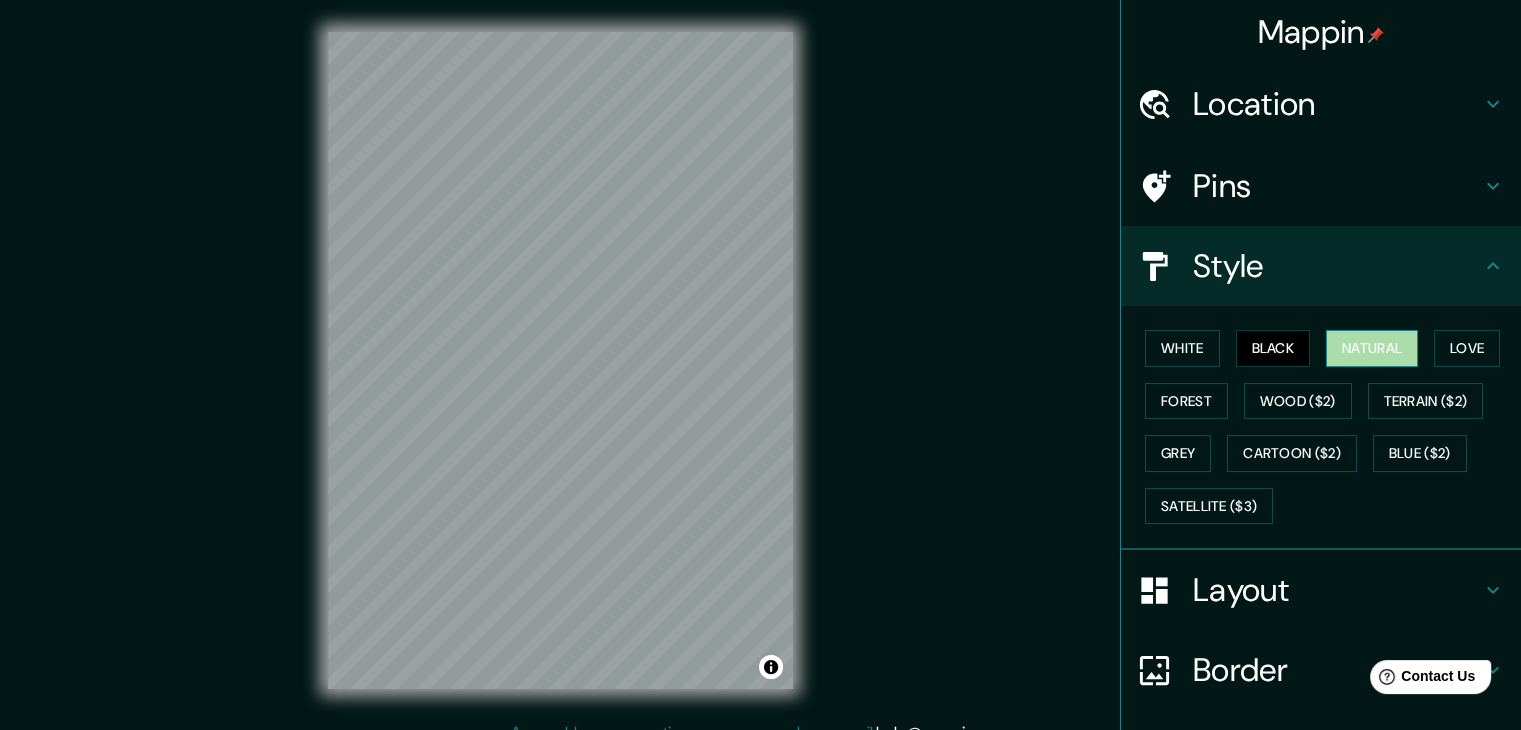 click on "Natural" at bounding box center [1372, 348] 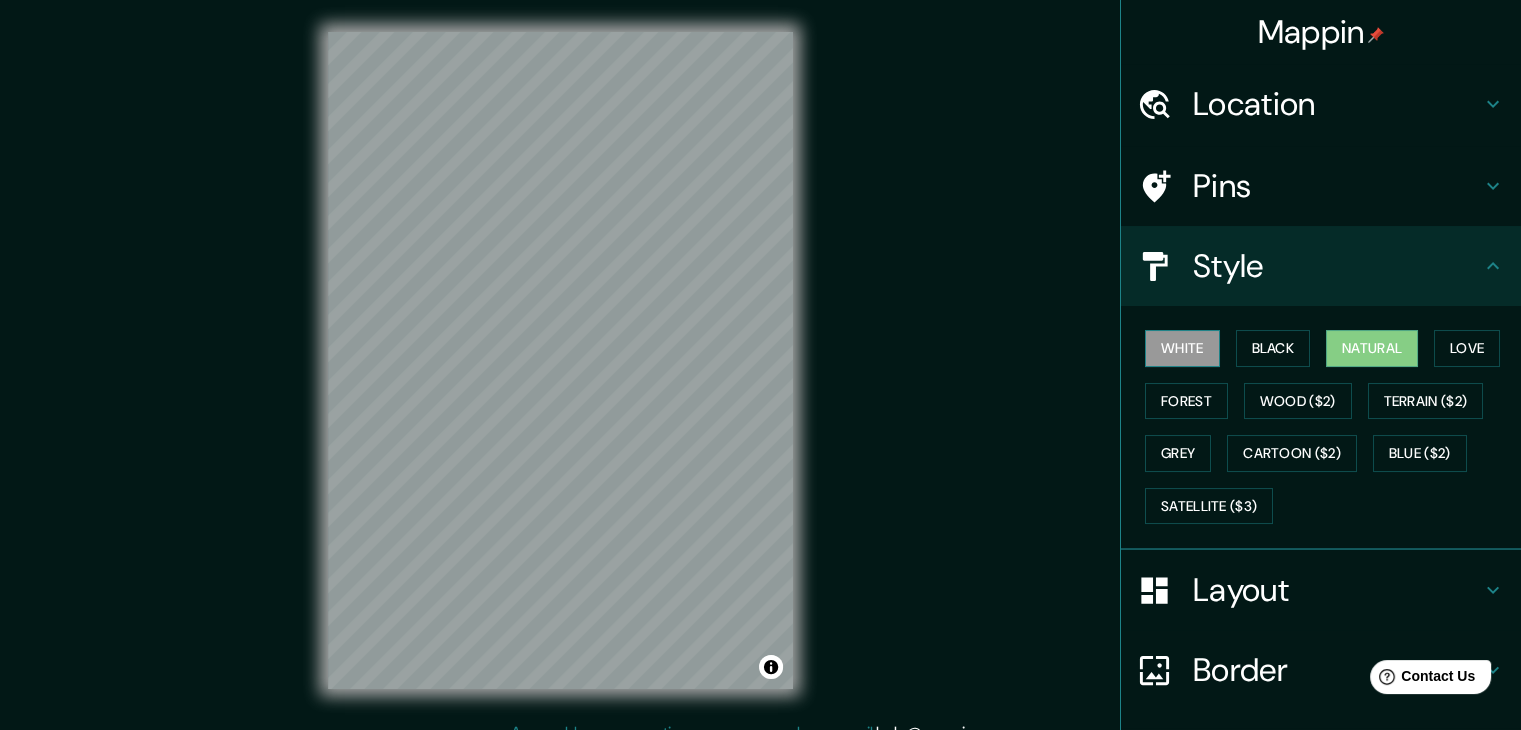 click on "White" at bounding box center (1182, 348) 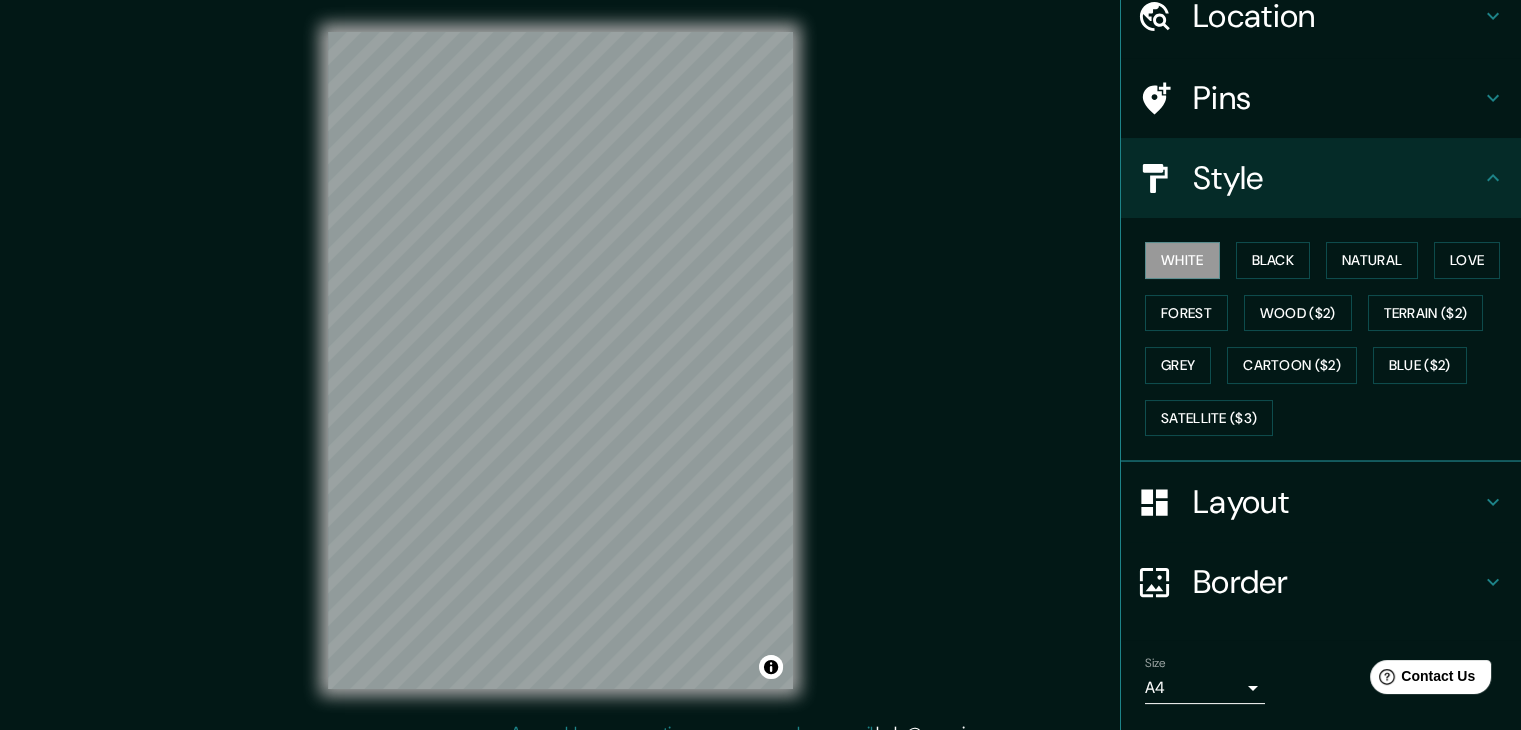 scroll, scrollTop: 184, scrollLeft: 0, axis: vertical 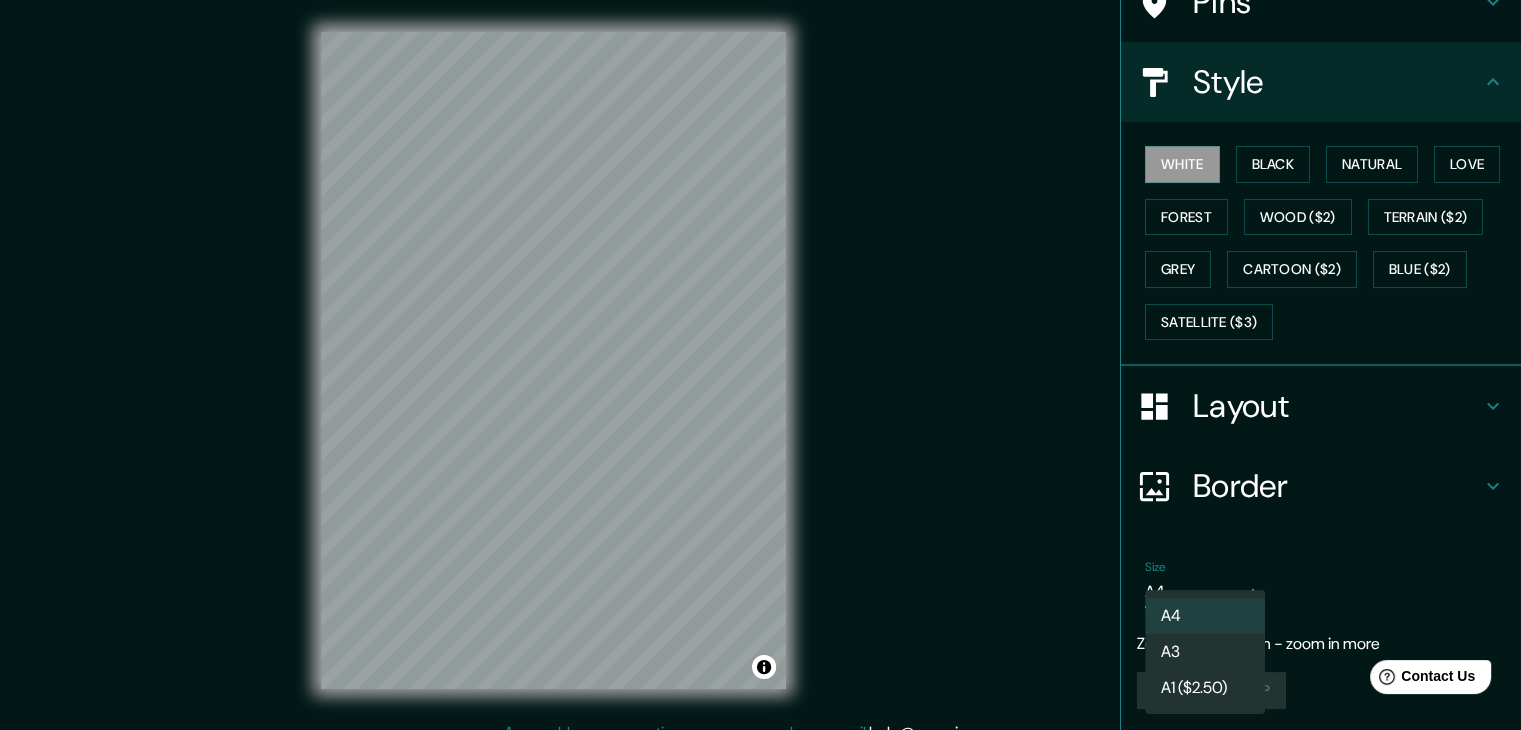 click on "Mappin Location [COUNTRY] [COUNTRY] [COUNTRY]  [STATE], [COUNTRY] [CITY]  [CITY], [STATE], [COUNTRY] [NAME]  [CITY], [COUNTRY] [NAME]  [CITY], [COUNTRY] Pins Style White Black Natural Love Forest Wood ($2) Terrain ($2) Grey Cartoon ($2) Blue ($2) Satellite ($3) Layout Border Choose a border.  Hint : you can make layers of the frame opaque to create some cool effects. None Simple Transparent Fancy Size A4 single Zoom level too high - zoom in more Create your map © Mapbox   © OpenStreetMap   Improve this map Any problems, suggestions, or concerns please email    help@mappin.pro . . . A4 A3 A1 ($2.50)" at bounding box center (760, 365) 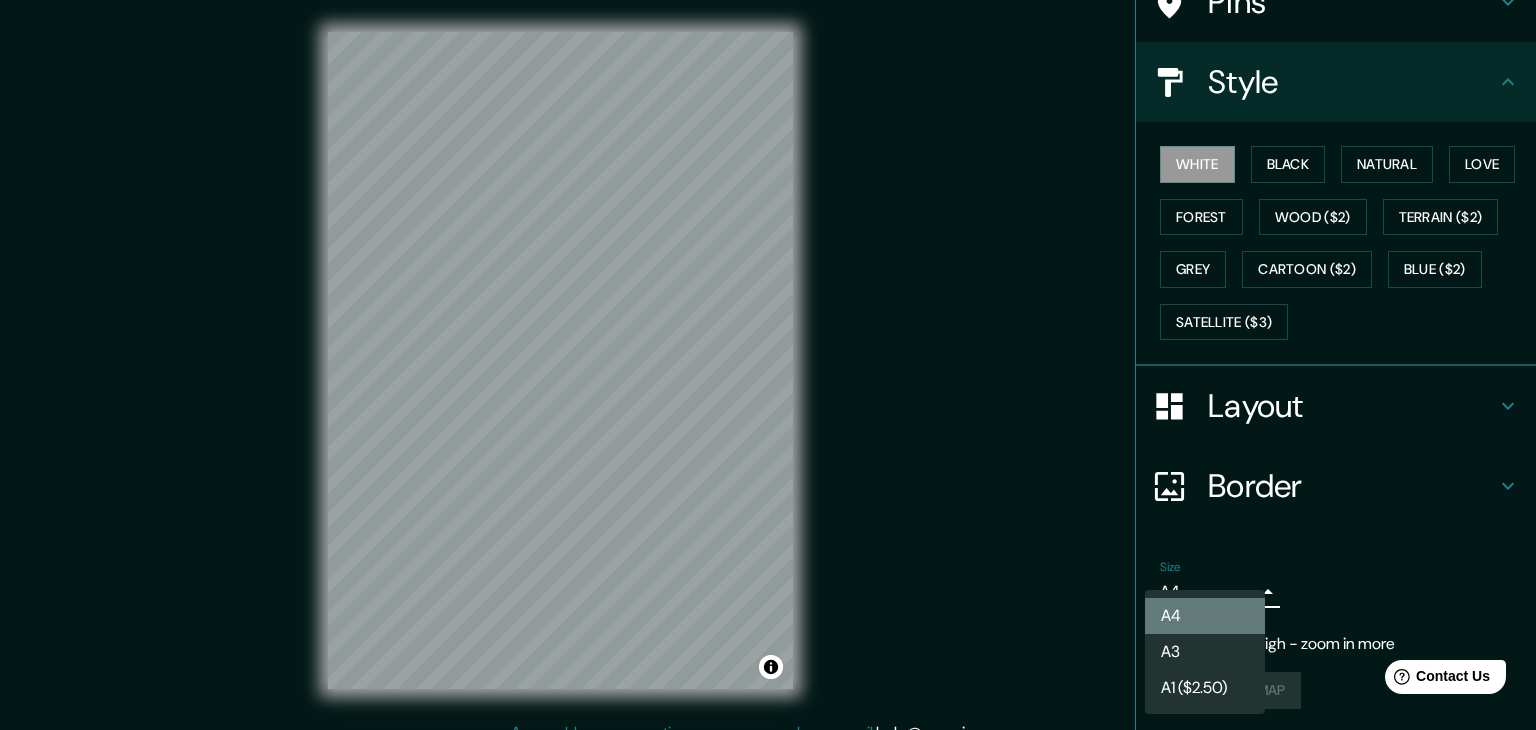 click on "A4" at bounding box center (1205, 616) 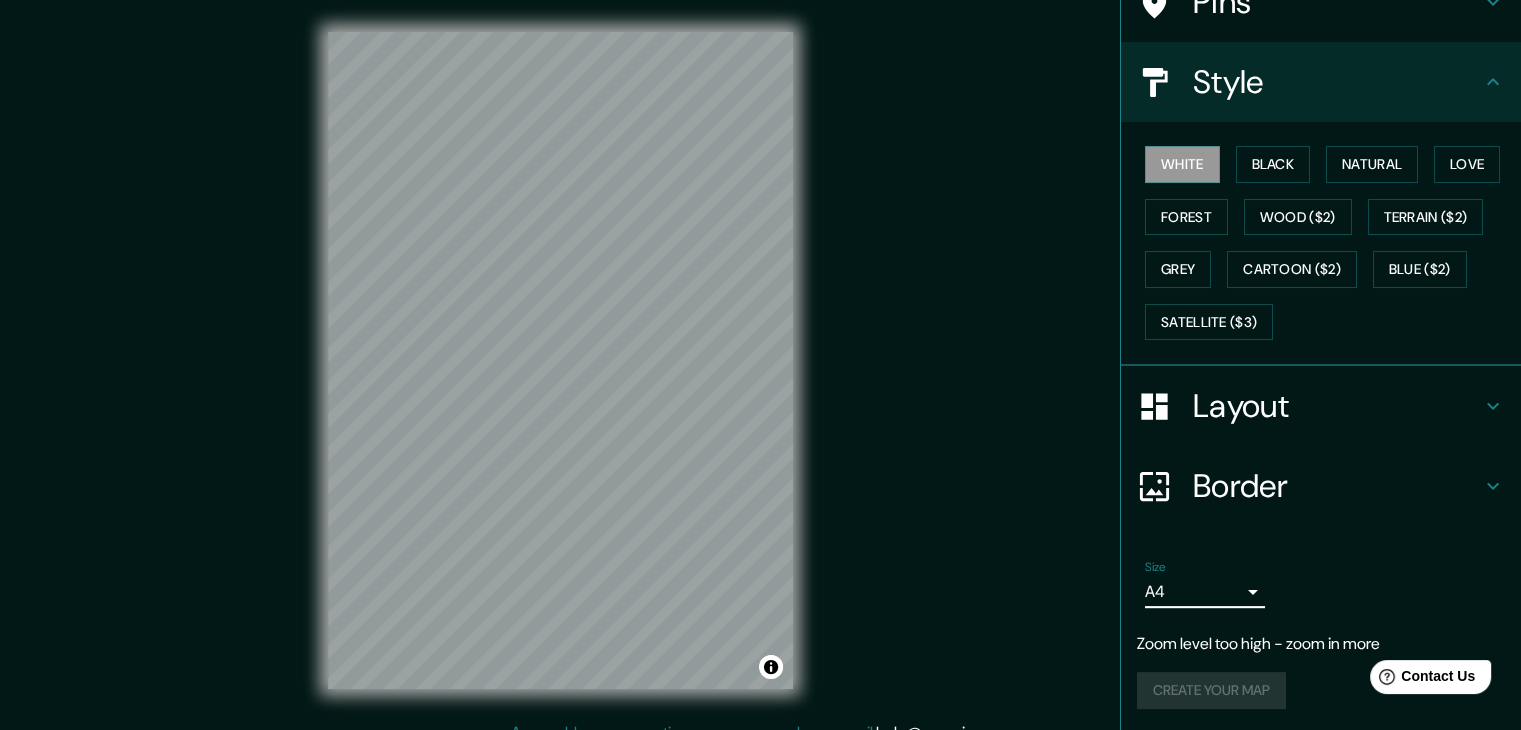 click on "Create your map" at bounding box center (1321, 690) 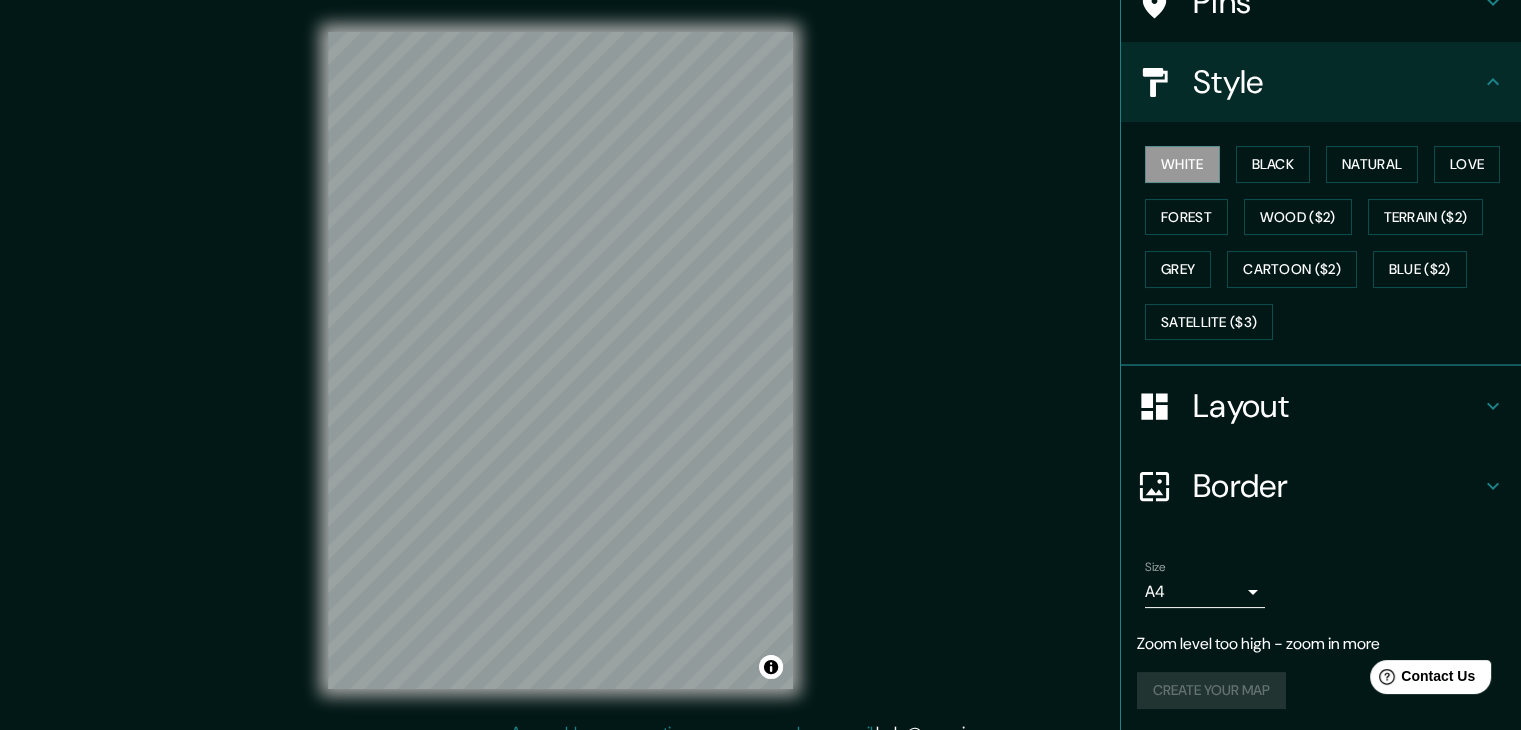 click on "Create your map" at bounding box center (1321, 690) 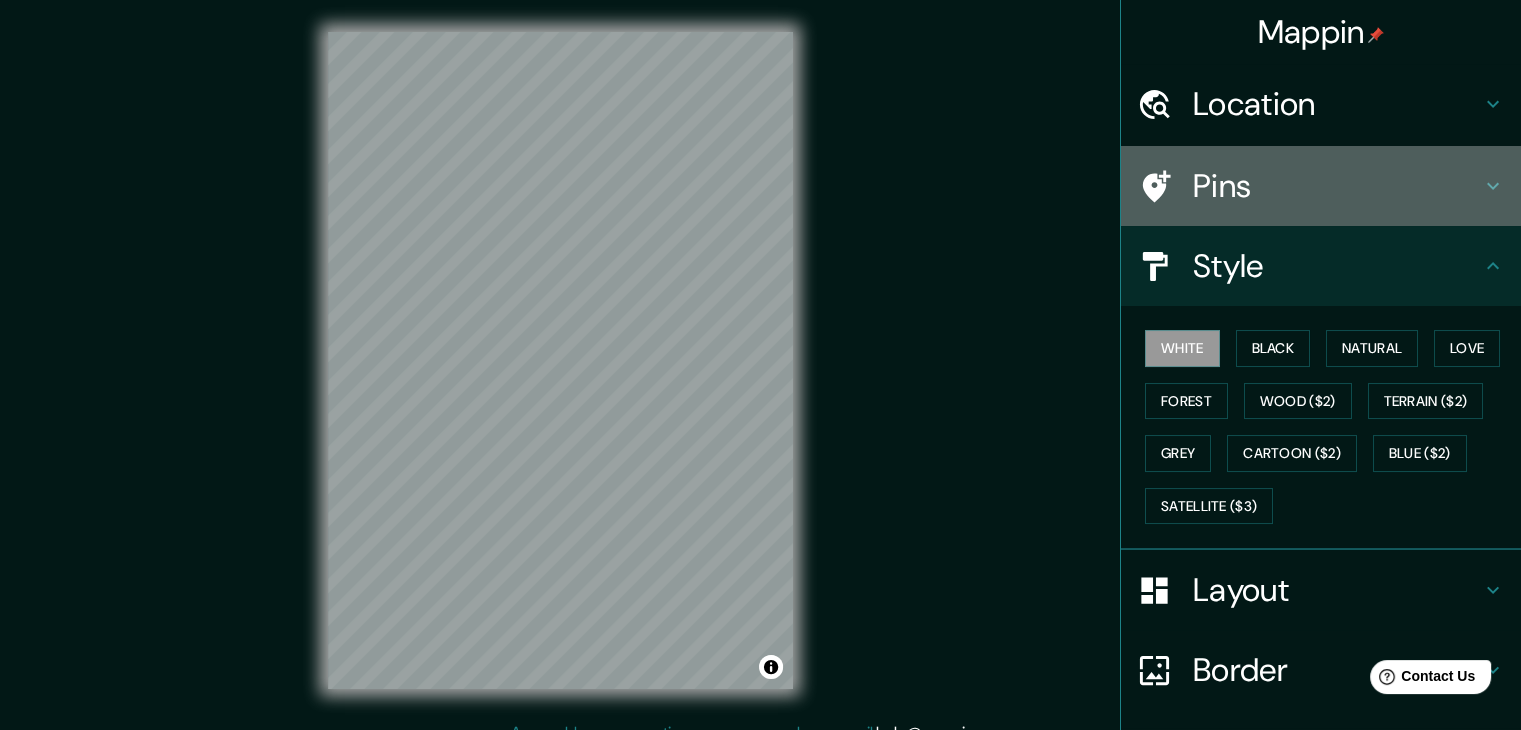 click on "Pins" at bounding box center (1321, 186) 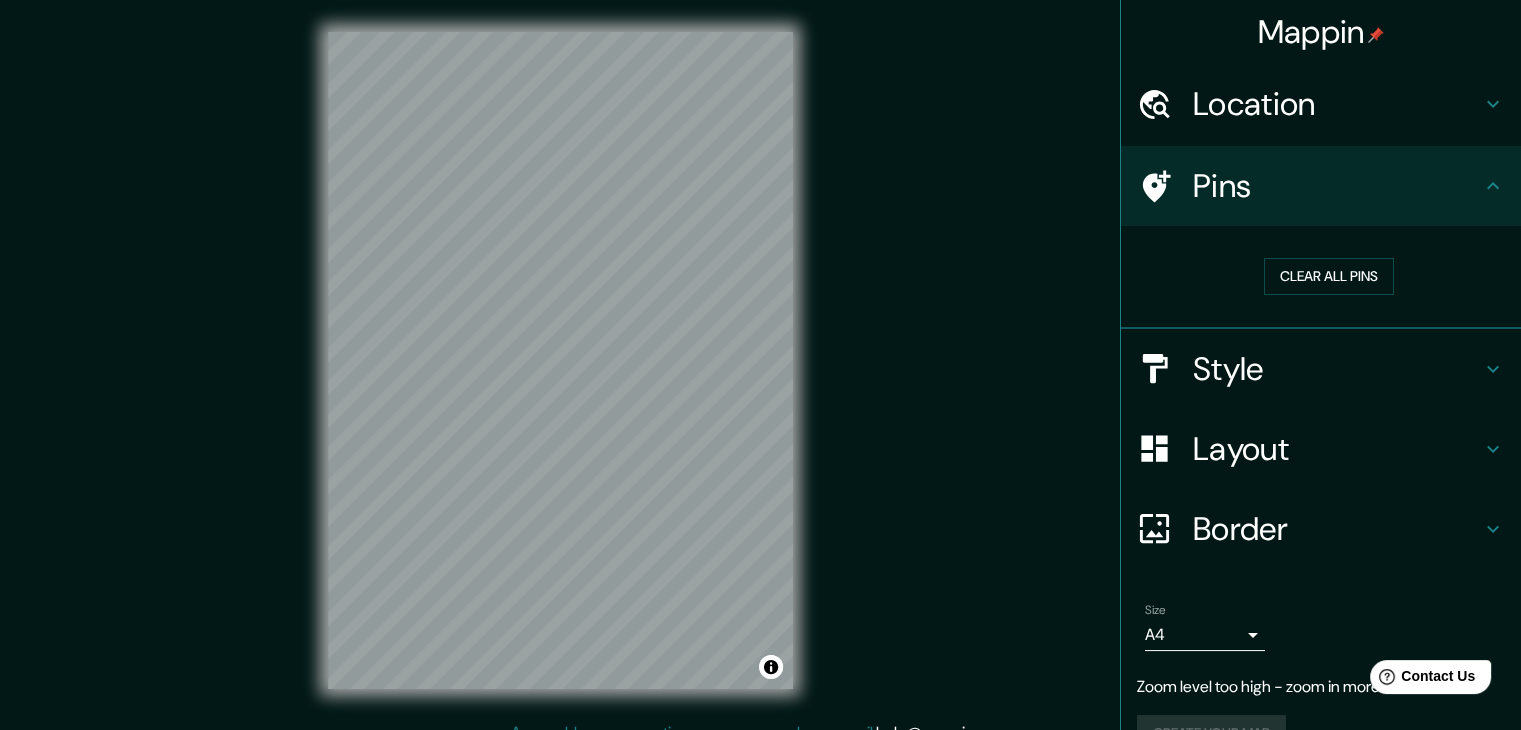 click 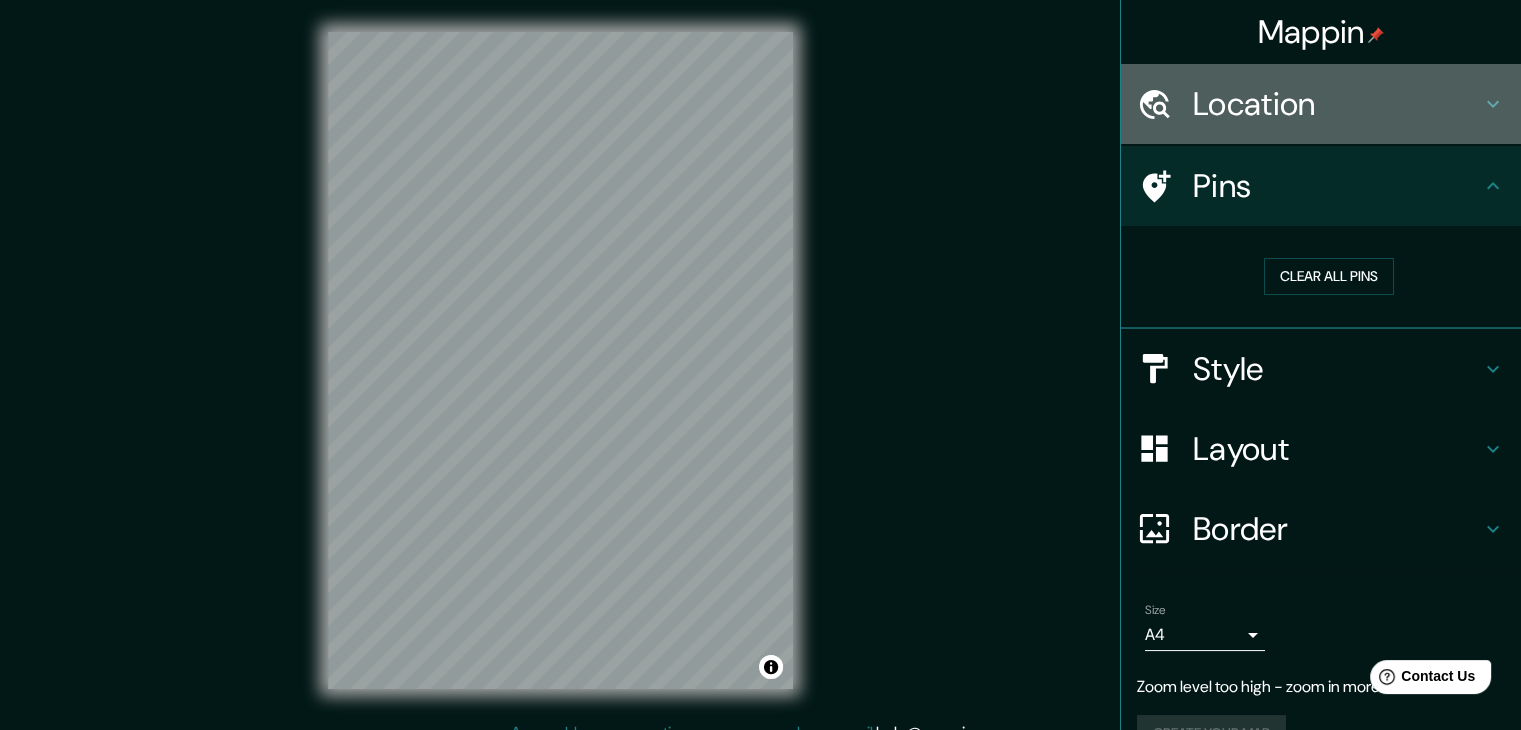 click 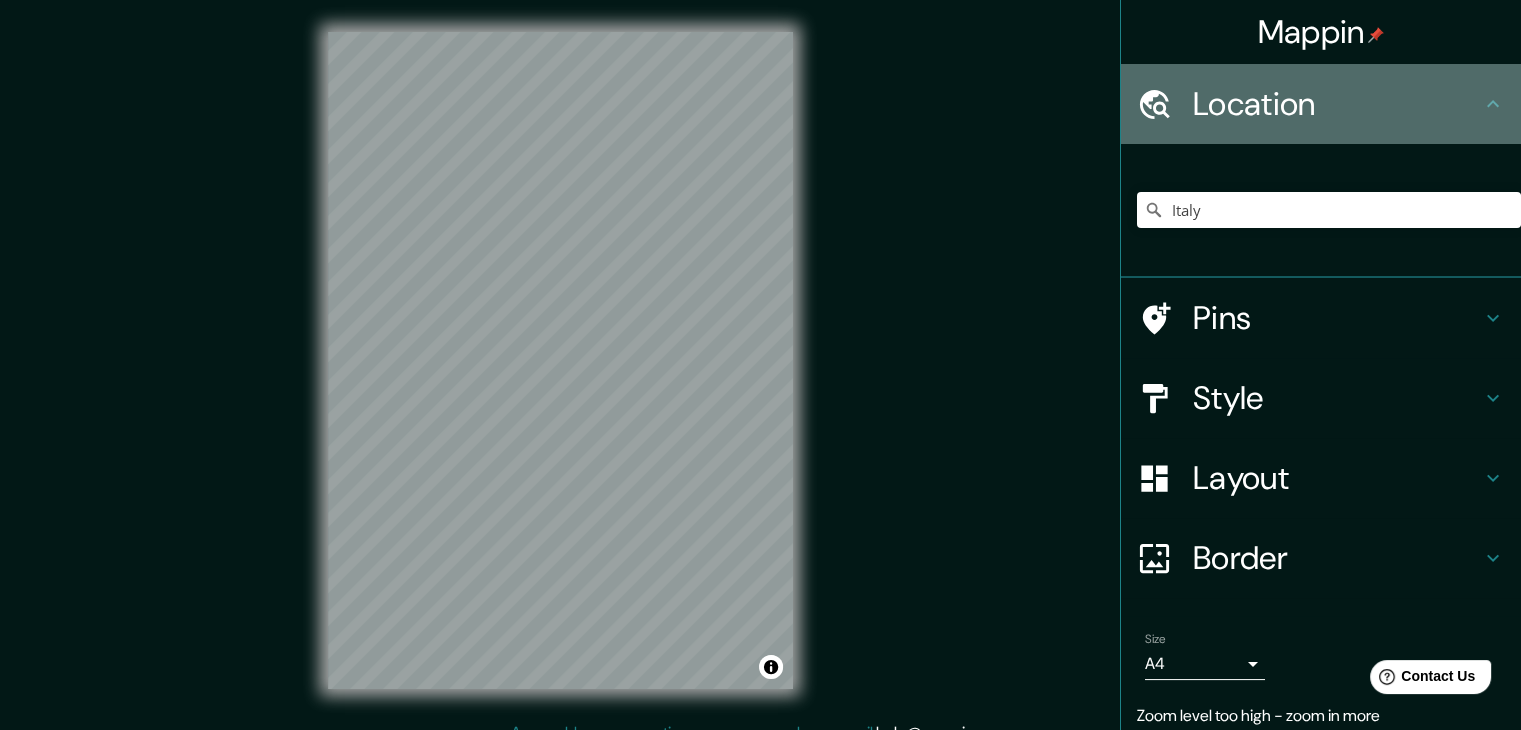 click 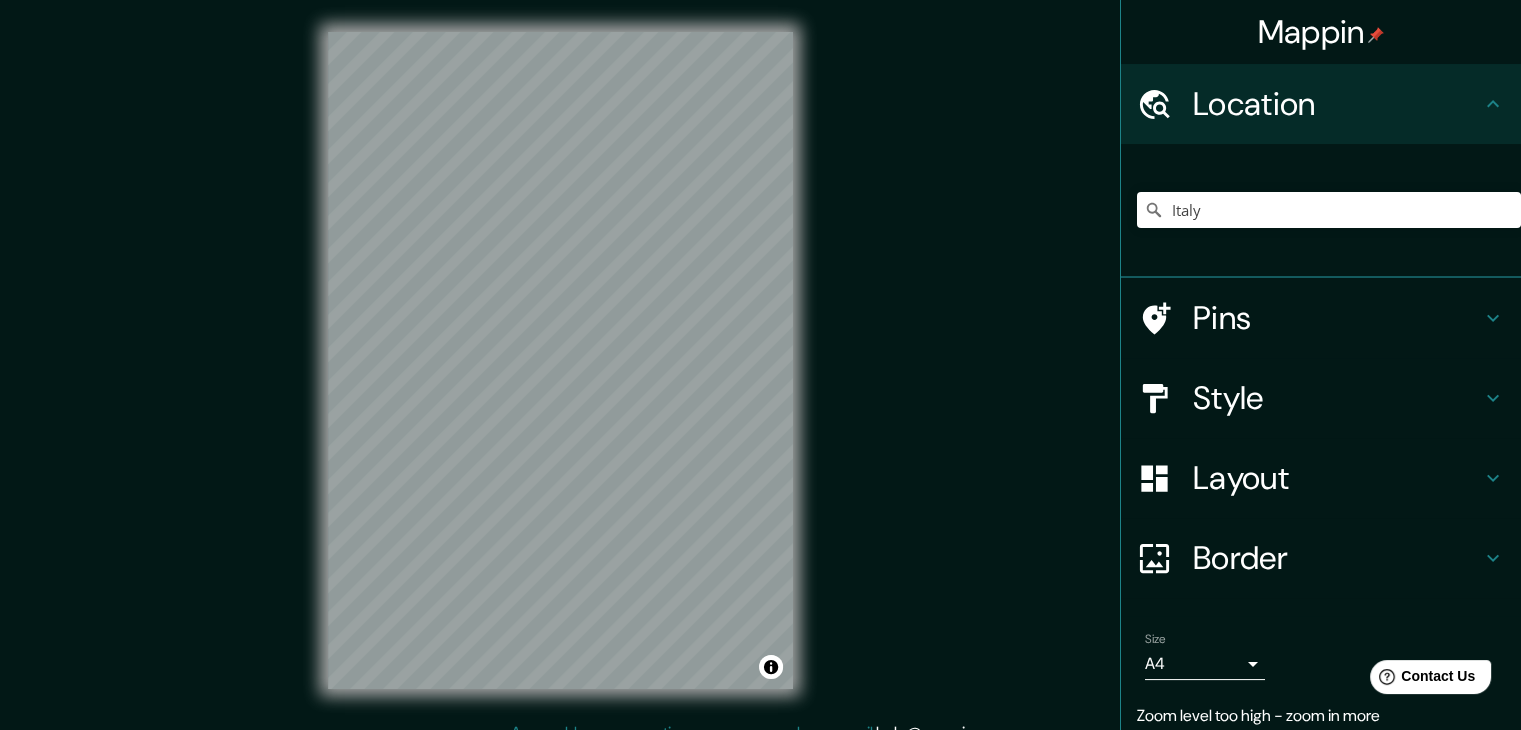 click 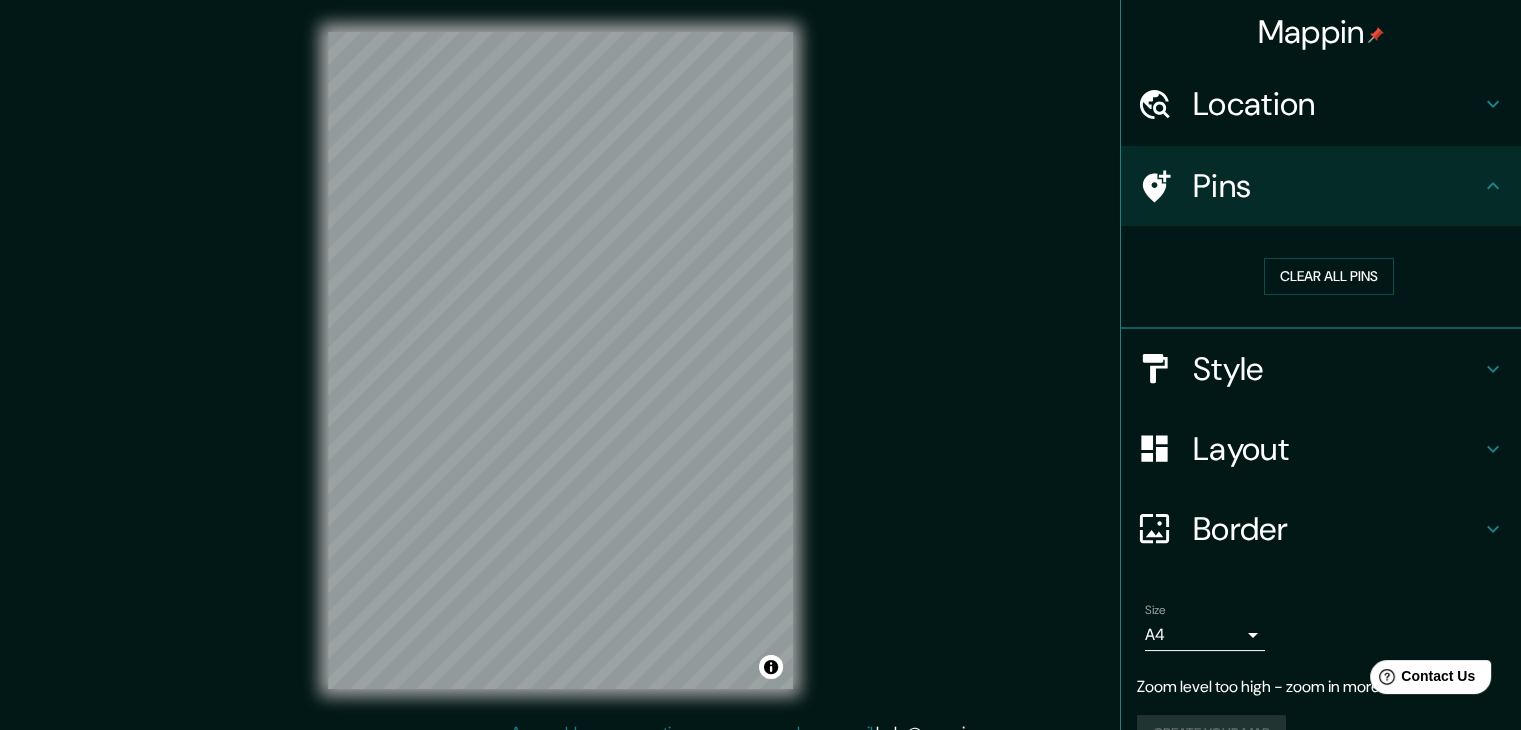 click on "Pins" at bounding box center (1321, 186) 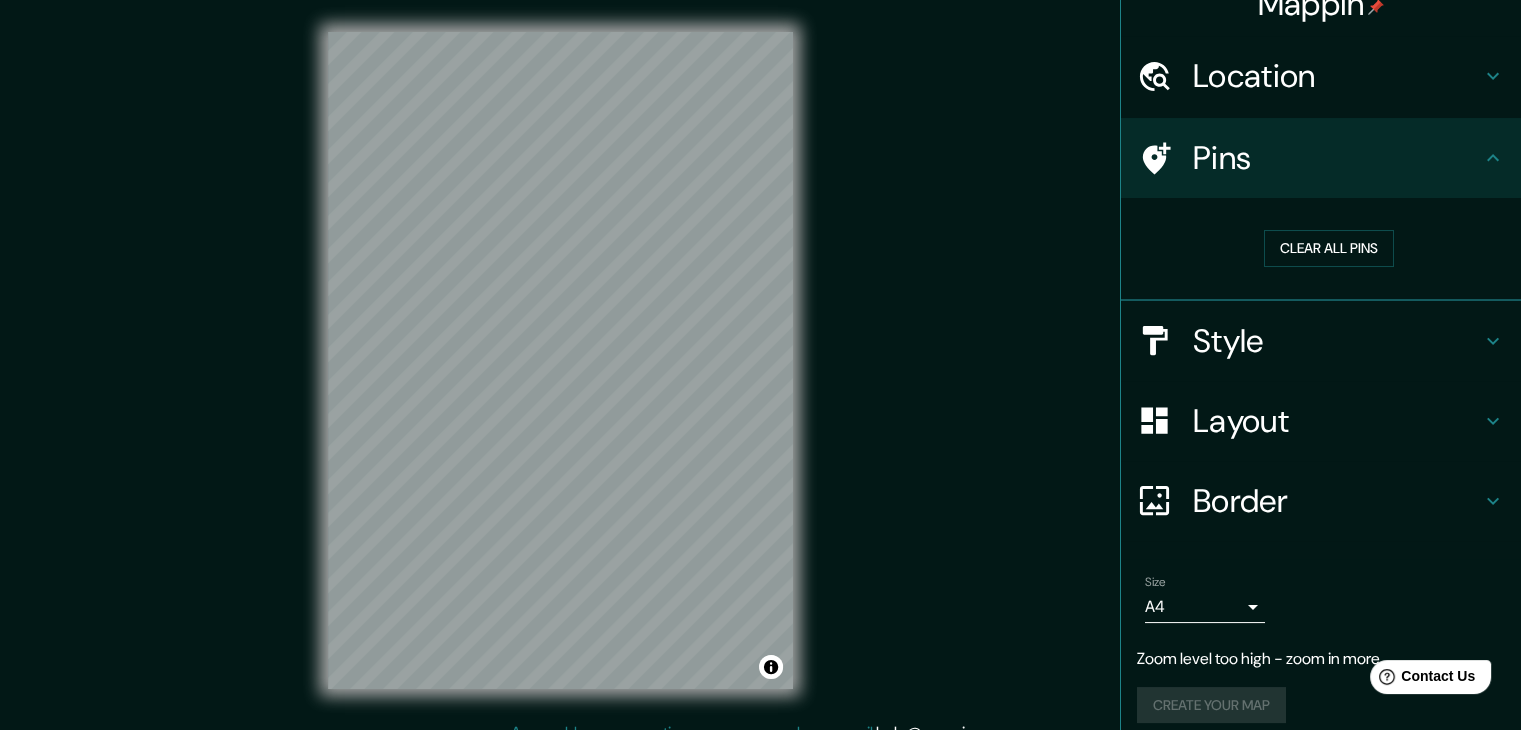 scroll, scrollTop: 44, scrollLeft: 0, axis: vertical 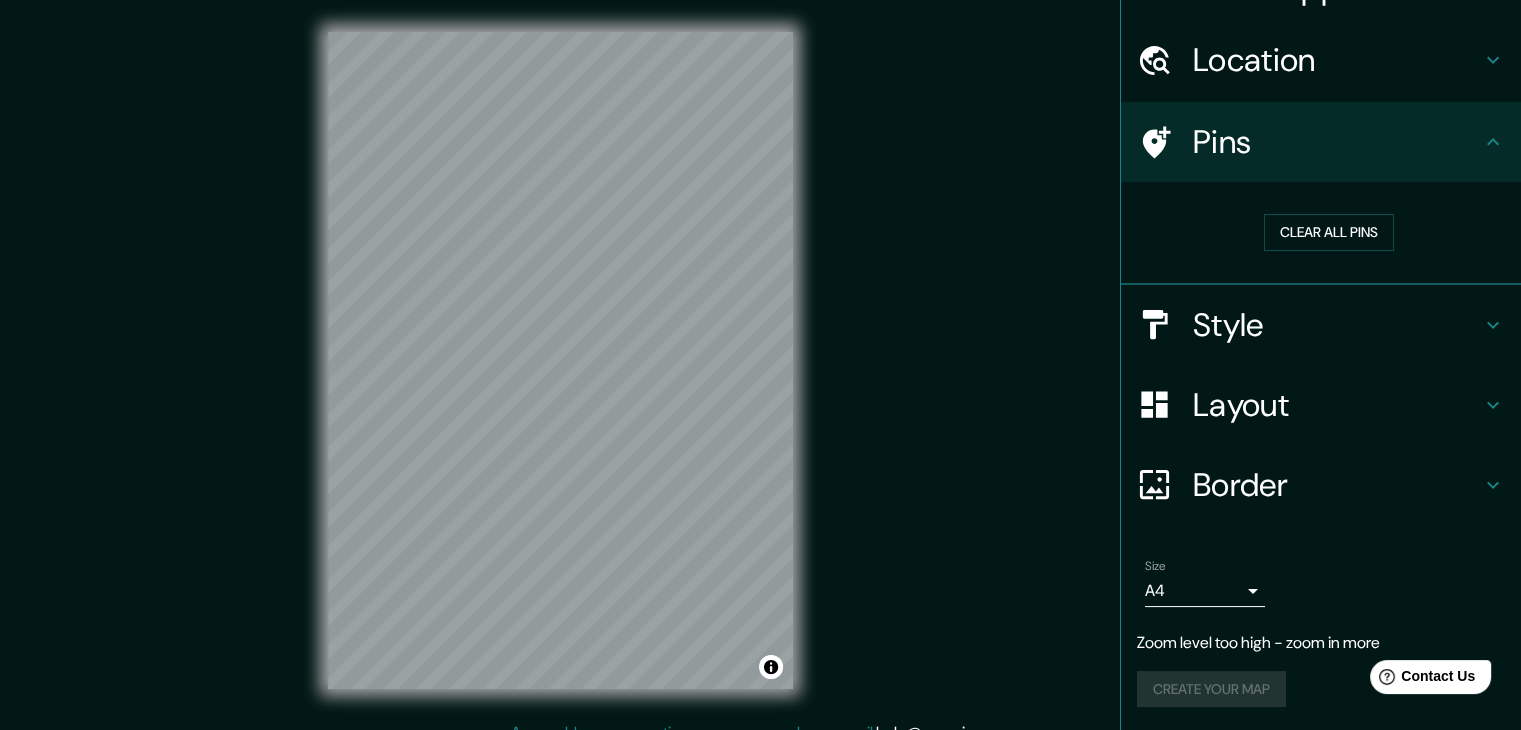 click on "Create your map" at bounding box center [1321, 689] 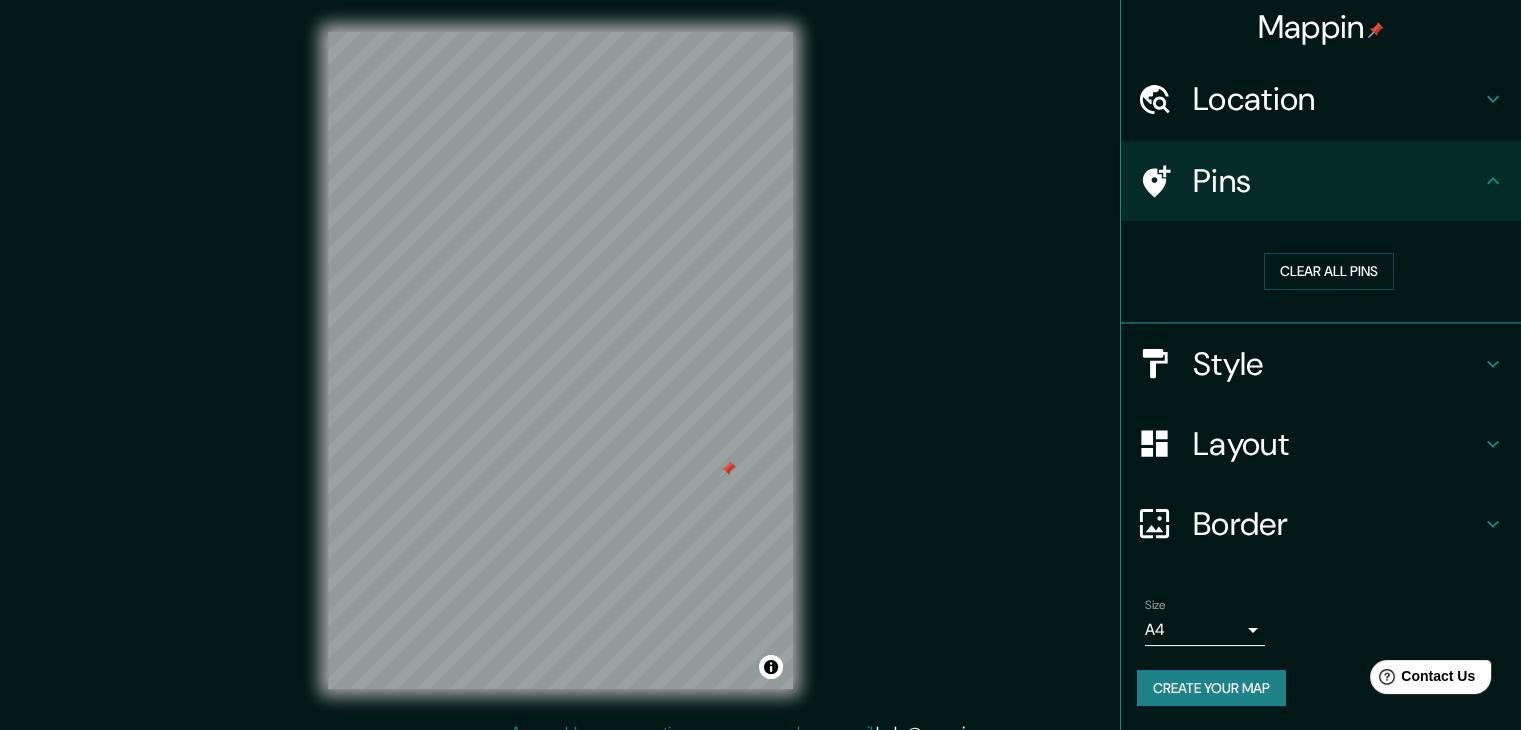 scroll, scrollTop: 4, scrollLeft: 0, axis: vertical 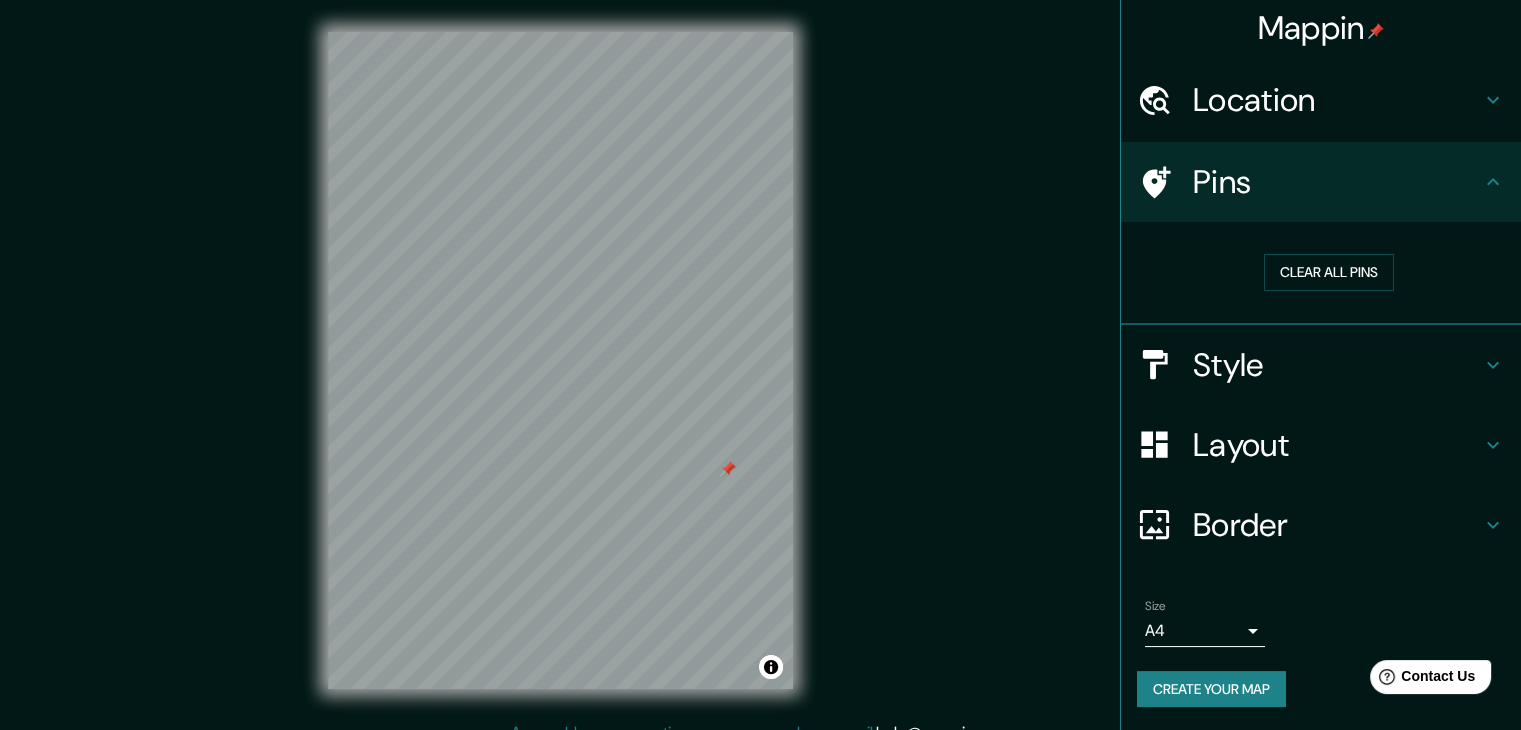 click at bounding box center (728, 469) 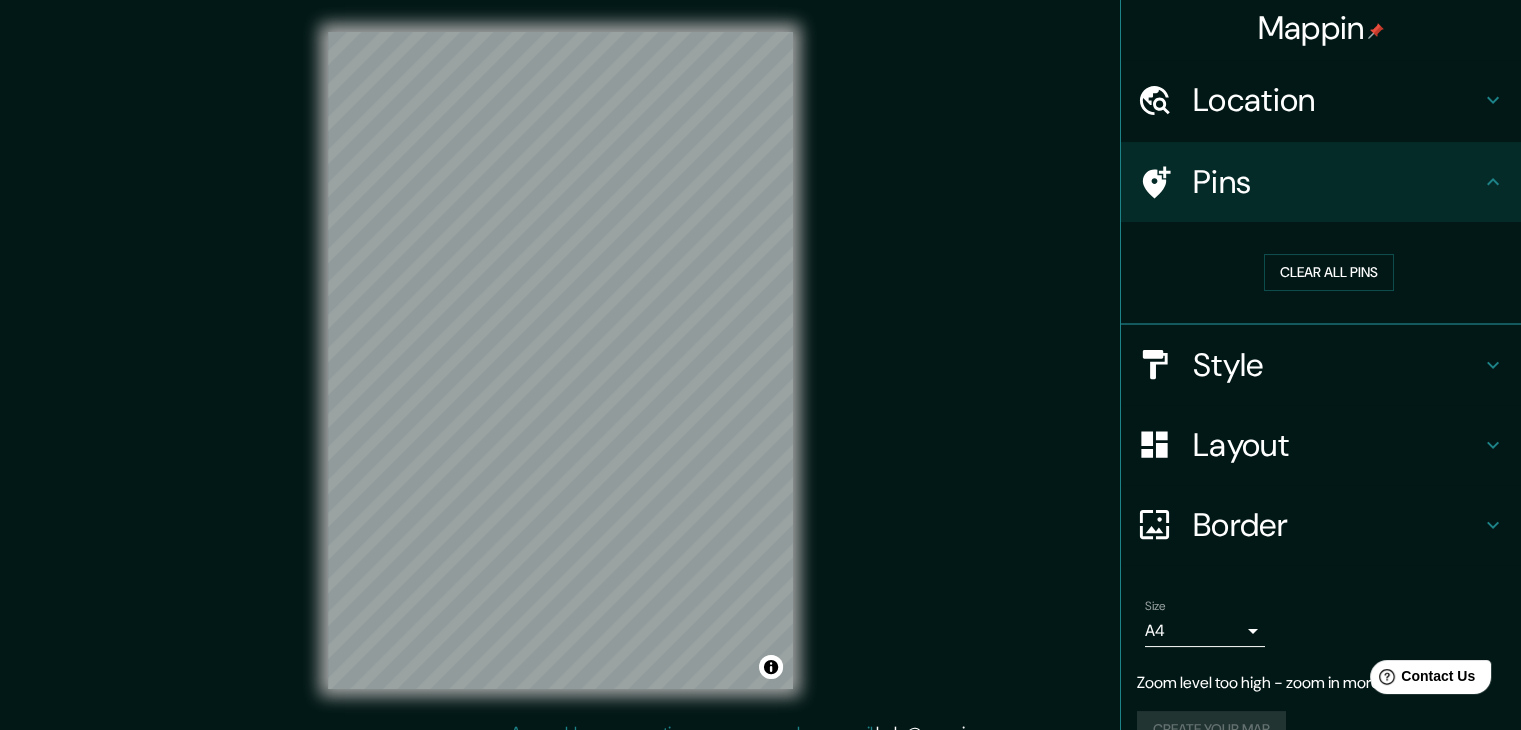 scroll, scrollTop: 44, scrollLeft: 0, axis: vertical 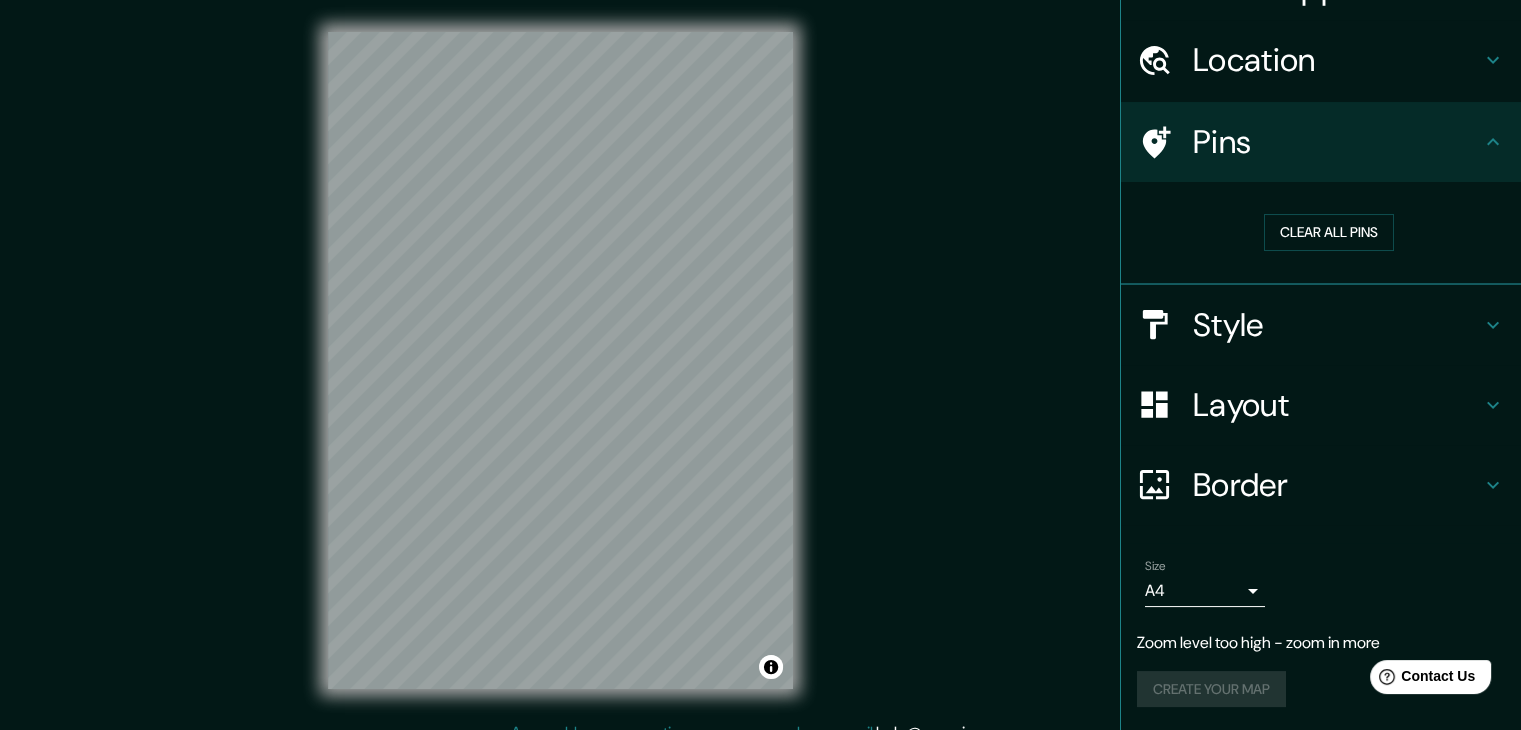 click 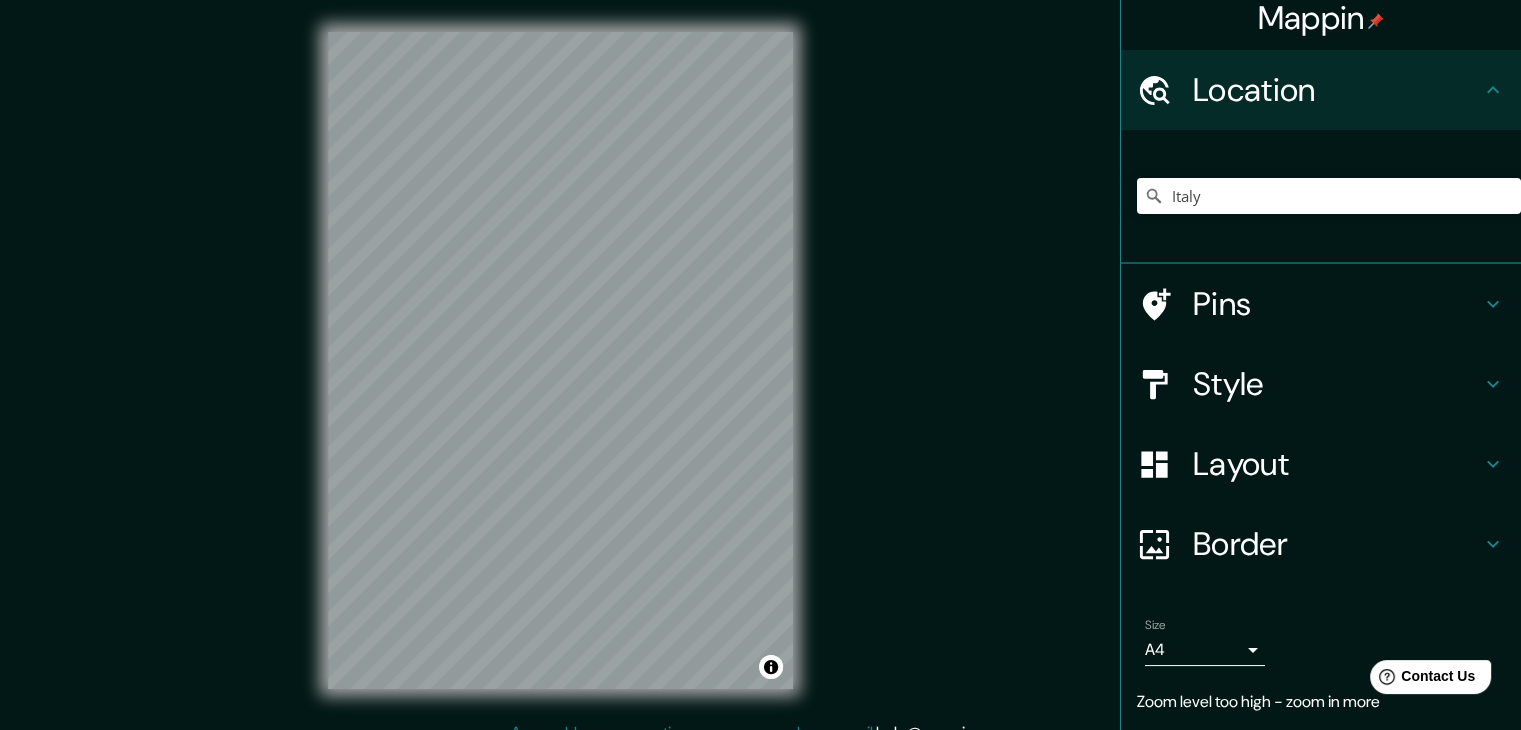 scroll, scrollTop: 0, scrollLeft: 0, axis: both 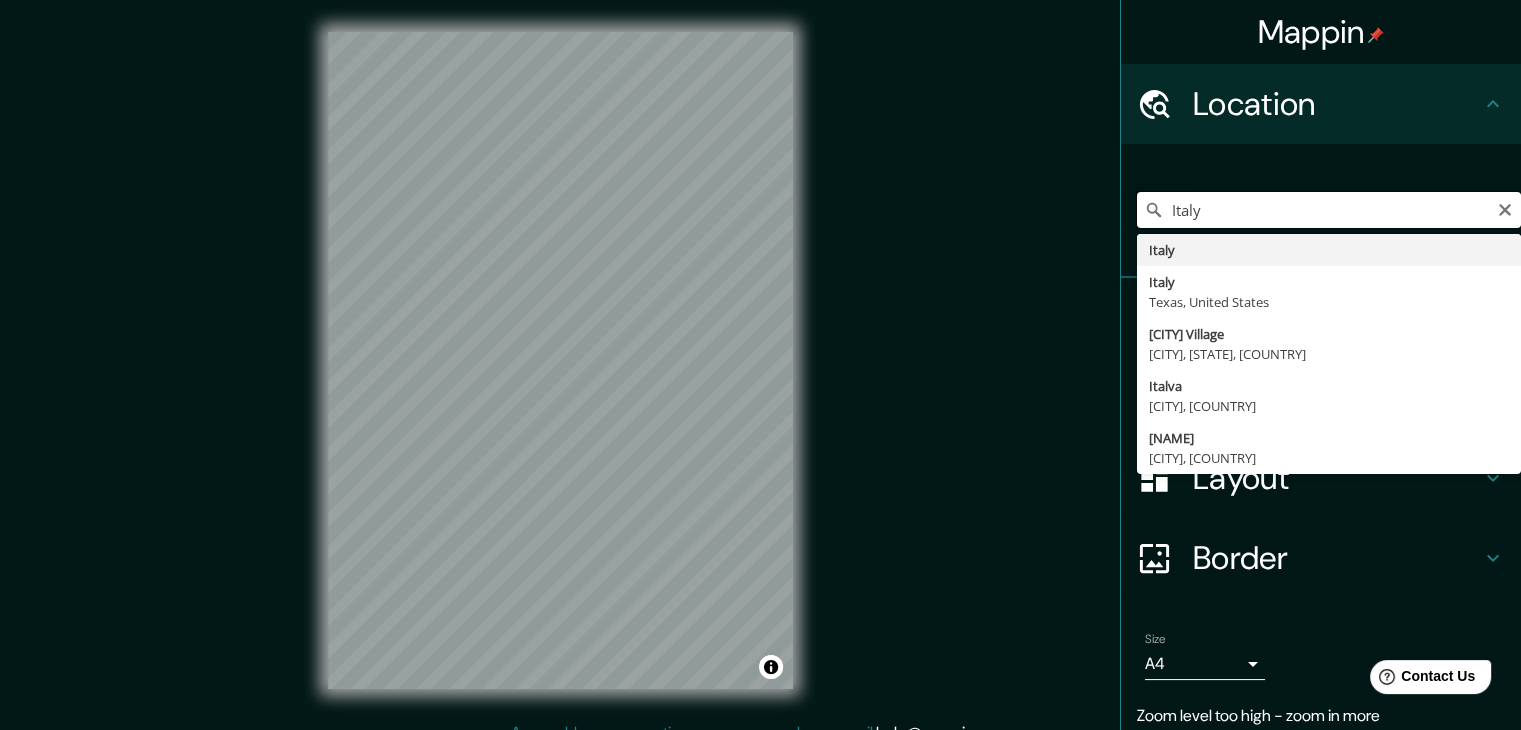 drag, startPoint x: 1142, startPoint y: 210, endPoint x: 1124, endPoint y: 209, distance: 18.027756 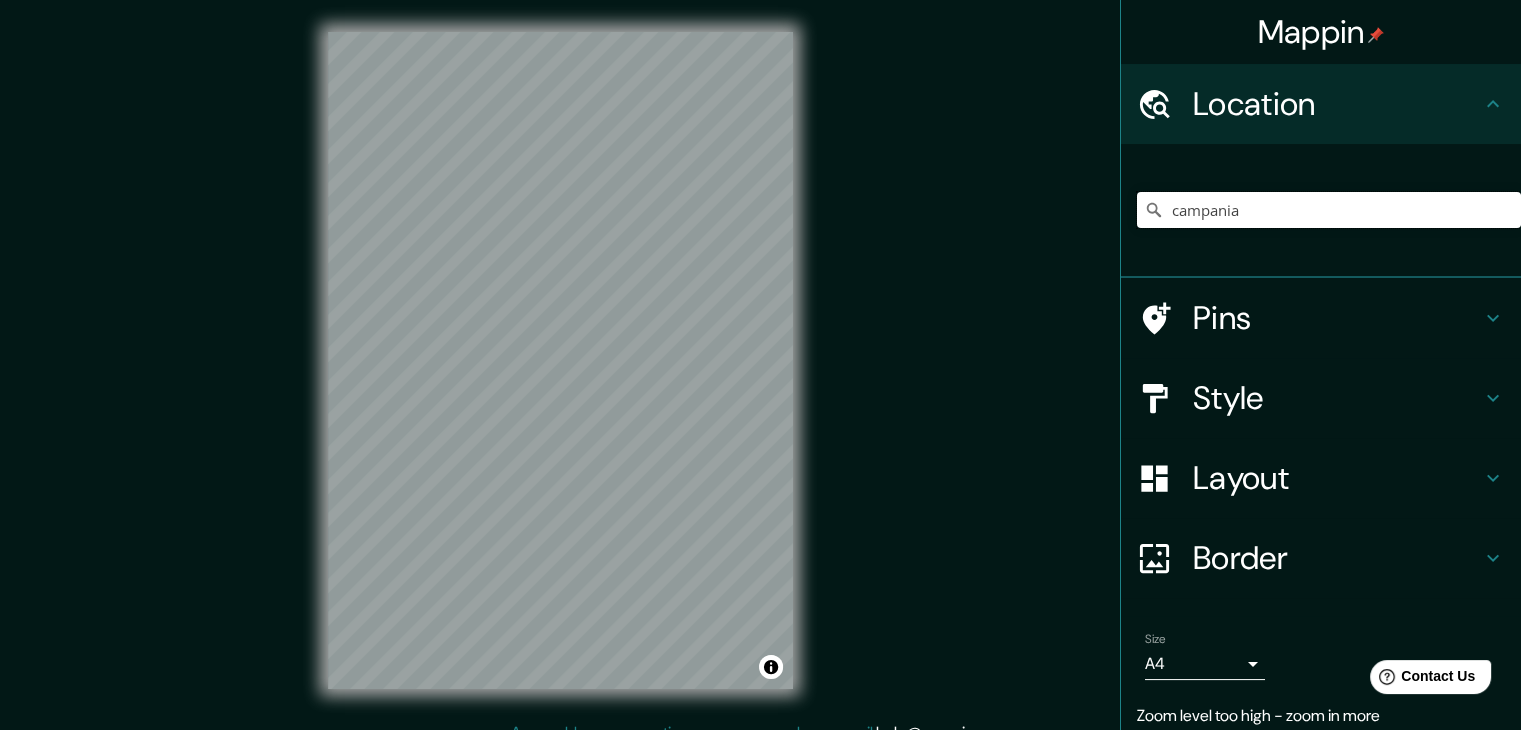 click on "campania" at bounding box center (1329, 210) 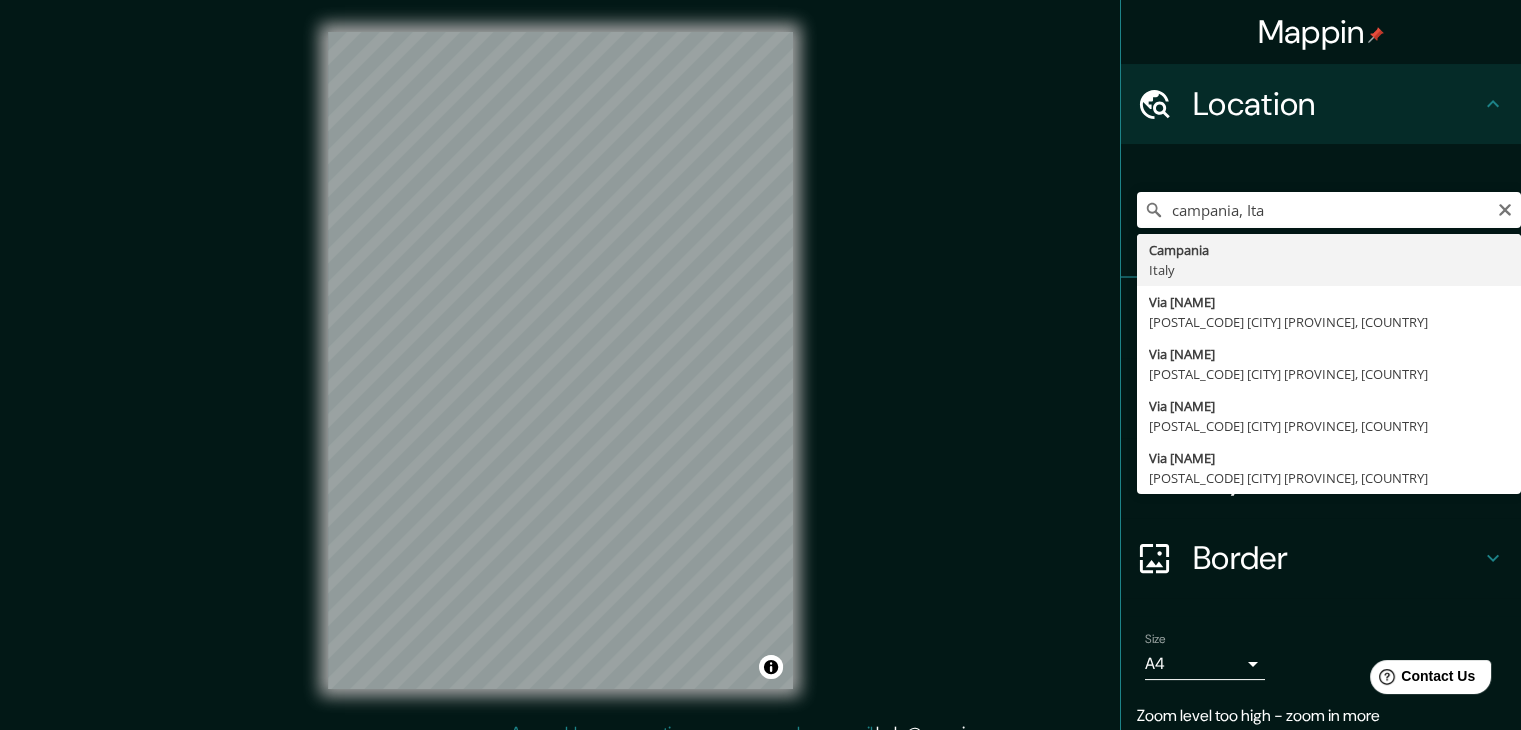 type on "[PROVINCE], [COUNTRY]" 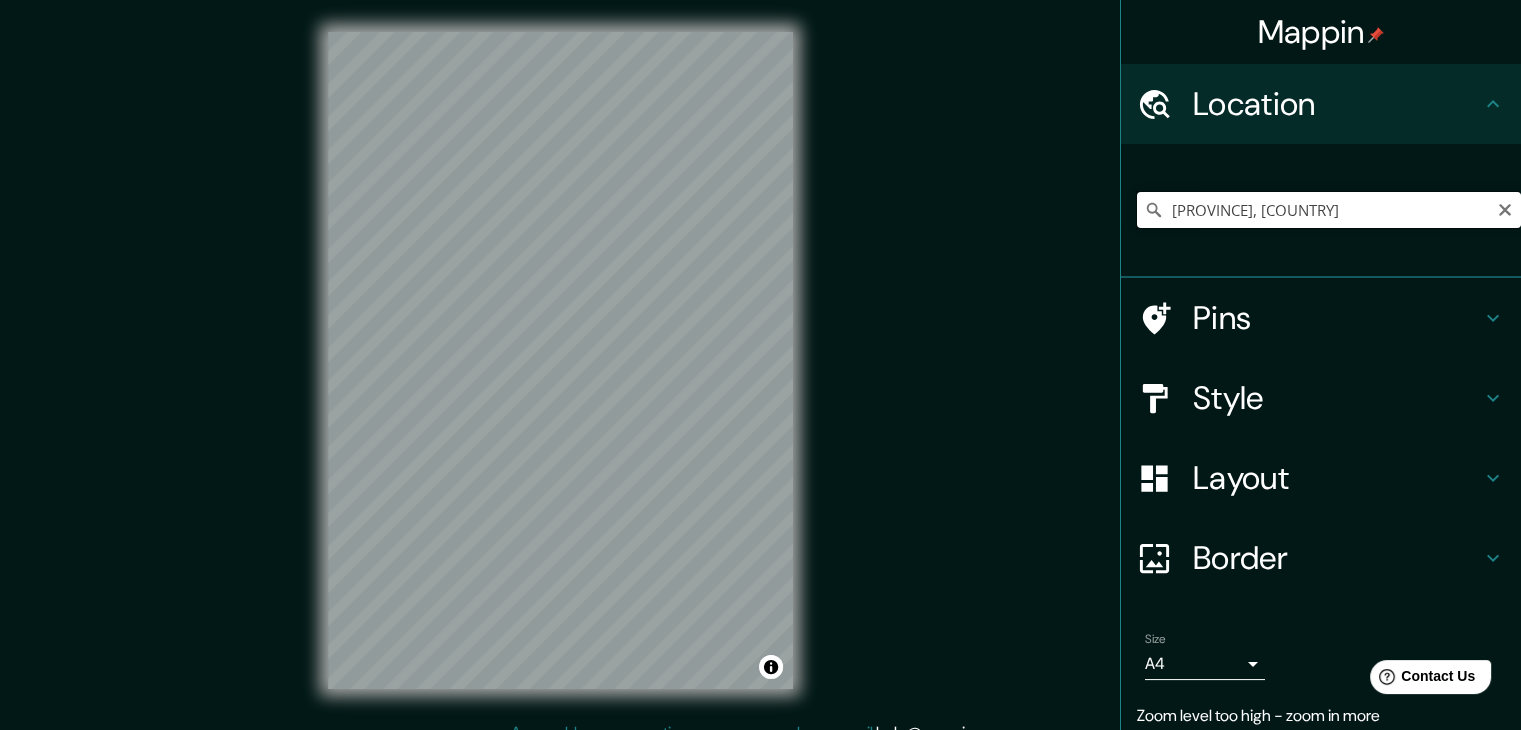 click on "[PROVINCE], [COUNTRY]" at bounding box center [1329, 210] 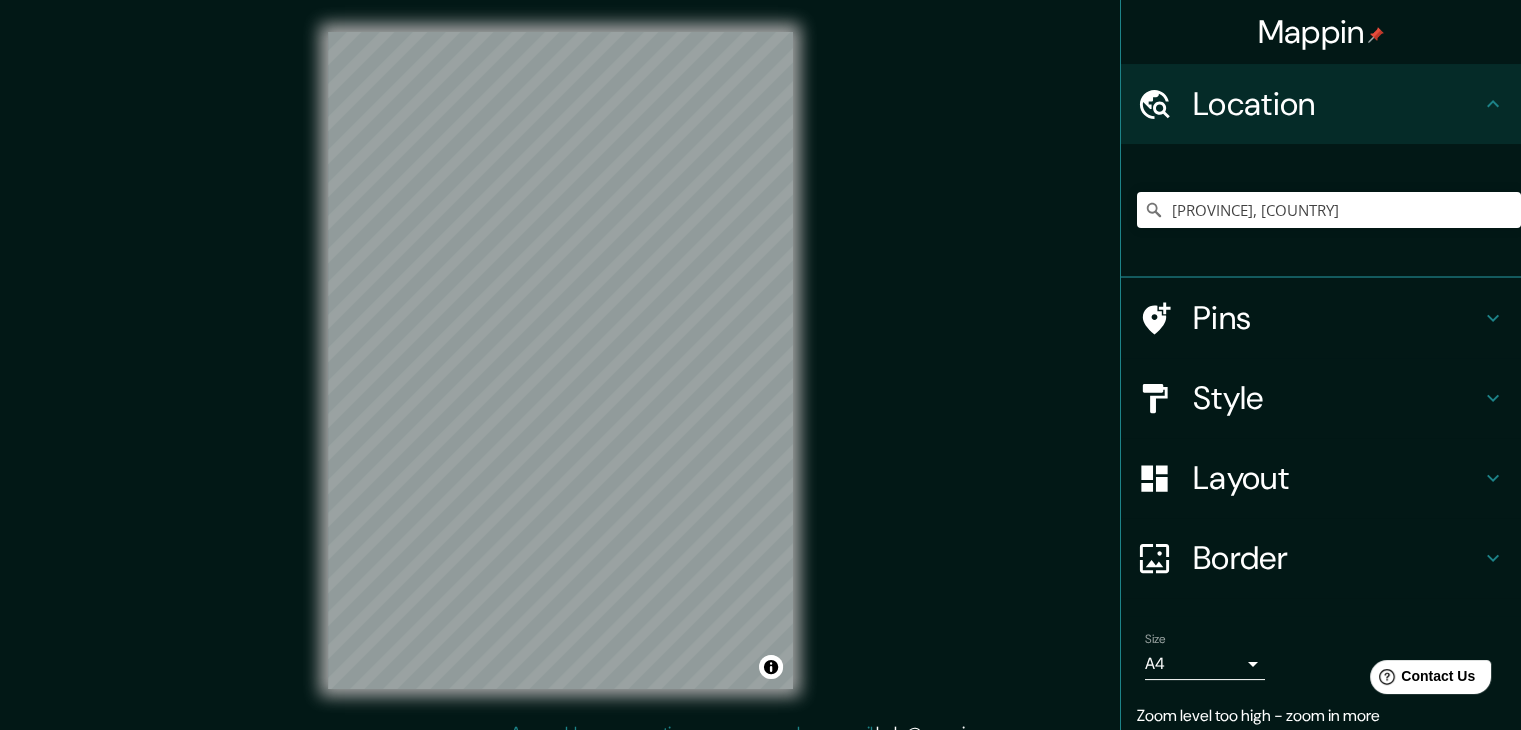 click on "Pins" at bounding box center (1337, 318) 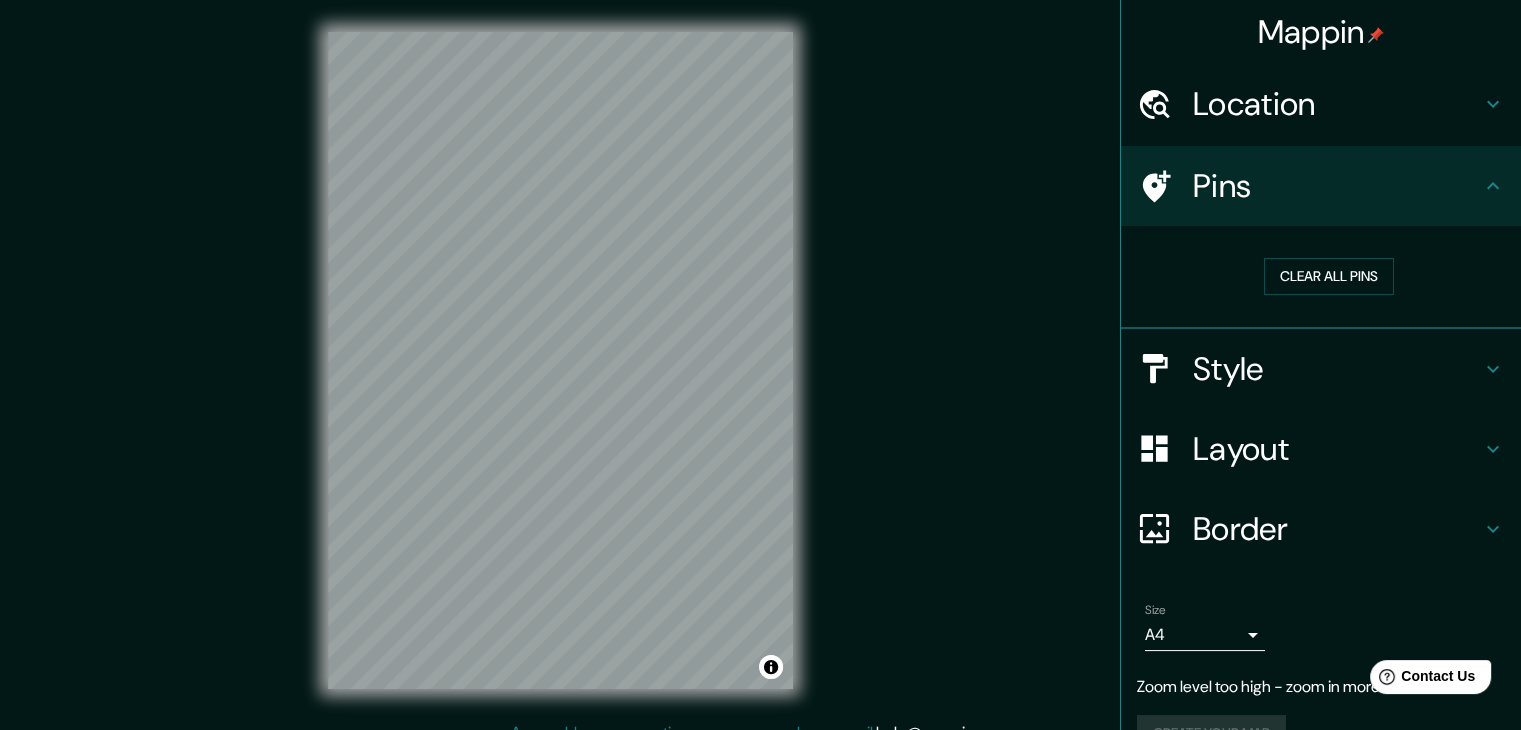 click 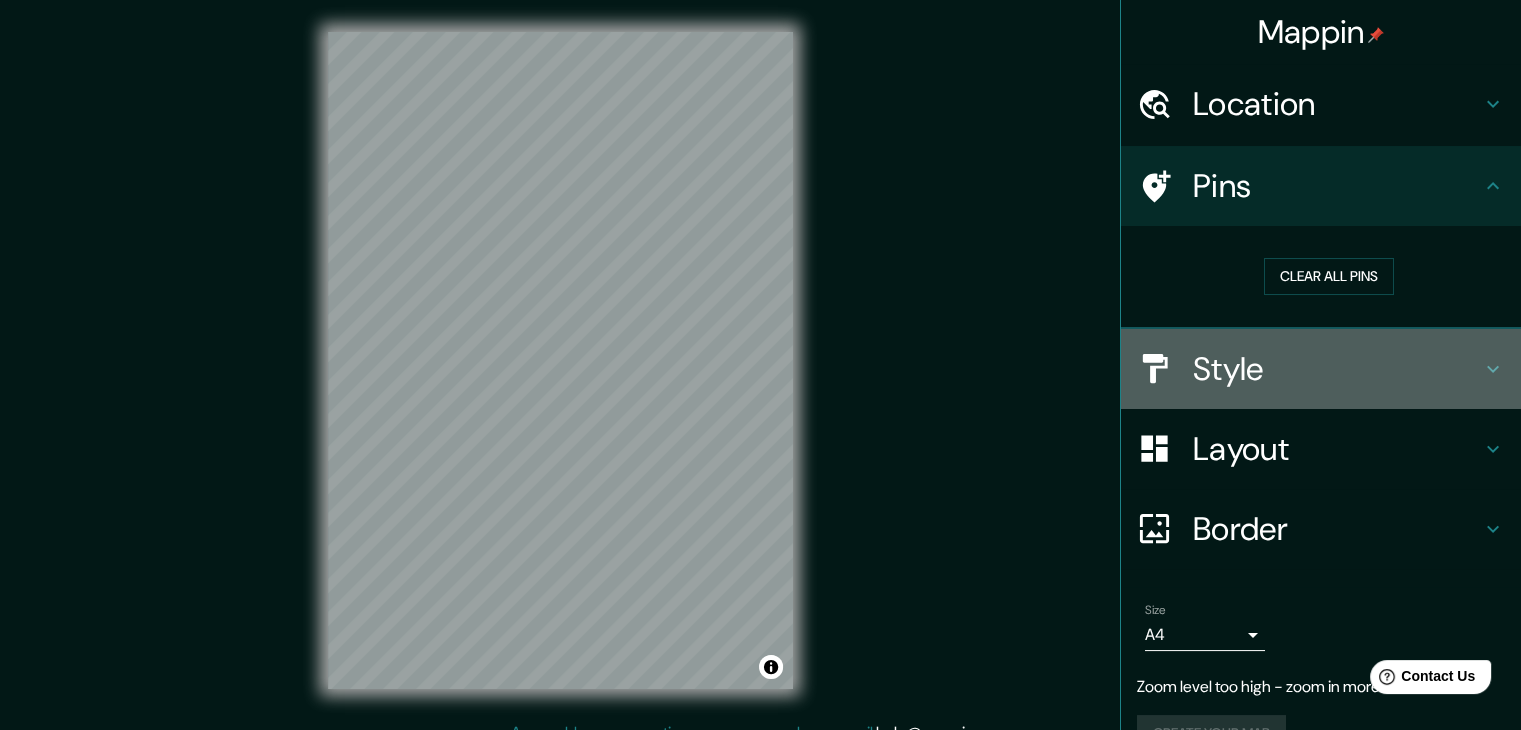 click 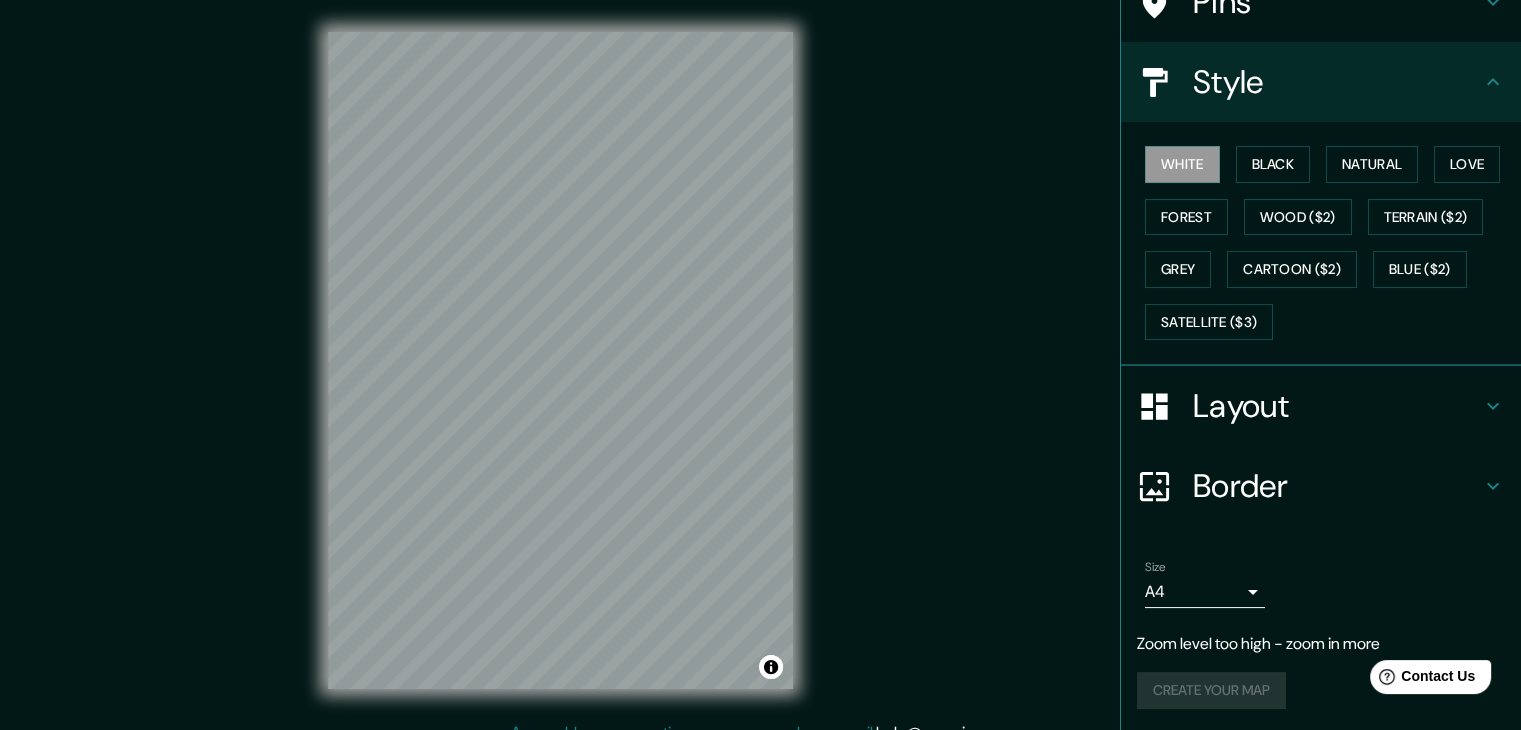 scroll, scrollTop: 144, scrollLeft: 0, axis: vertical 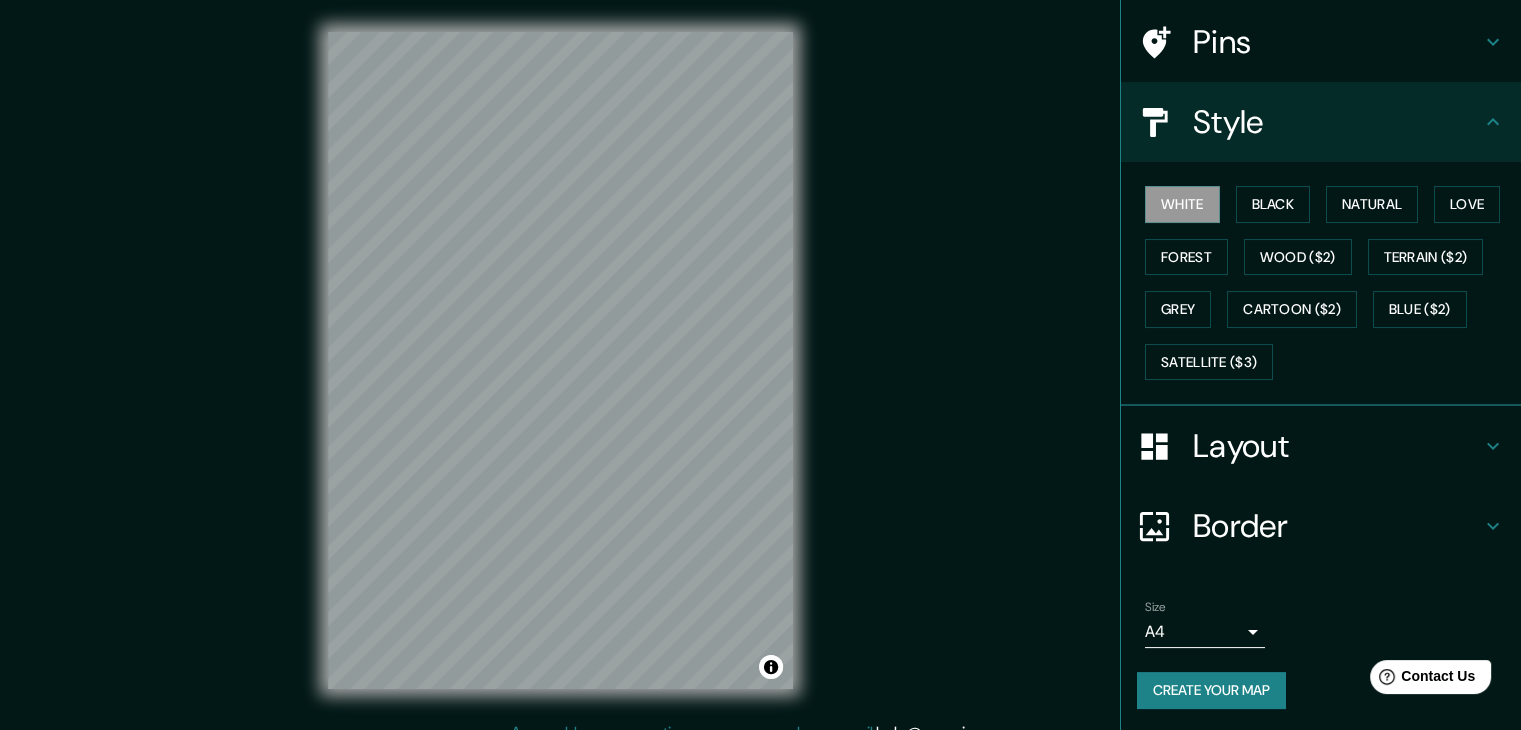 click 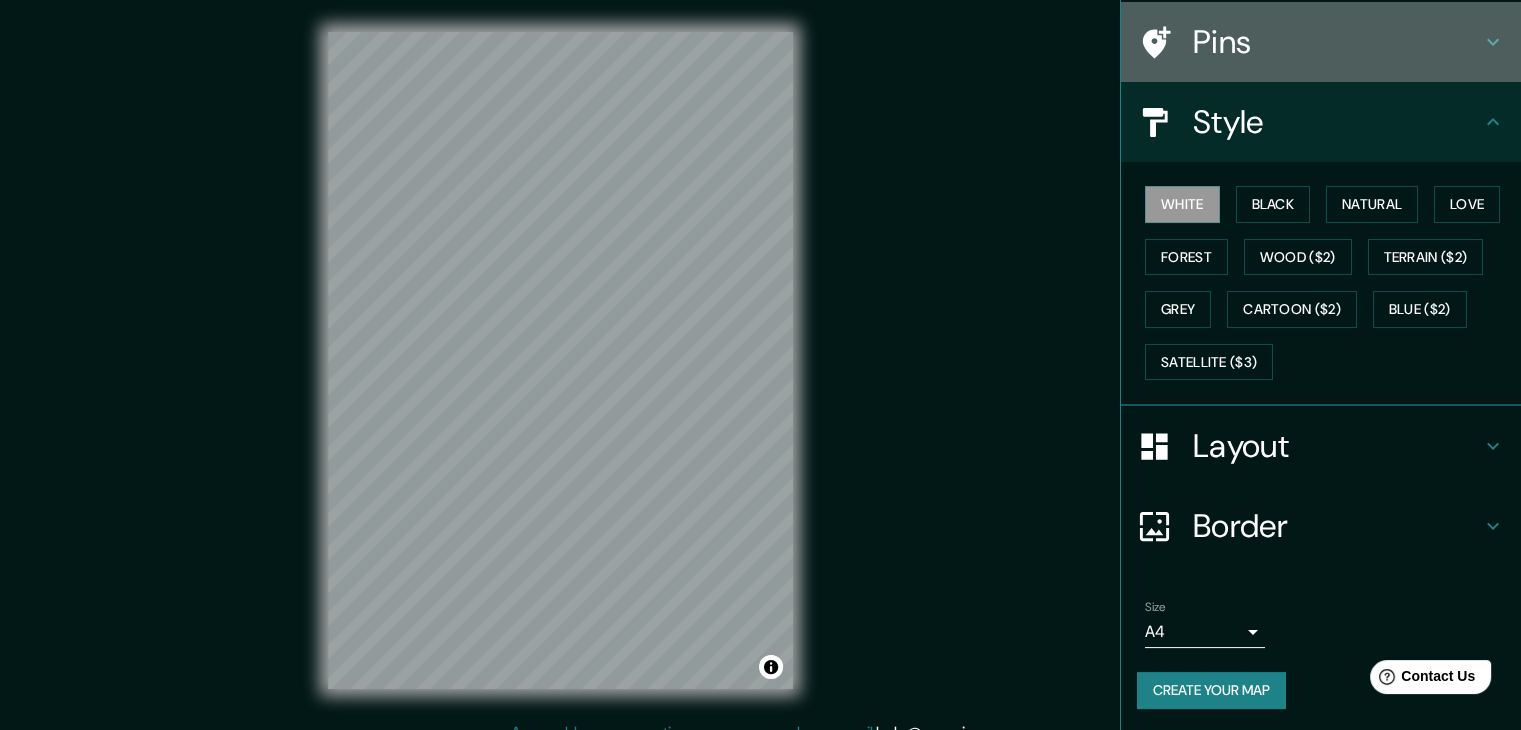 click 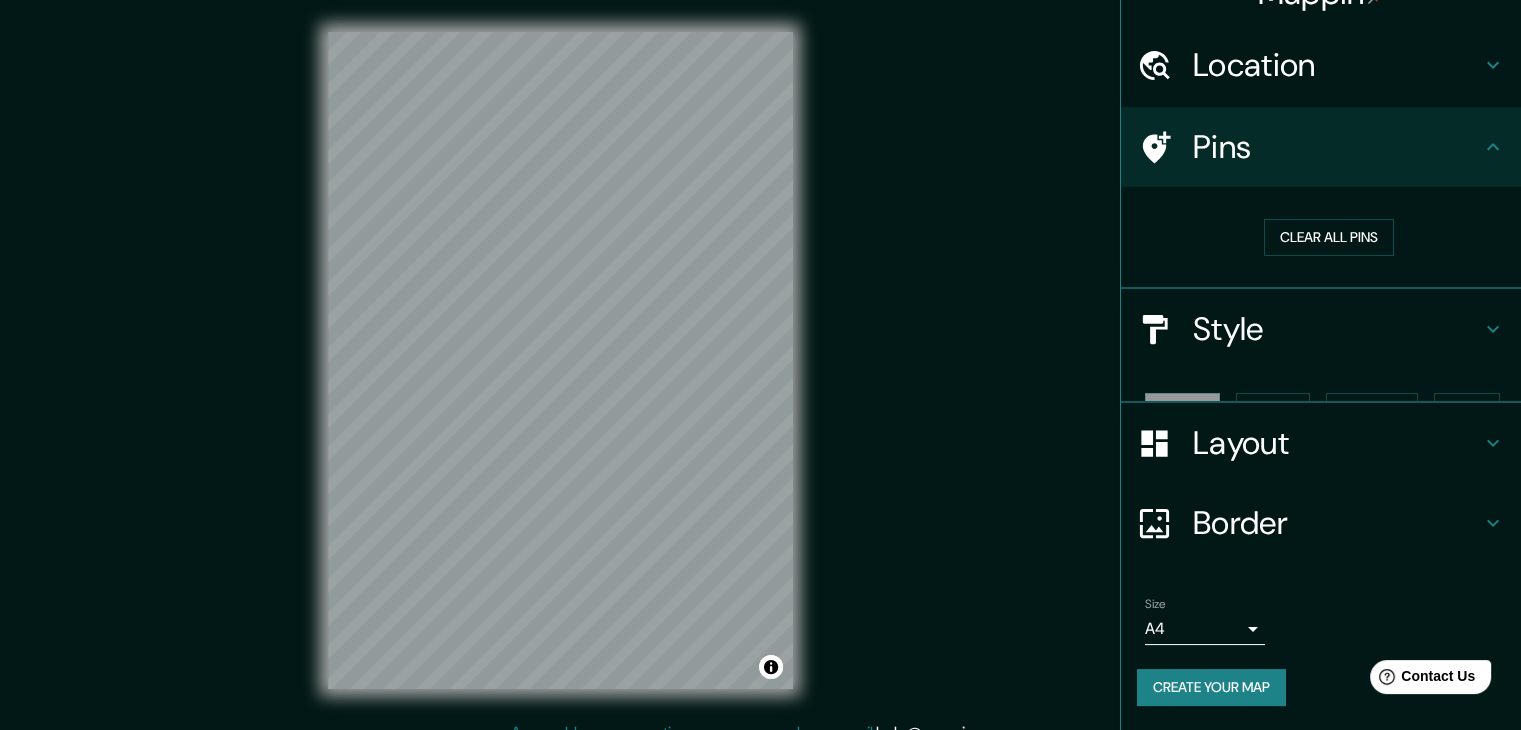scroll, scrollTop: 4, scrollLeft: 0, axis: vertical 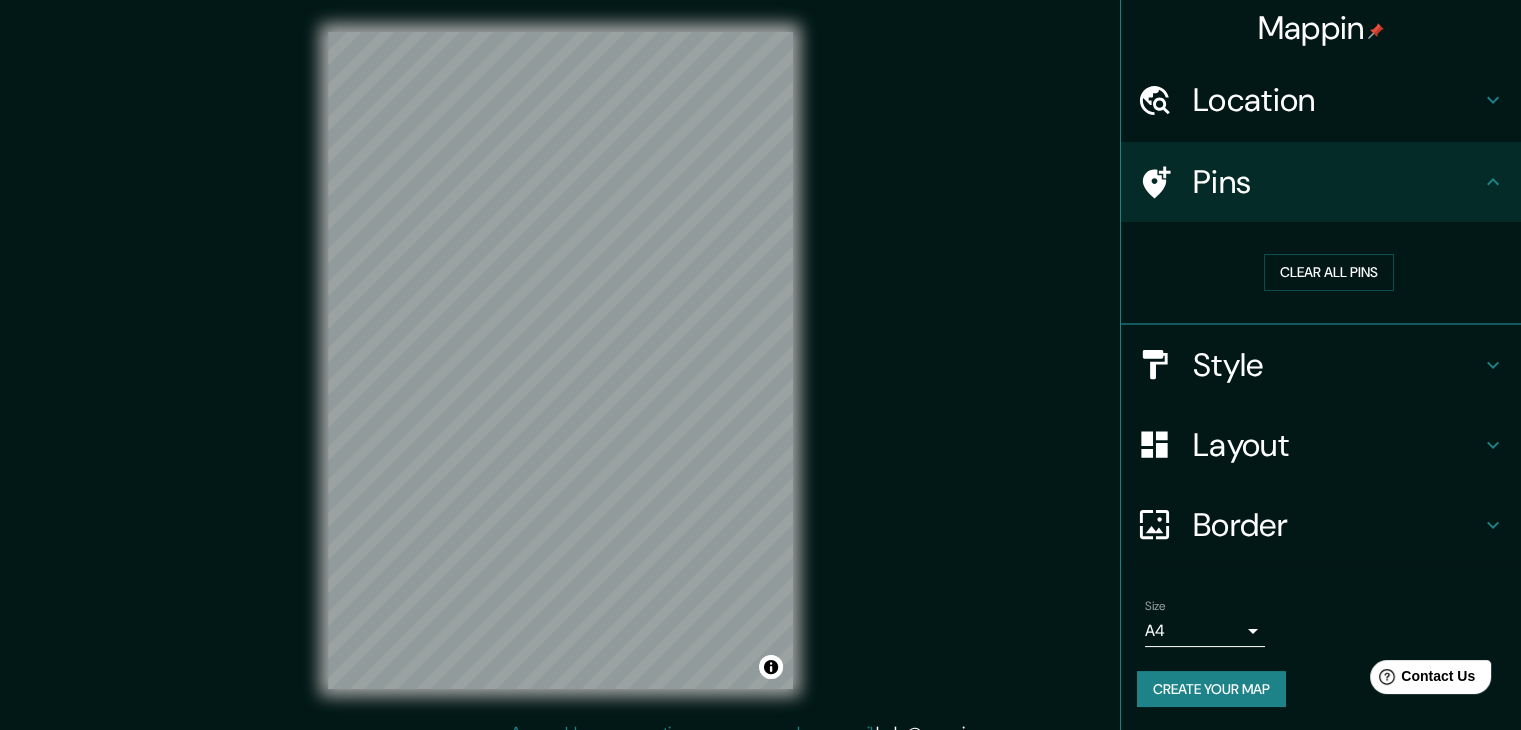 click 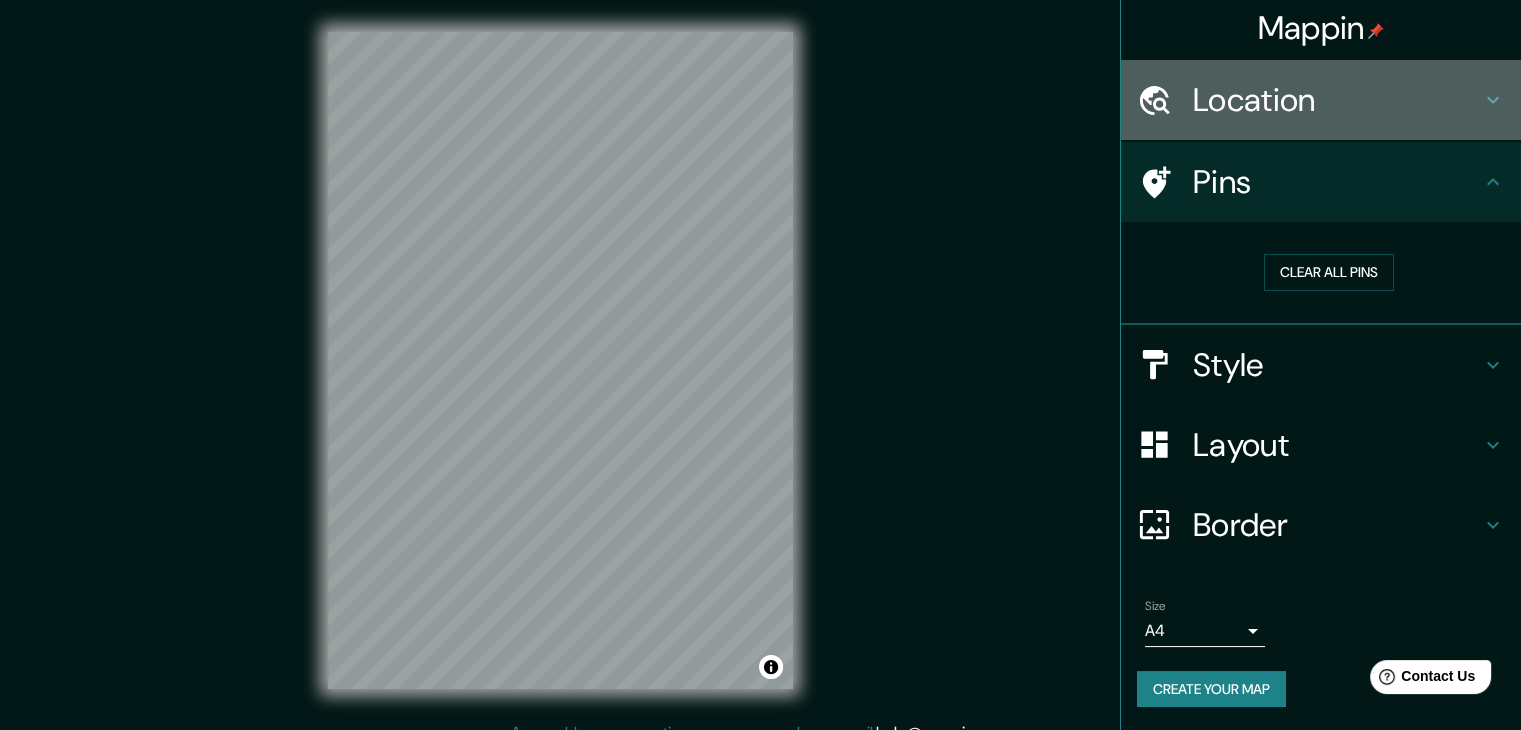 click 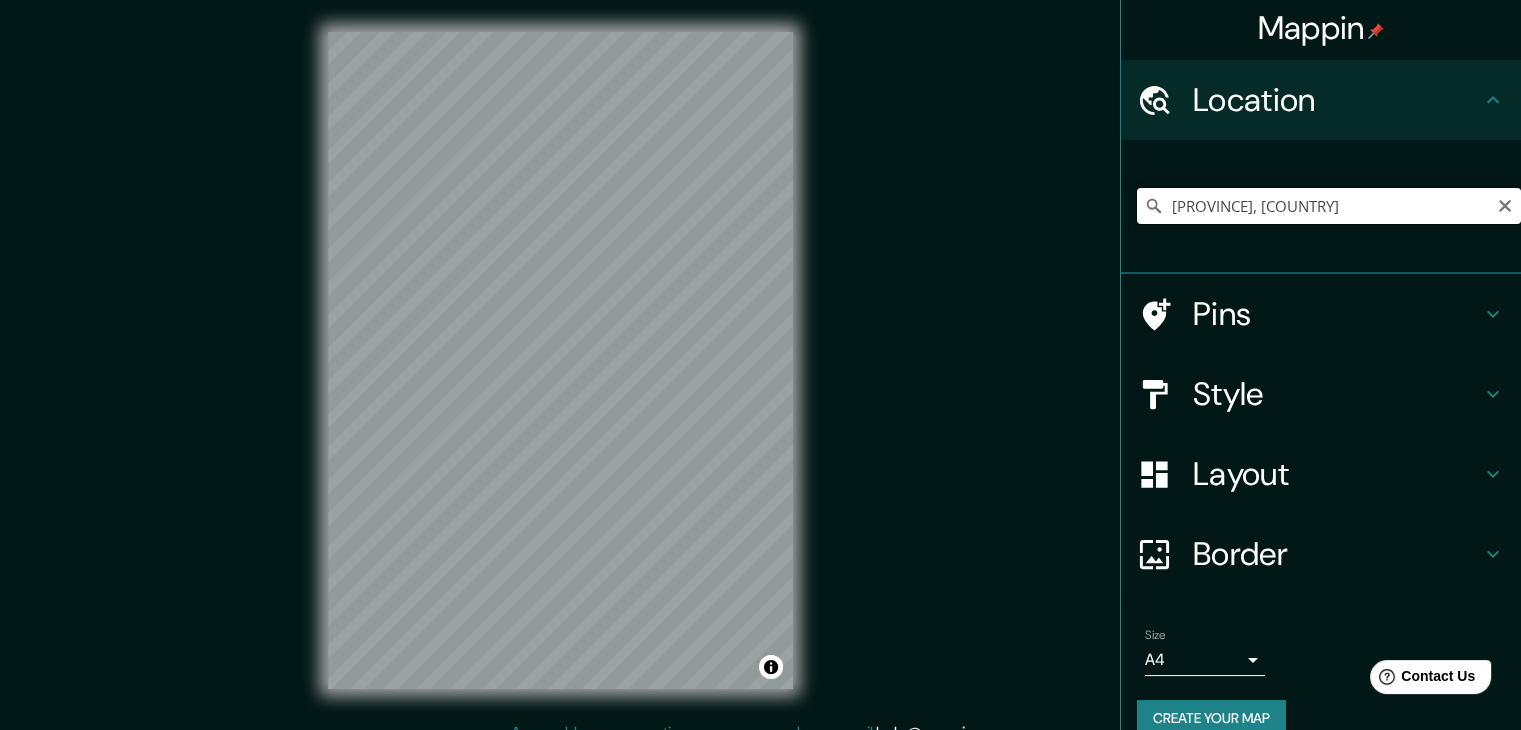 click on "[PROVINCE], [COUNTRY]" at bounding box center [1329, 206] 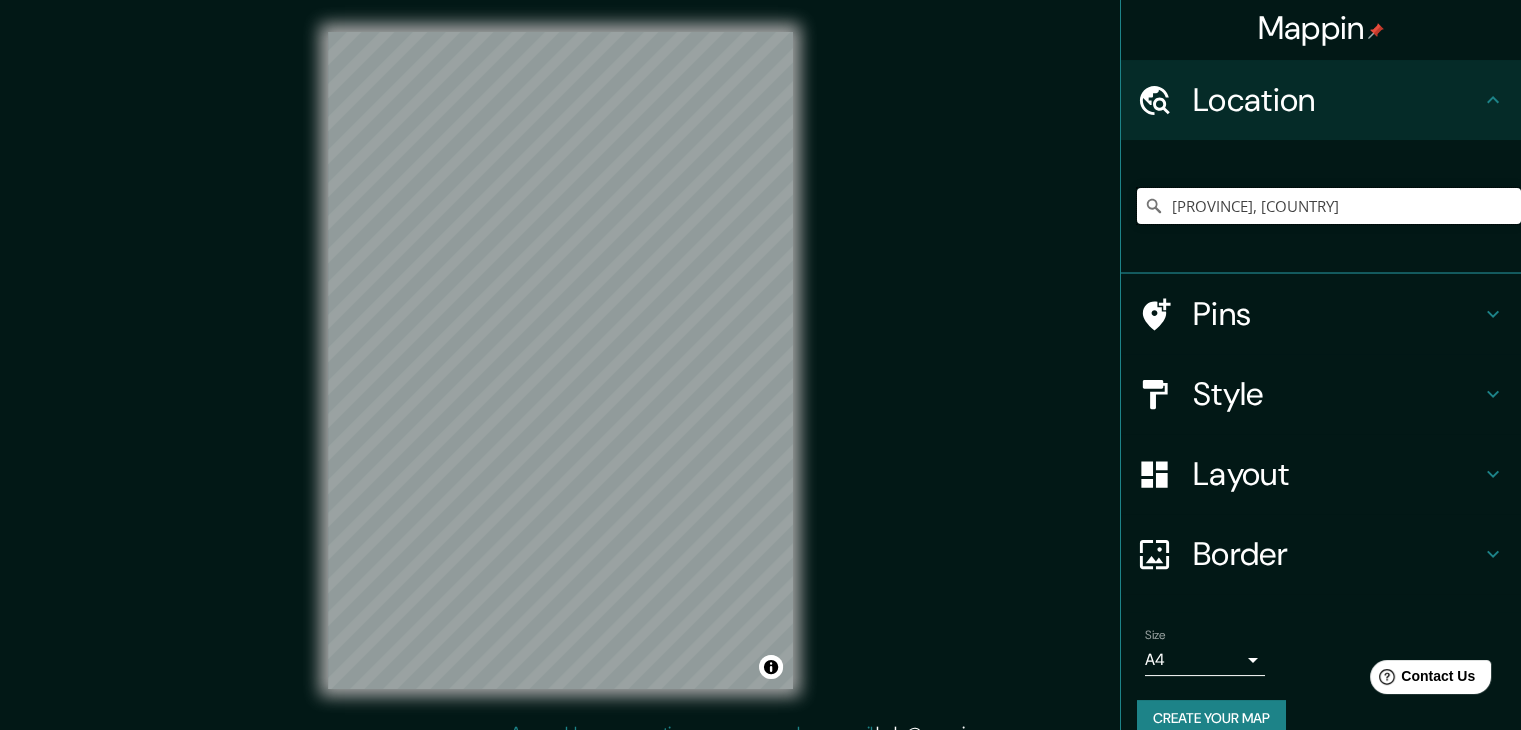 drag, startPoint x: 1113, startPoint y: 210, endPoint x: 1060, endPoint y: 208, distance: 53.037724 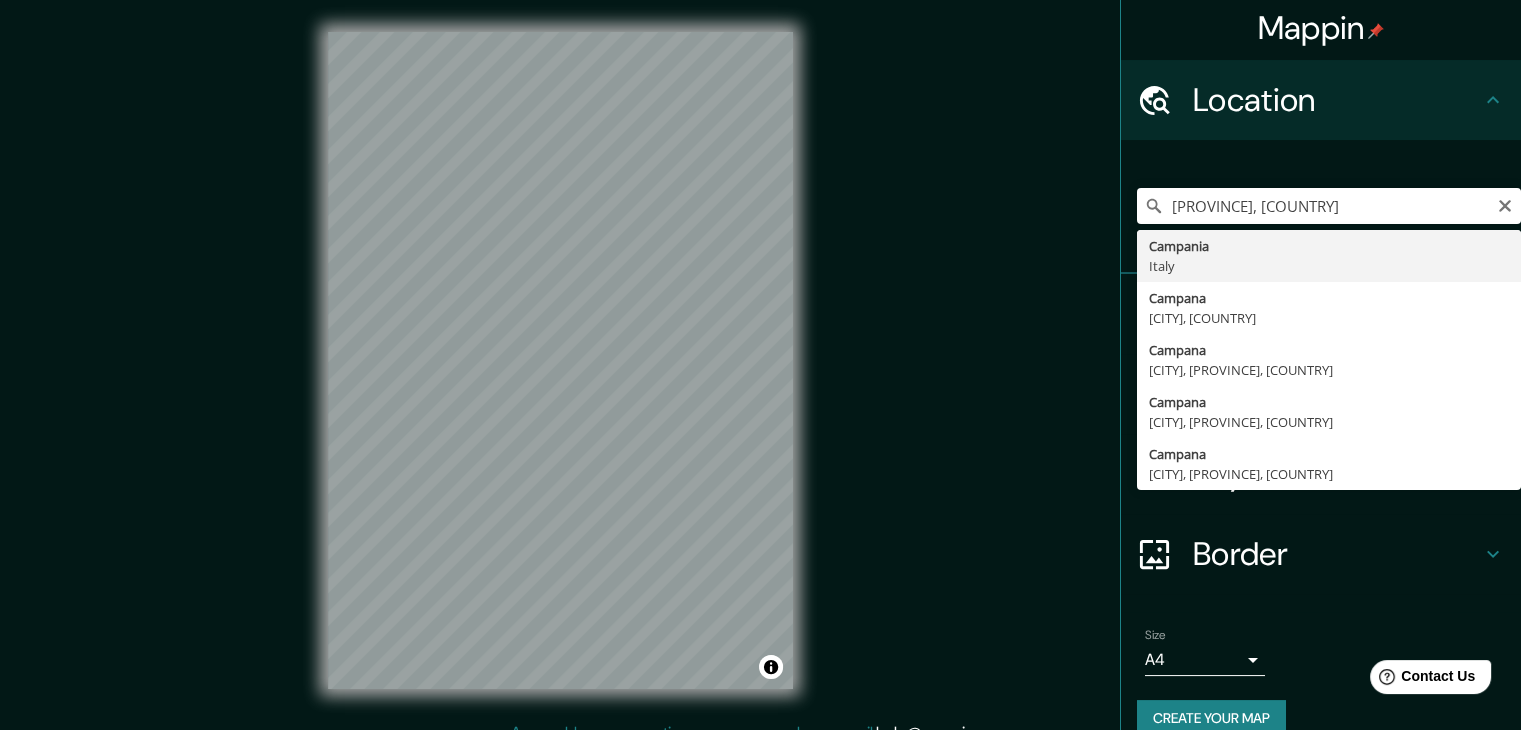 type on "[PROVINCE], [COUNTRY]" 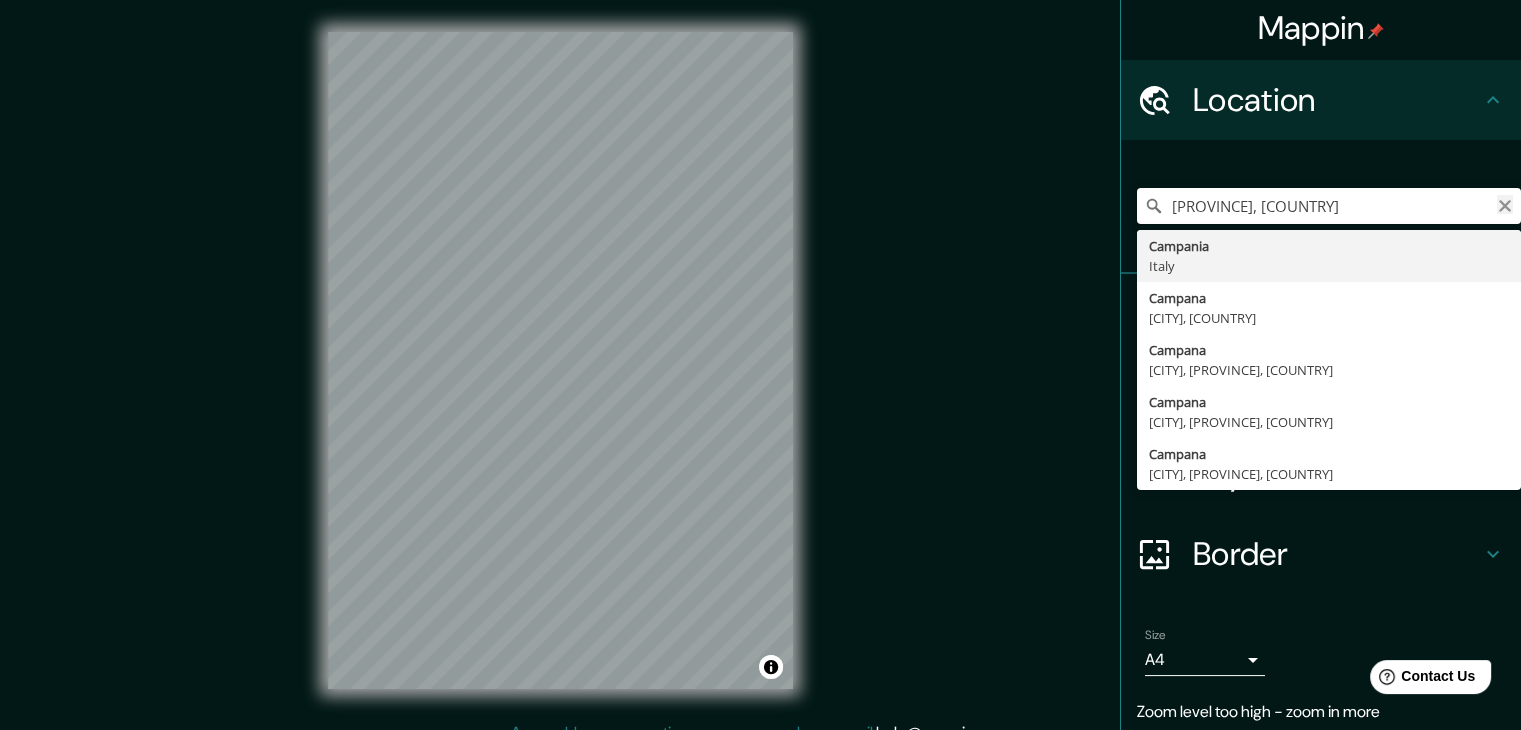 click 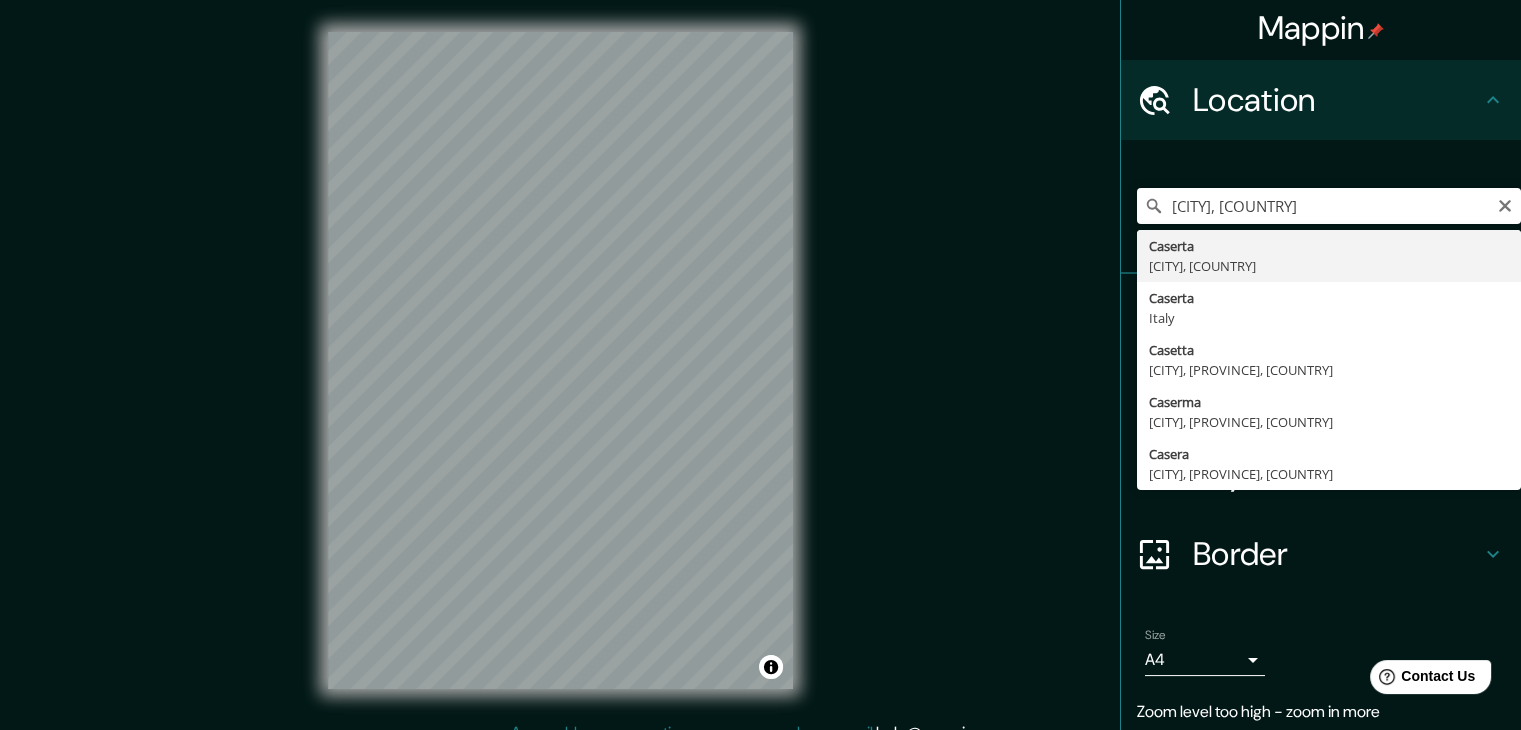 type on "[CITY], [PROVINCE], [COUNTRY]" 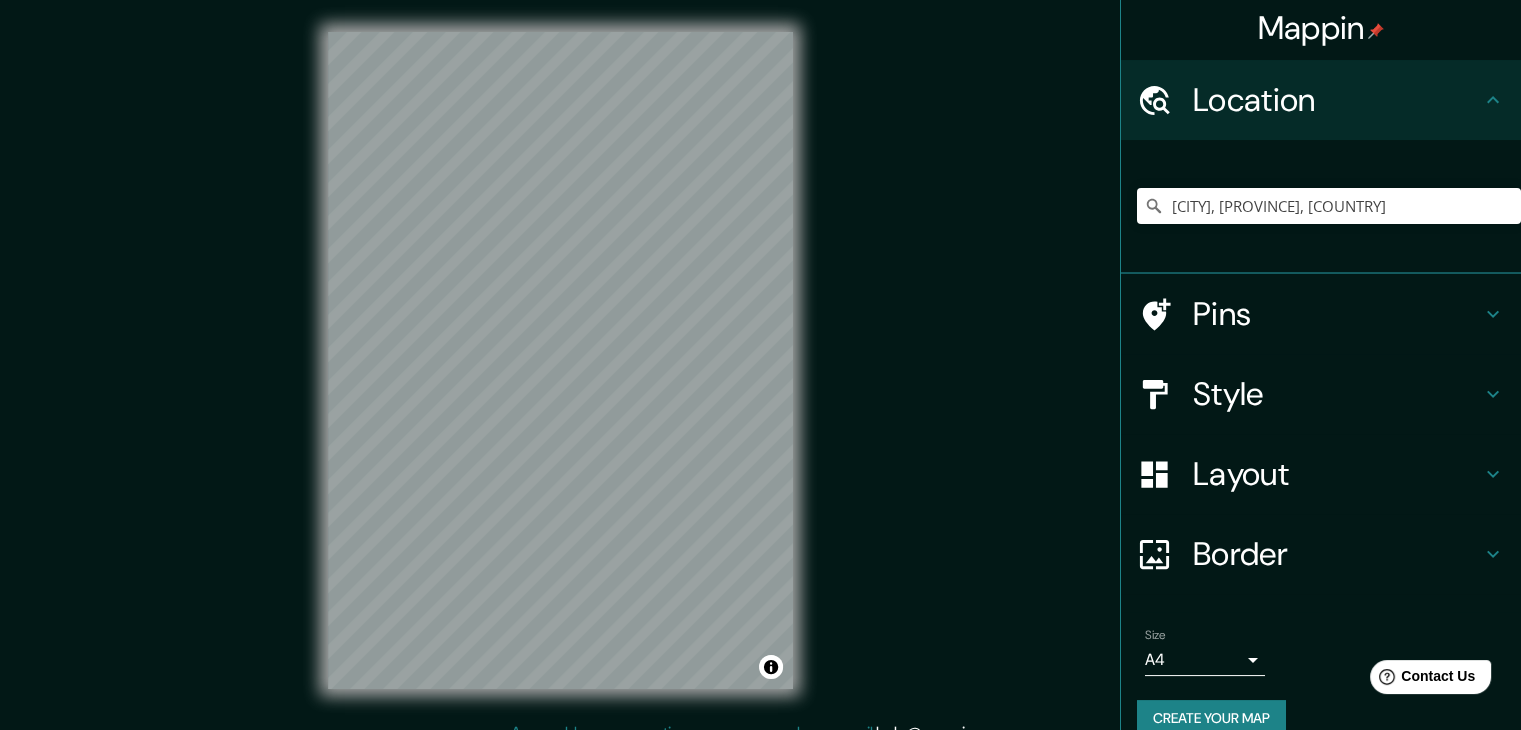 click on "Layout" at bounding box center (1337, 474) 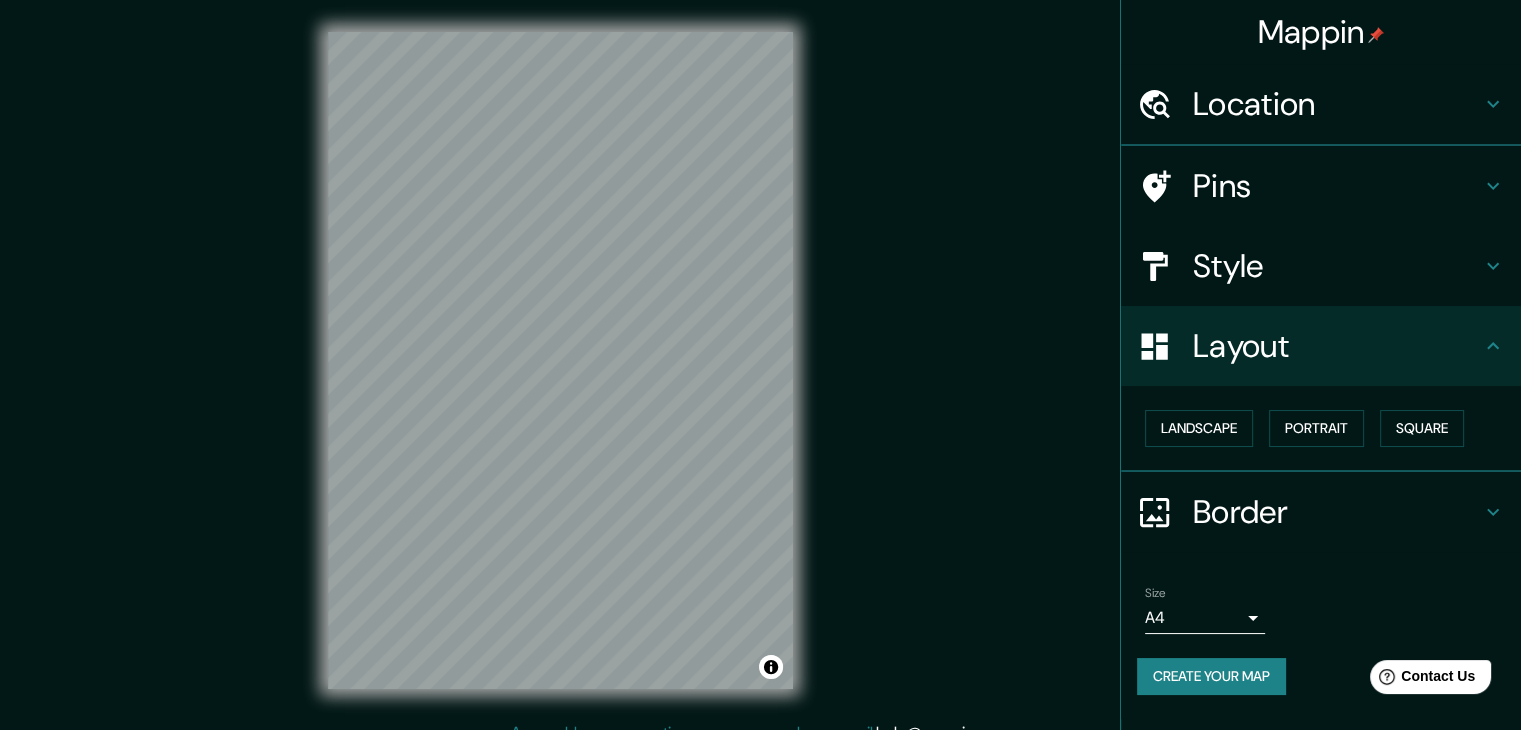 scroll, scrollTop: 0, scrollLeft: 0, axis: both 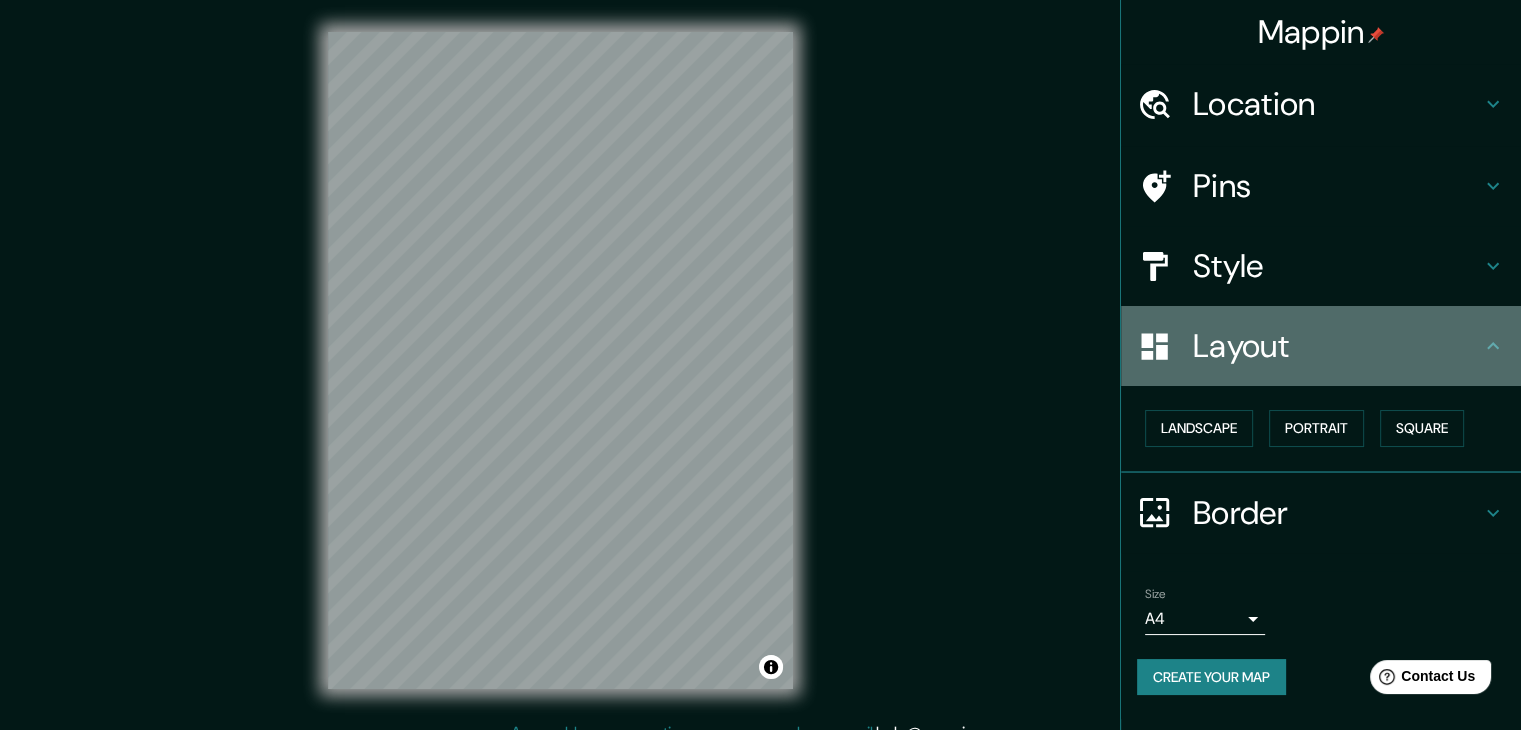 click 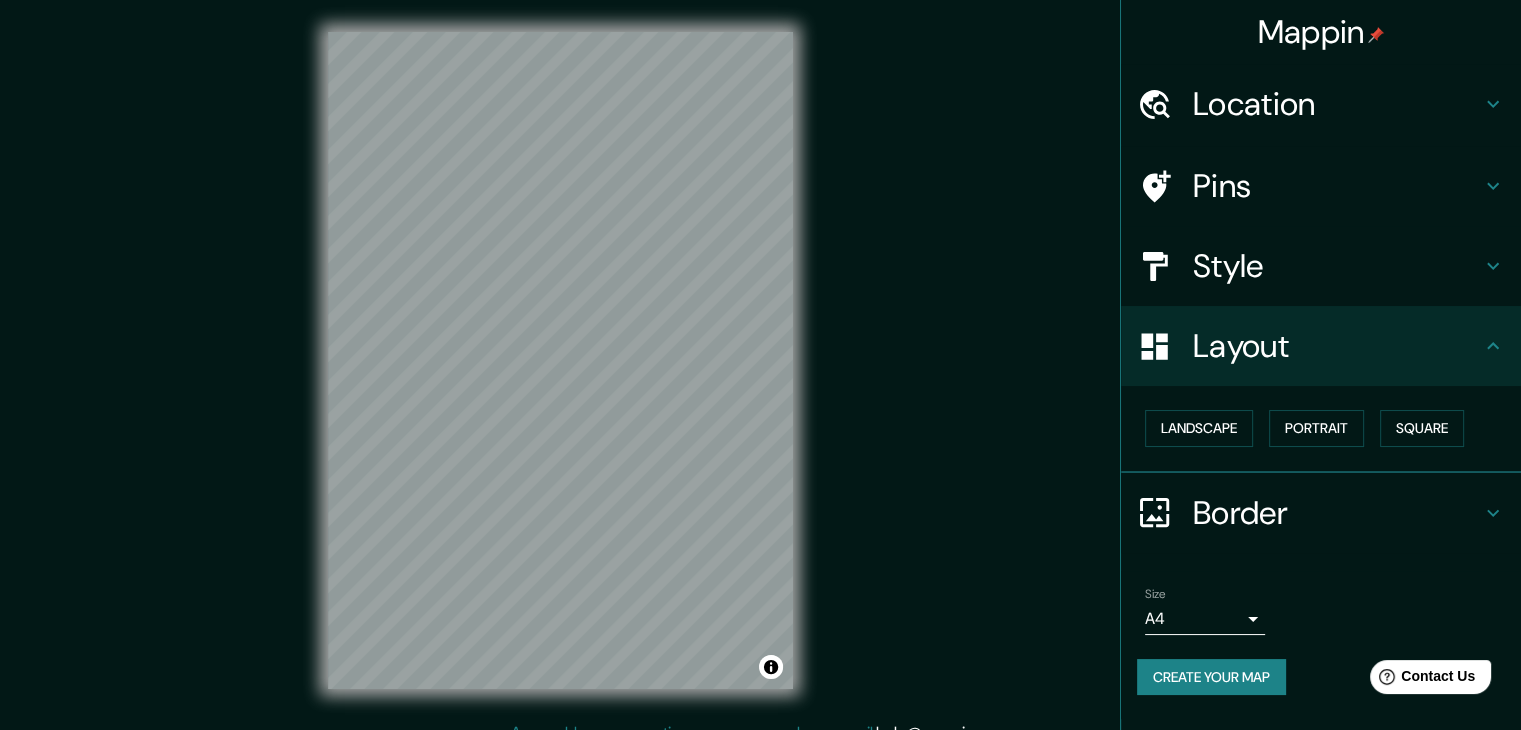 click 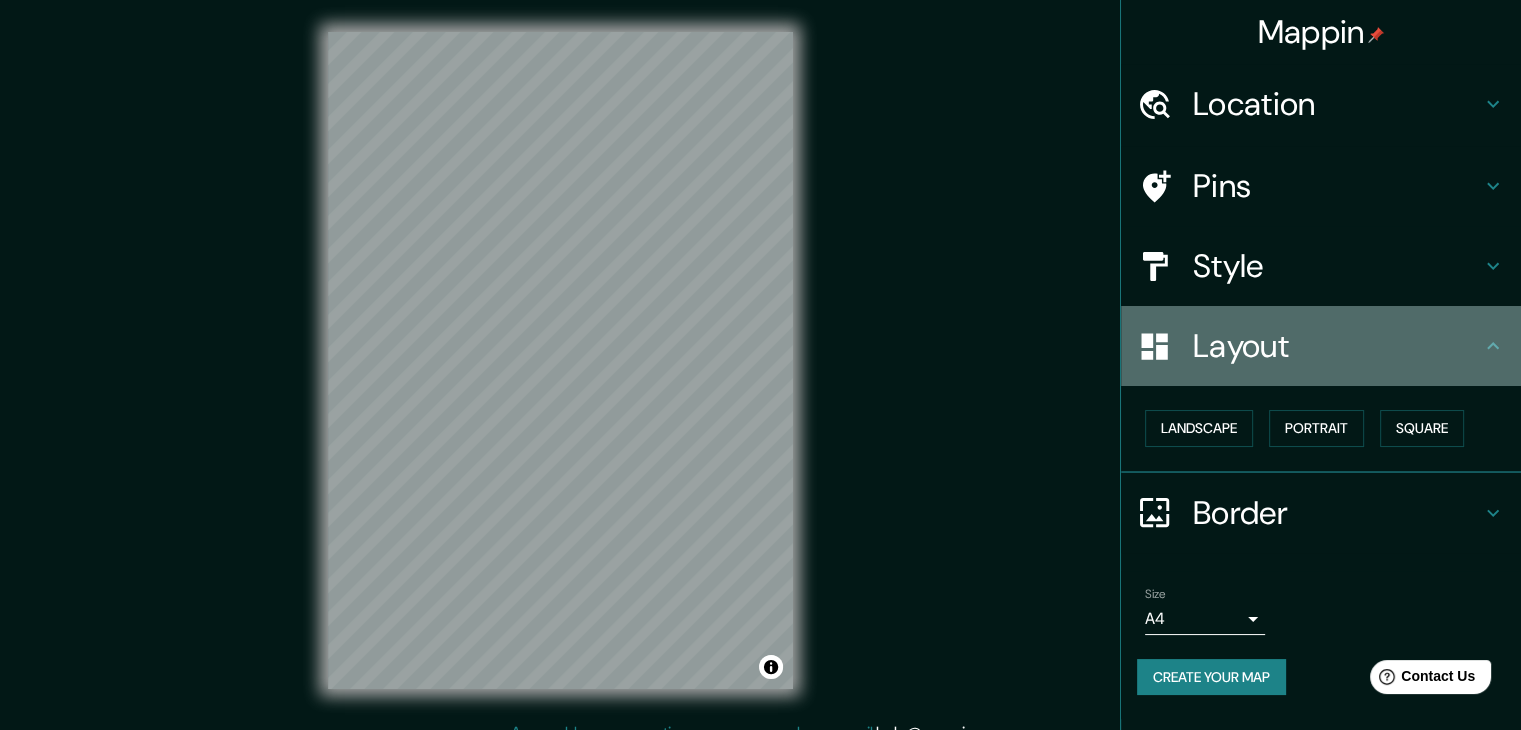click 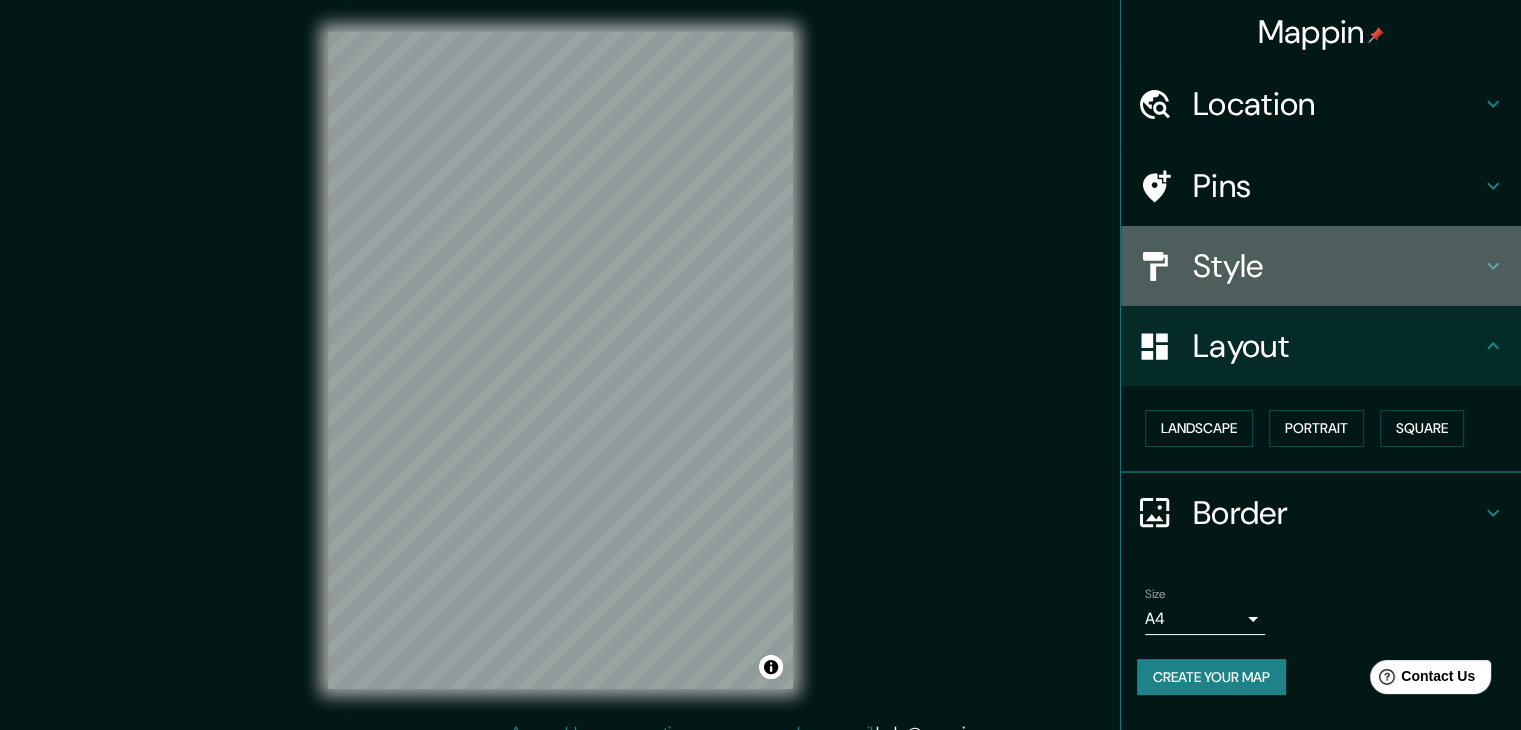 click 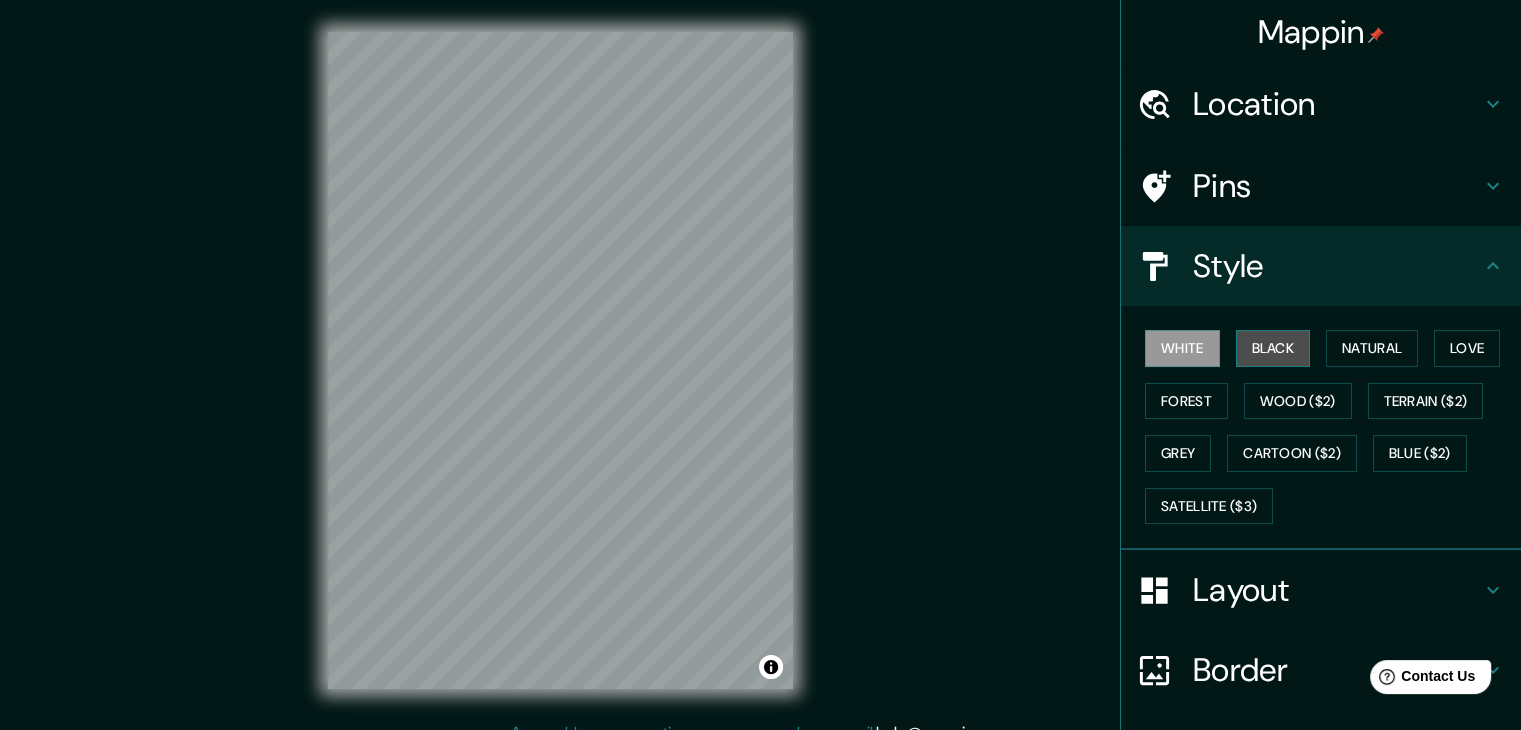 click on "Black" at bounding box center [1273, 348] 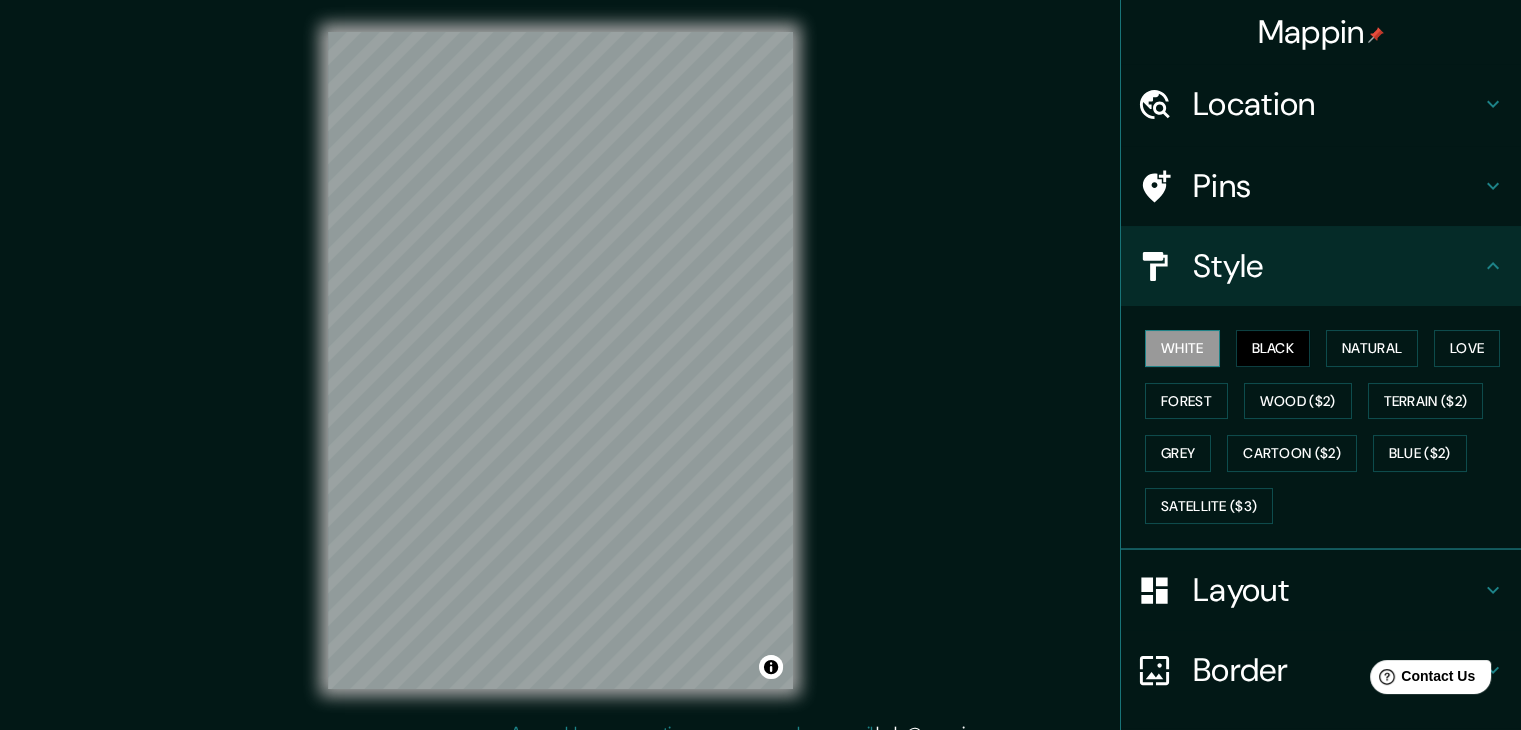 click on "White" at bounding box center [1182, 348] 